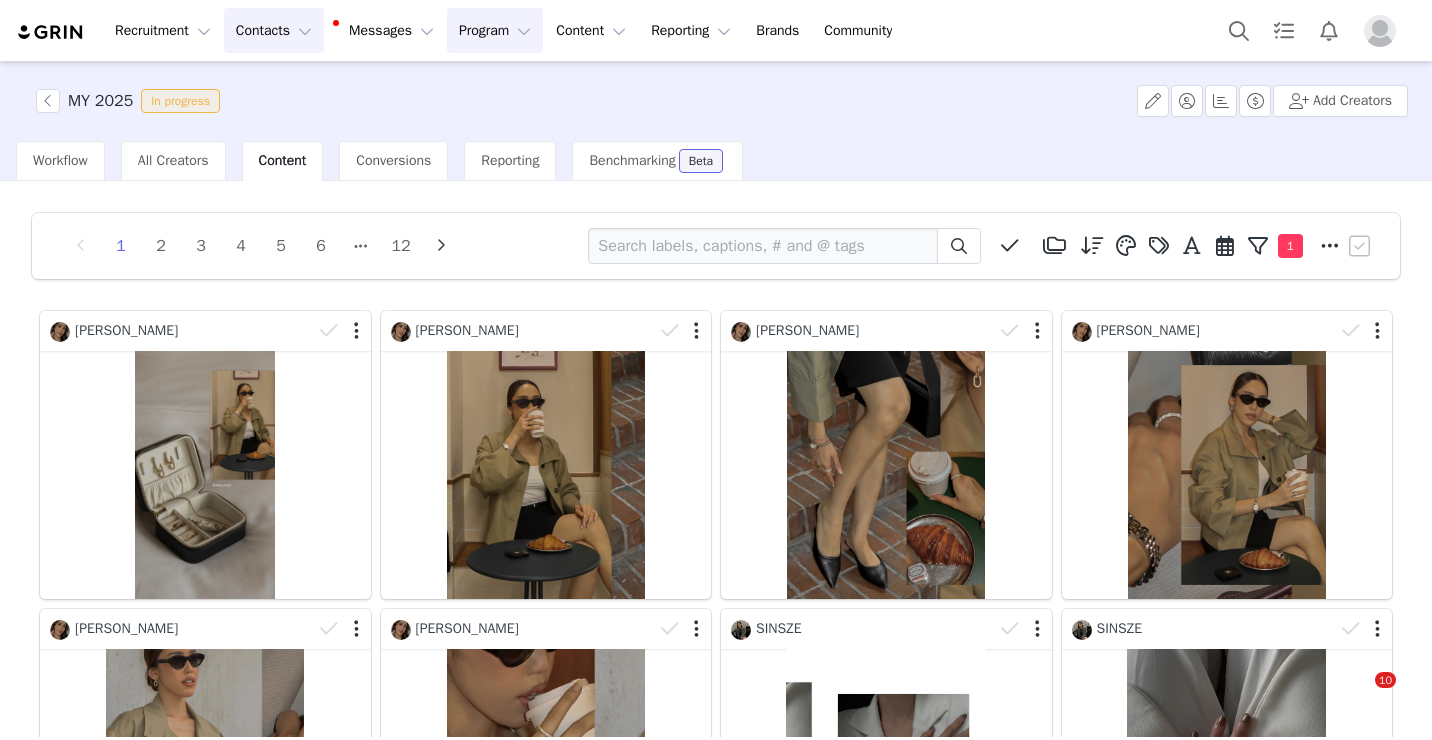 scroll, scrollTop: 0, scrollLeft: 0, axis: both 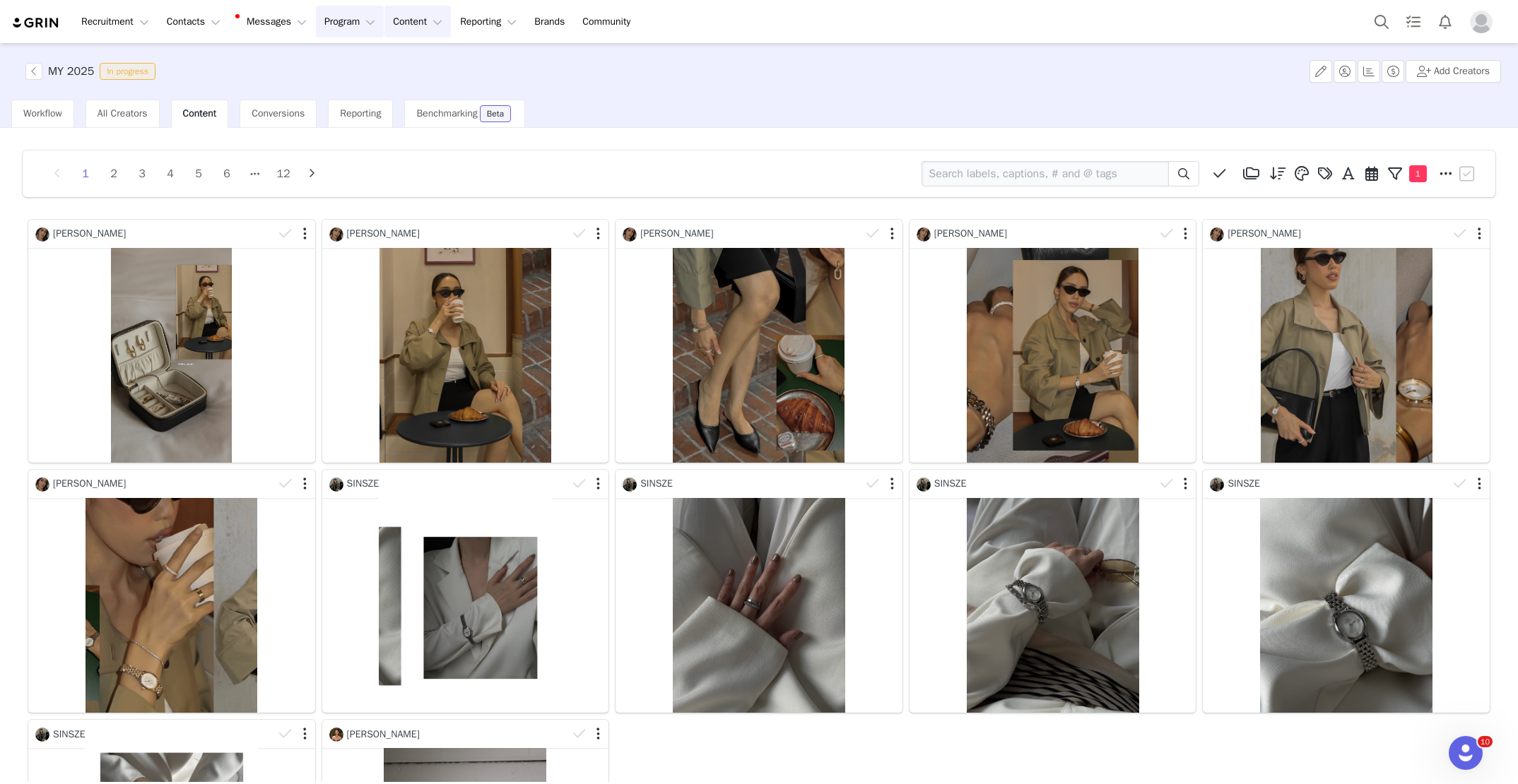 click on "Content Content" at bounding box center (418, 21) 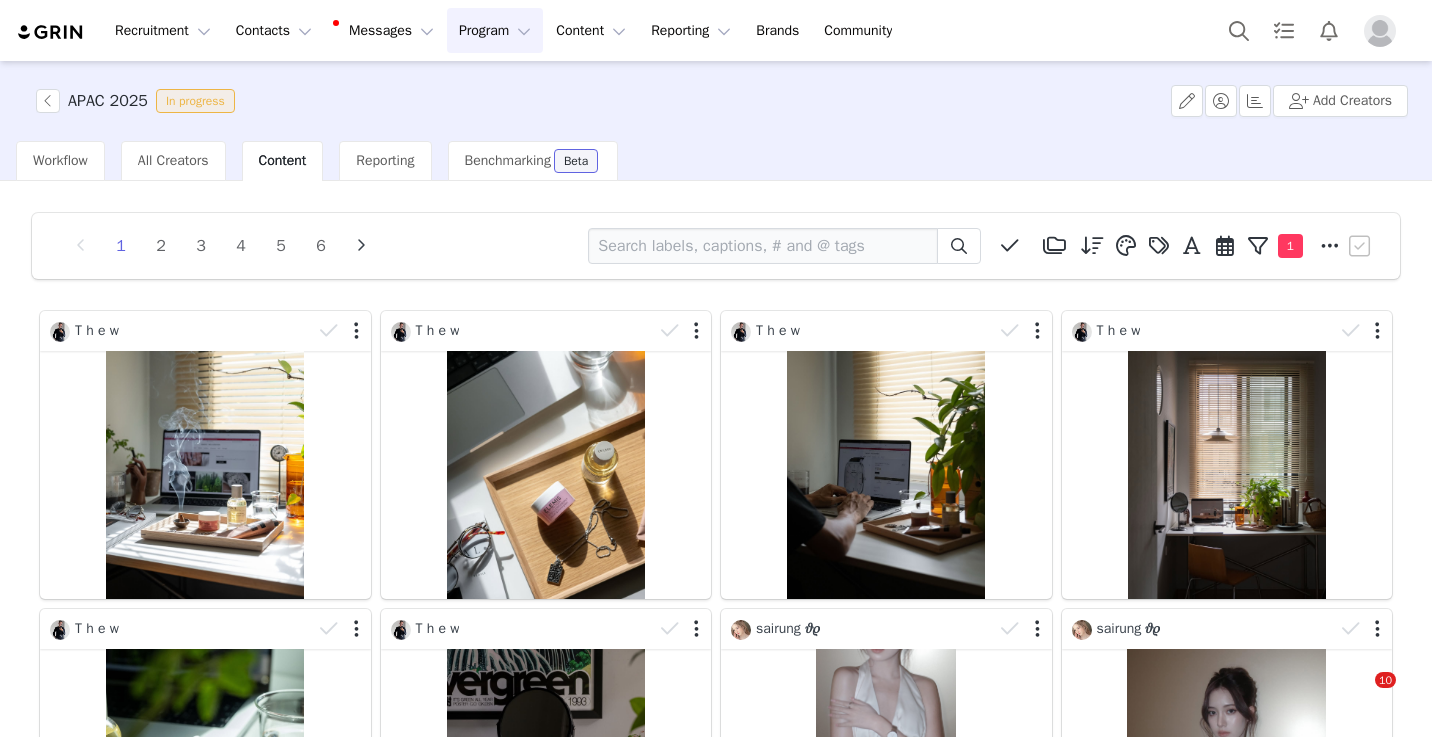 scroll, scrollTop: 0, scrollLeft: 0, axis: both 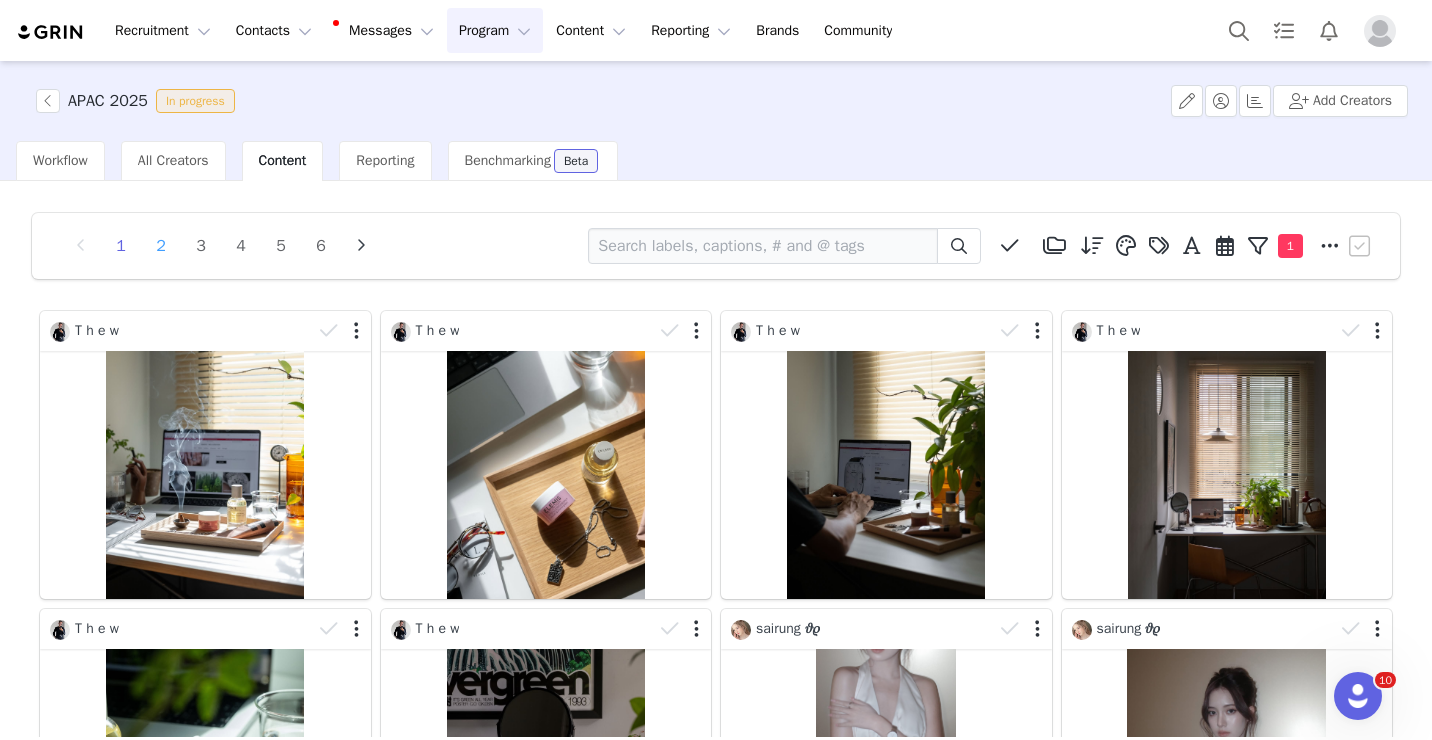 click on "2" at bounding box center [161, 246] 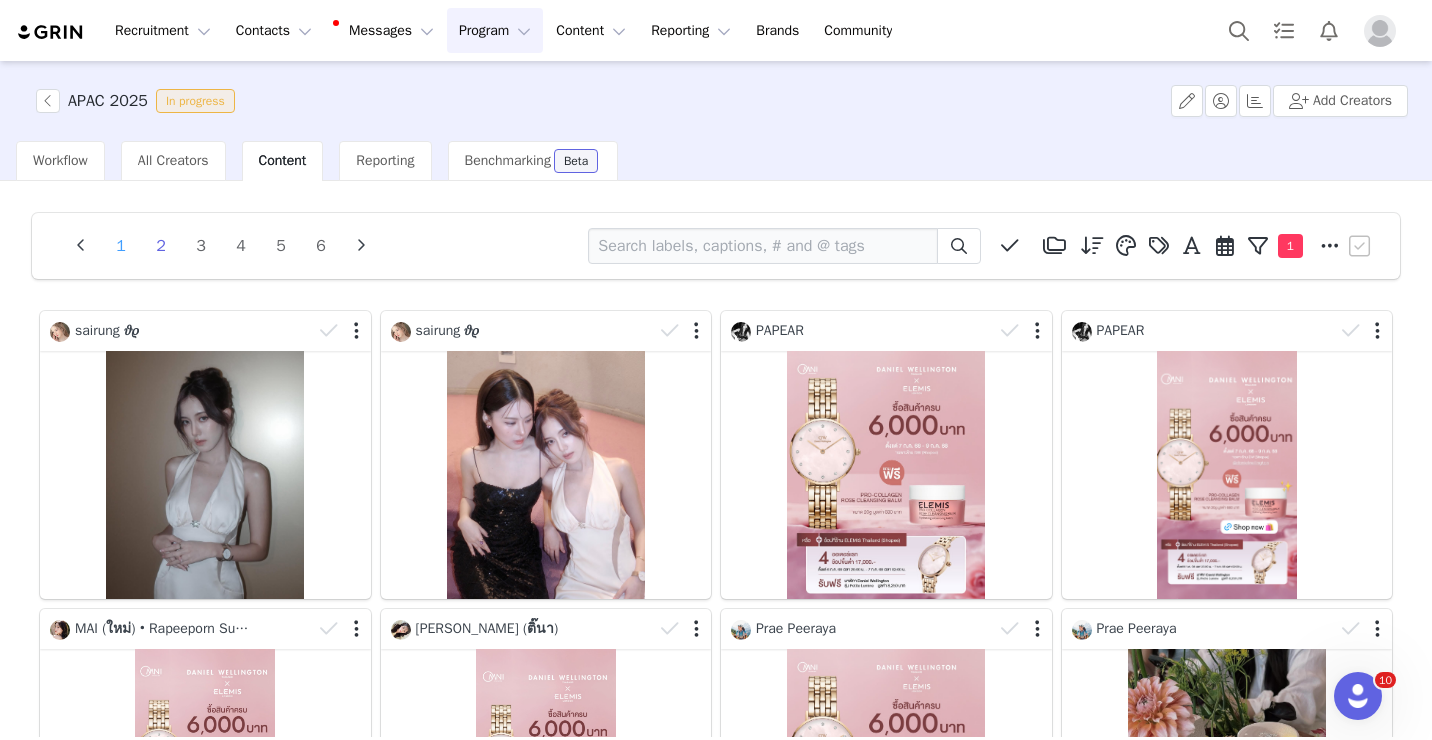 click on "1" at bounding box center (121, 246) 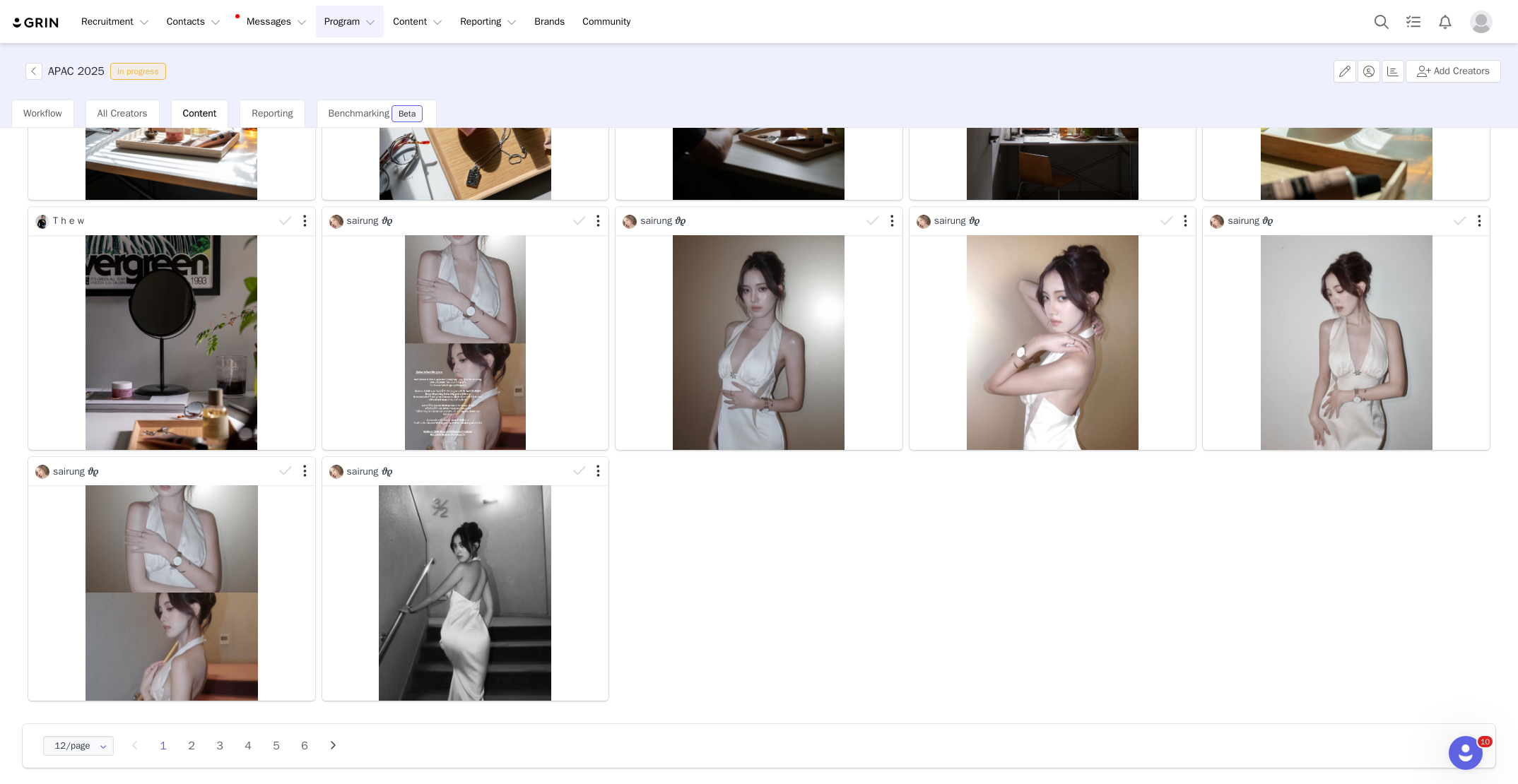 scroll, scrollTop: 0, scrollLeft: 0, axis: both 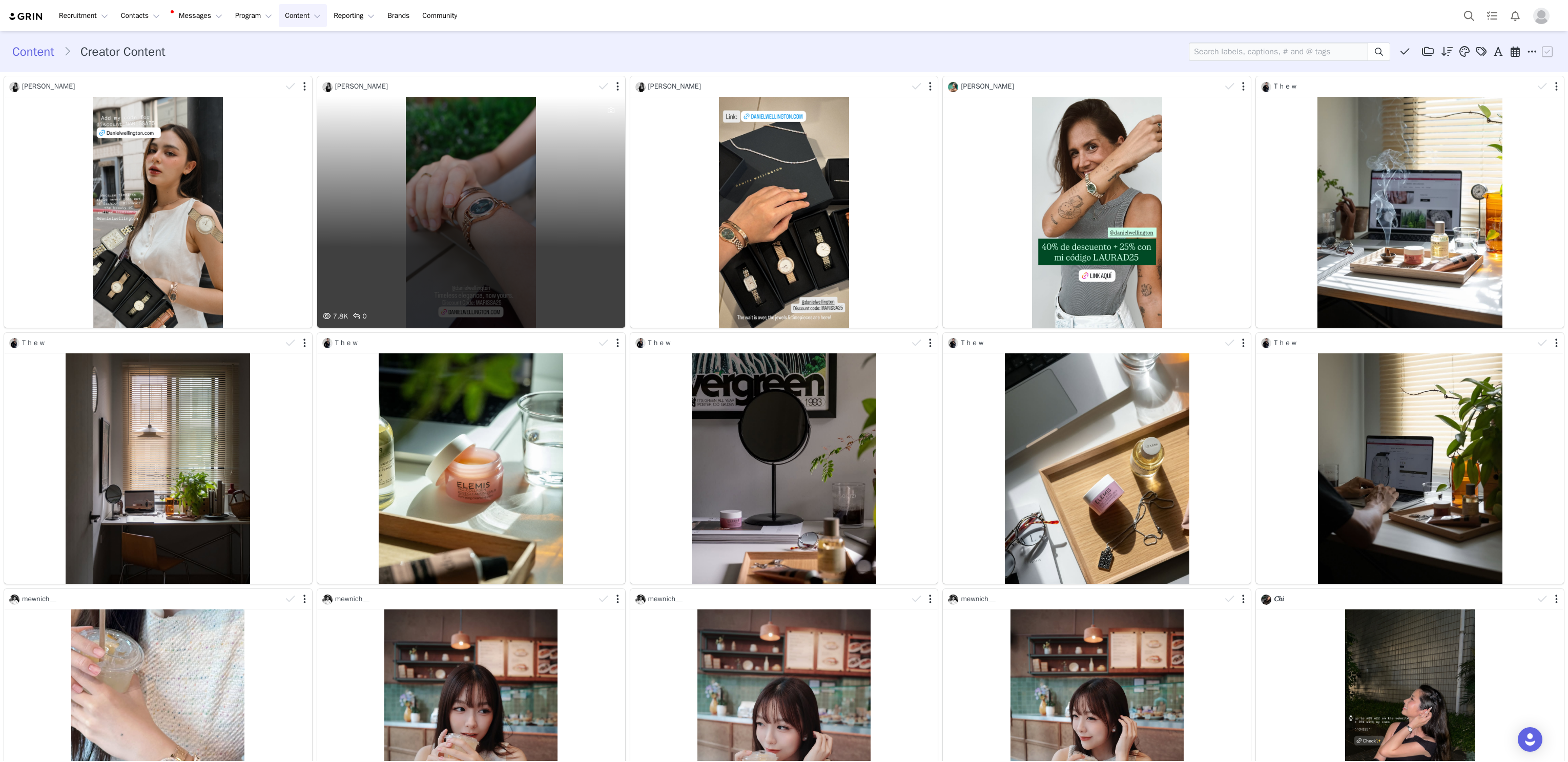 click on "7.8K  0" at bounding box center (471, 212) 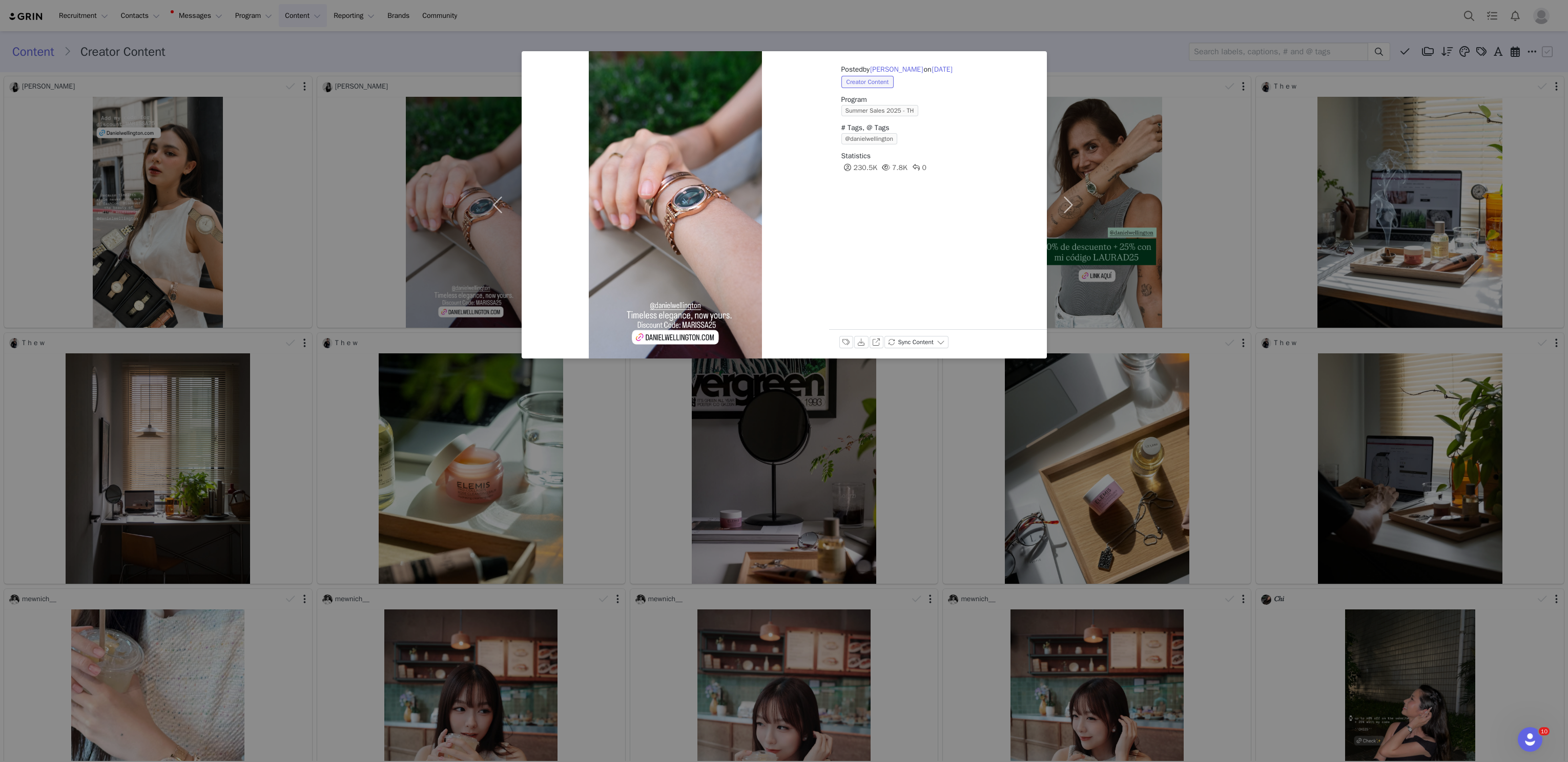 scroll, scrollTop: 0, scrollLeft: 0, axis: both 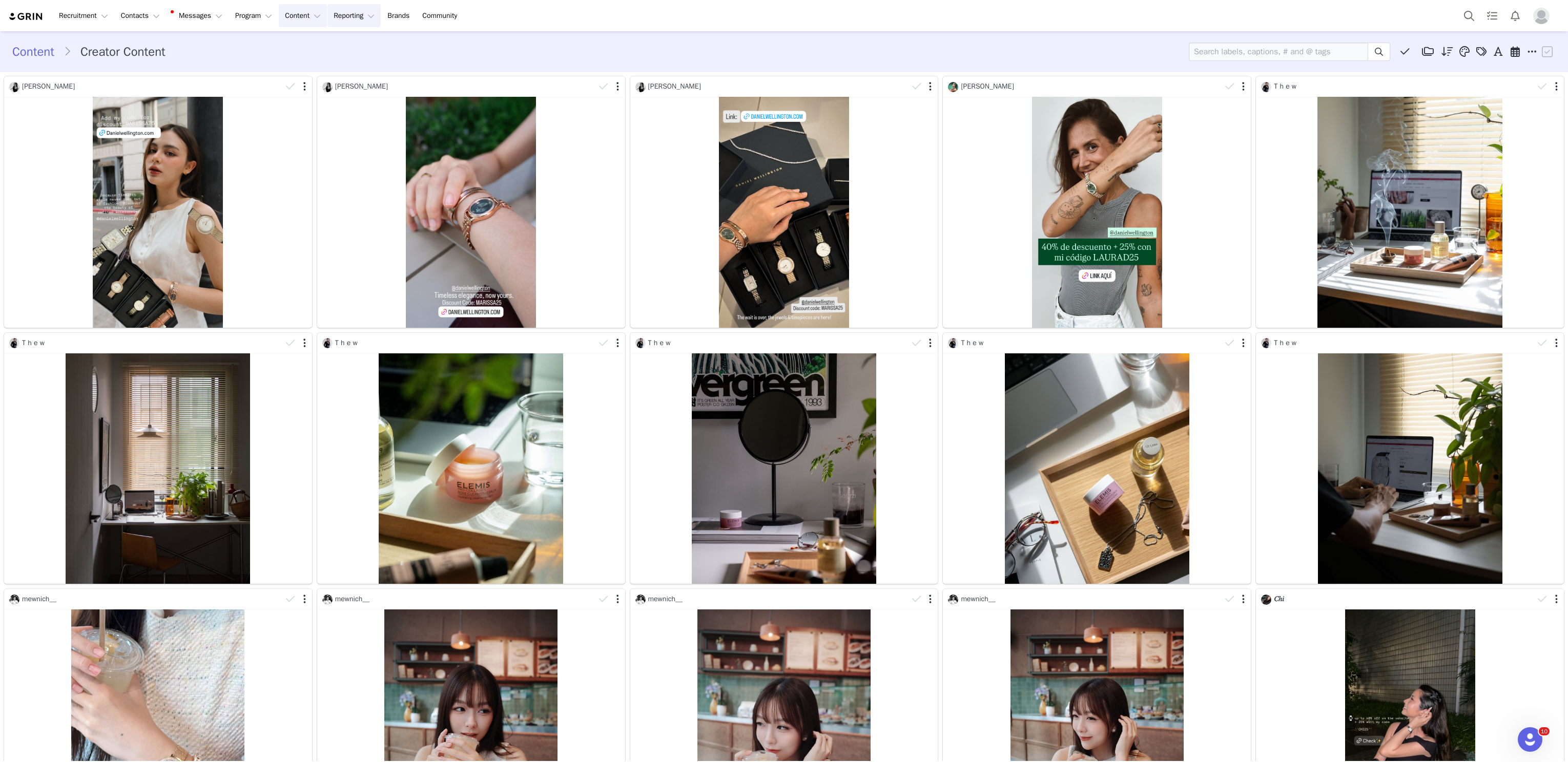click on "Reporting Reporting" at bounding box center (354, 15) 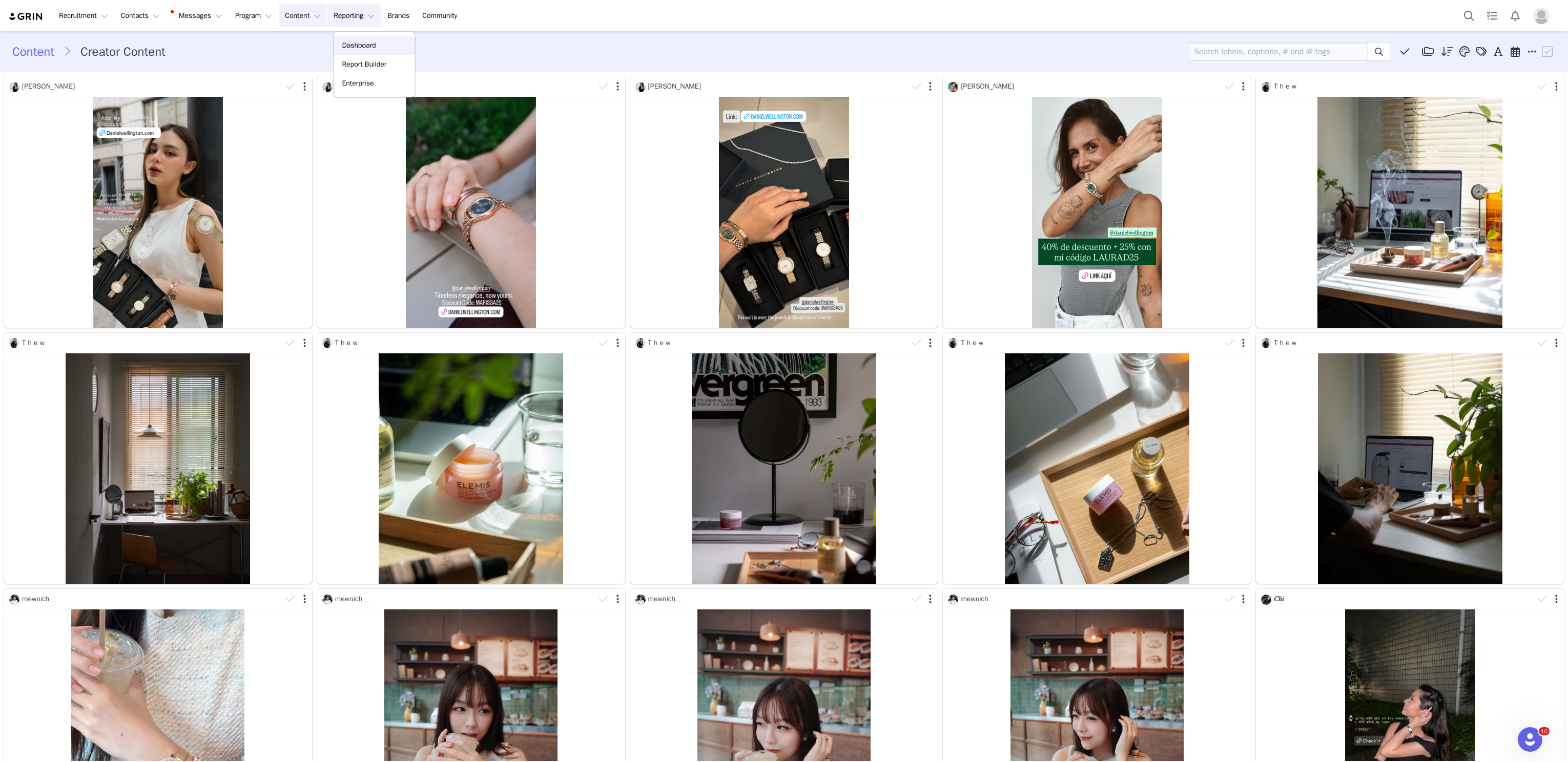 click on "Dashboard" at bounding box center [359, 45] 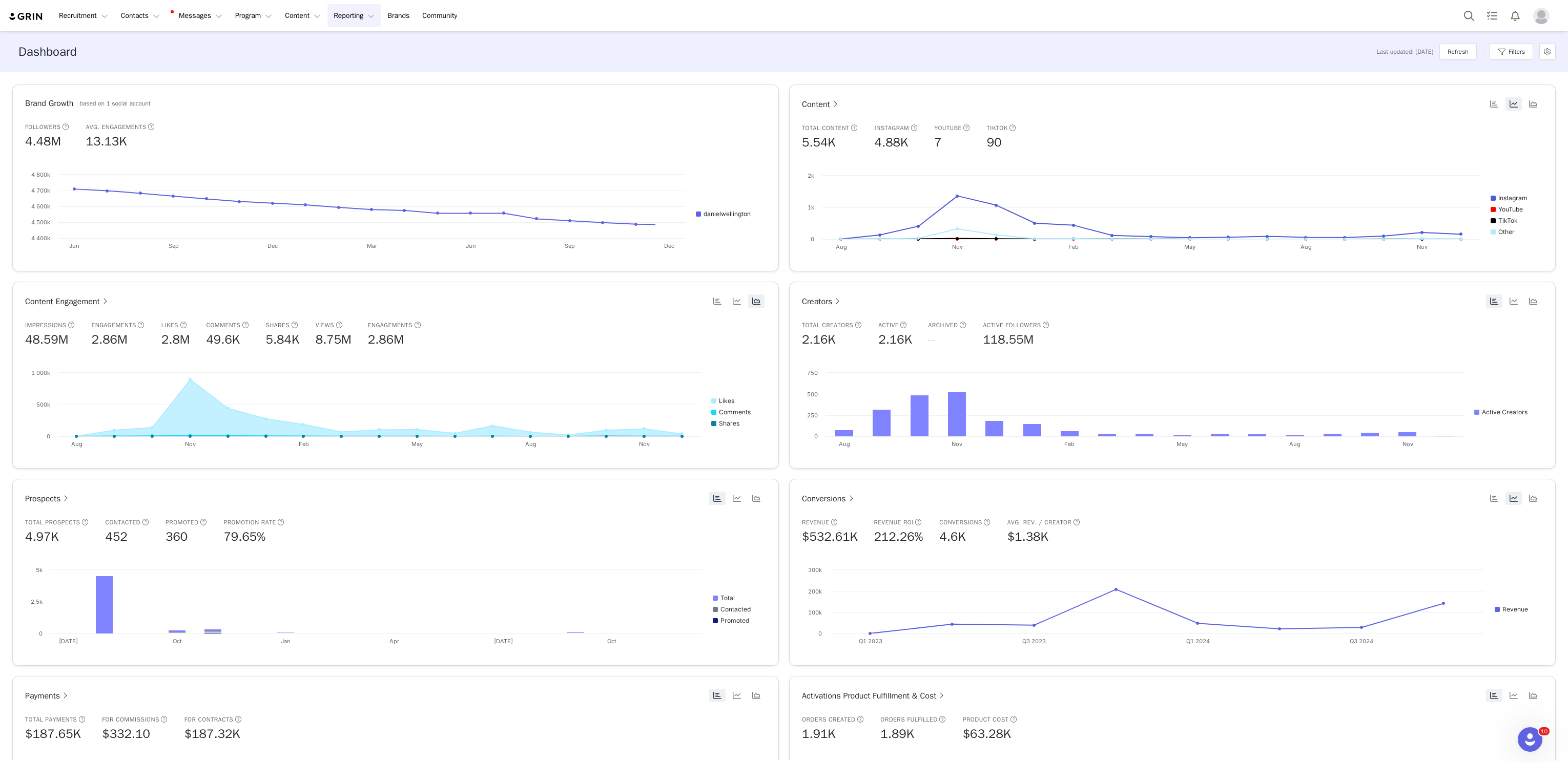 click on "Reporting Reporting" at bounding box center [354, 15] 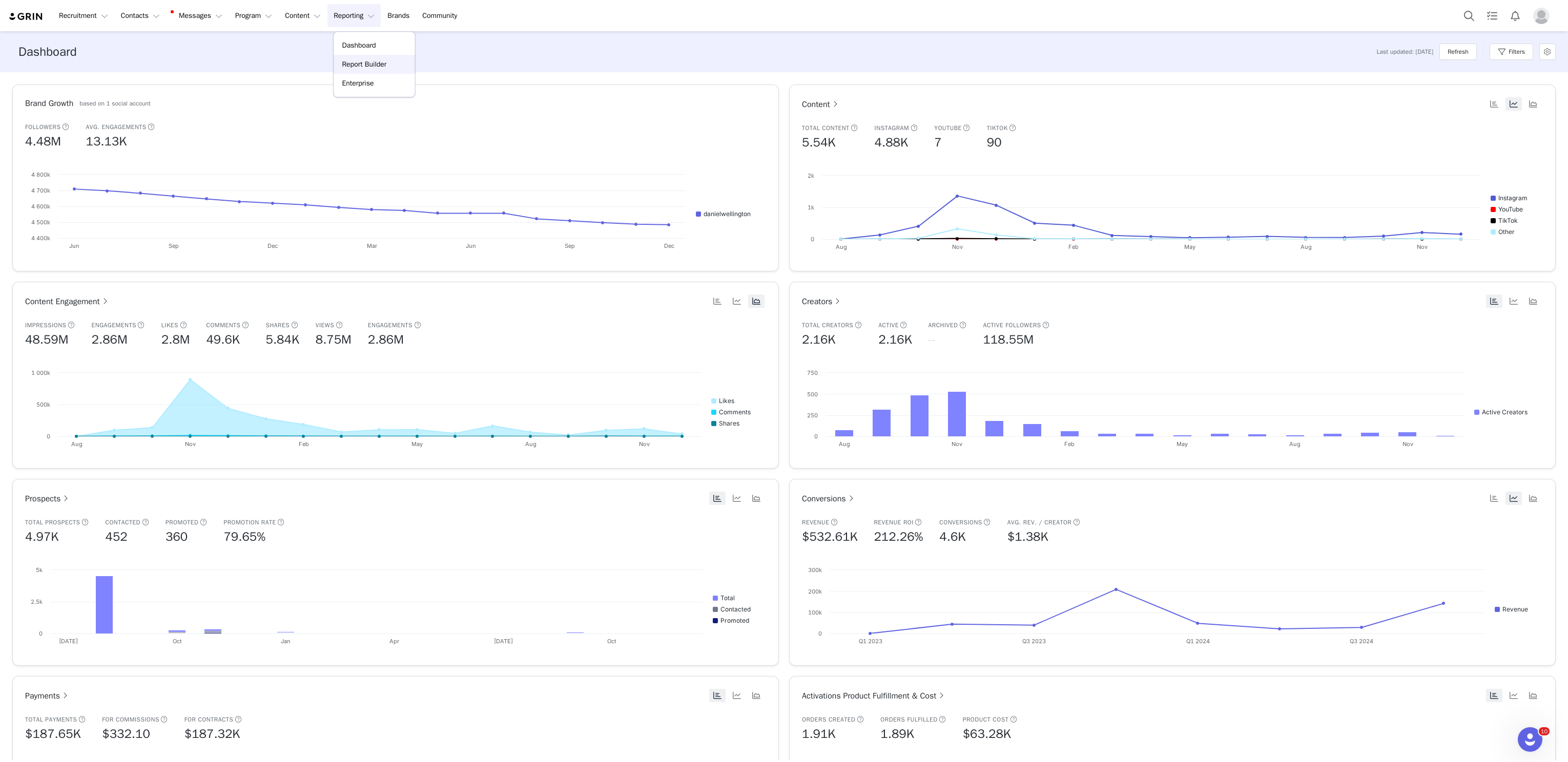 click on "Report Builder" at bounding box center (374, 64) 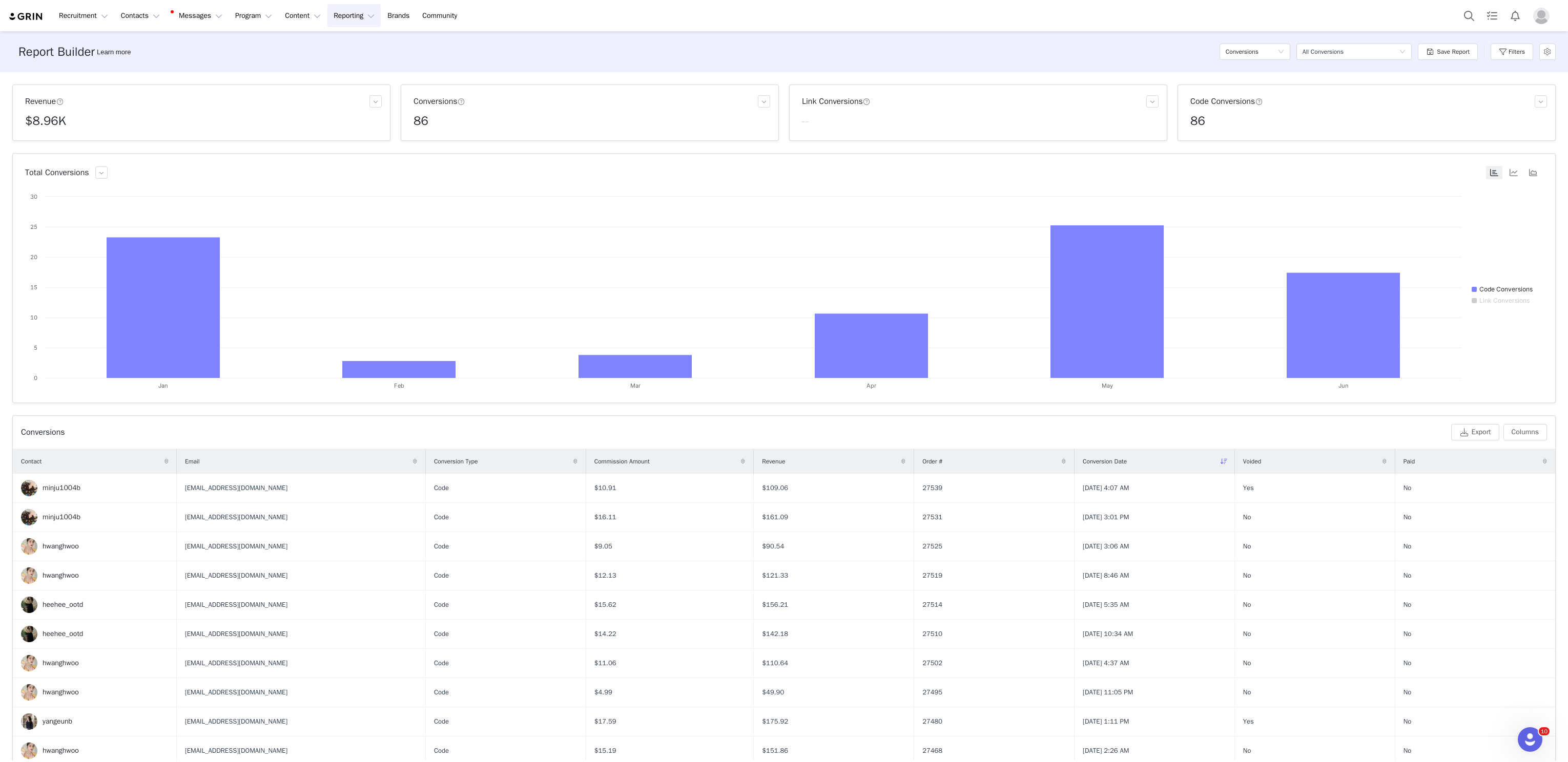 click on "Reporting Reporting" at bounding box center [354, 15] 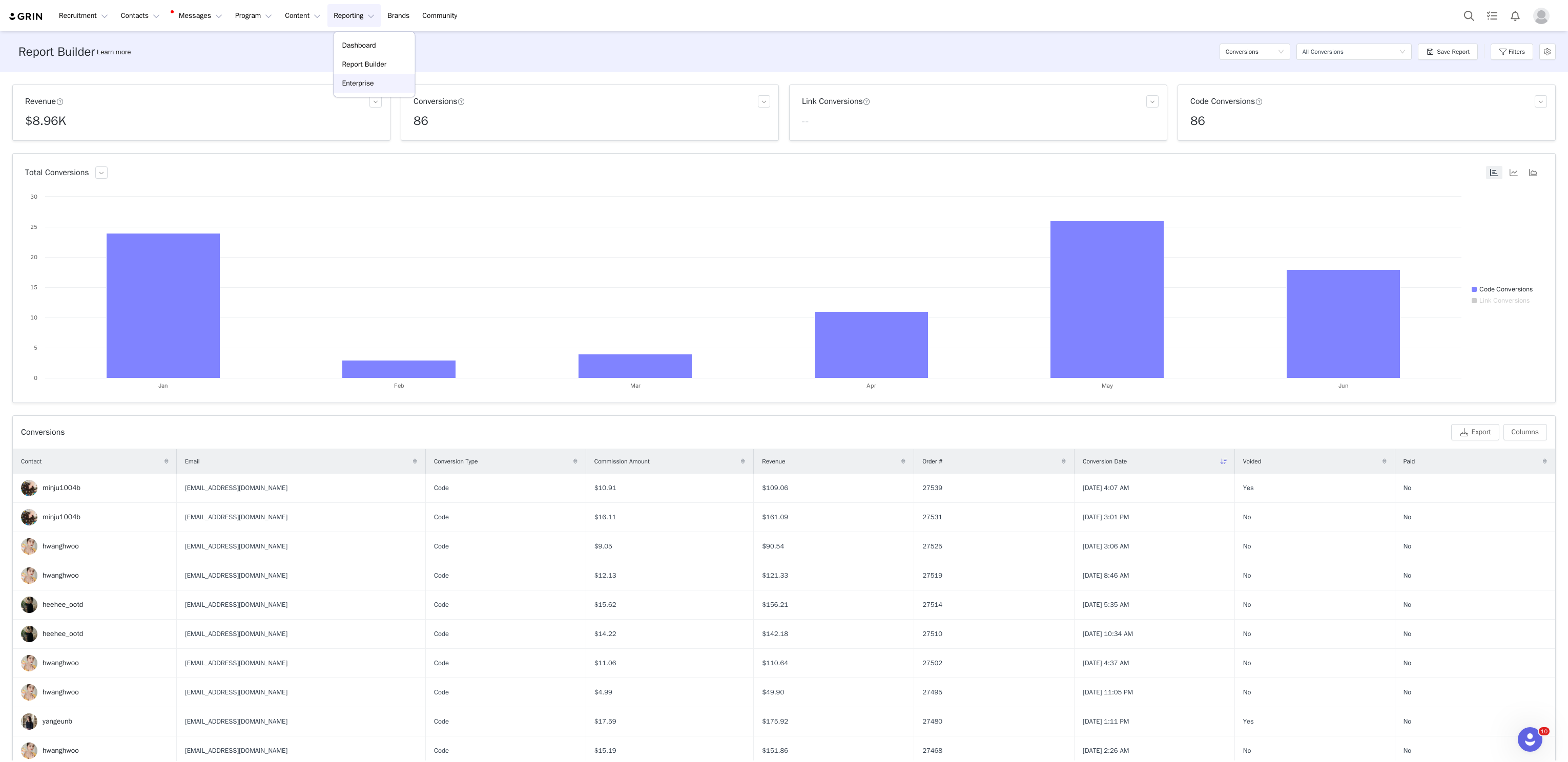 click on "Enterprise" at bounding box center [358, 83] 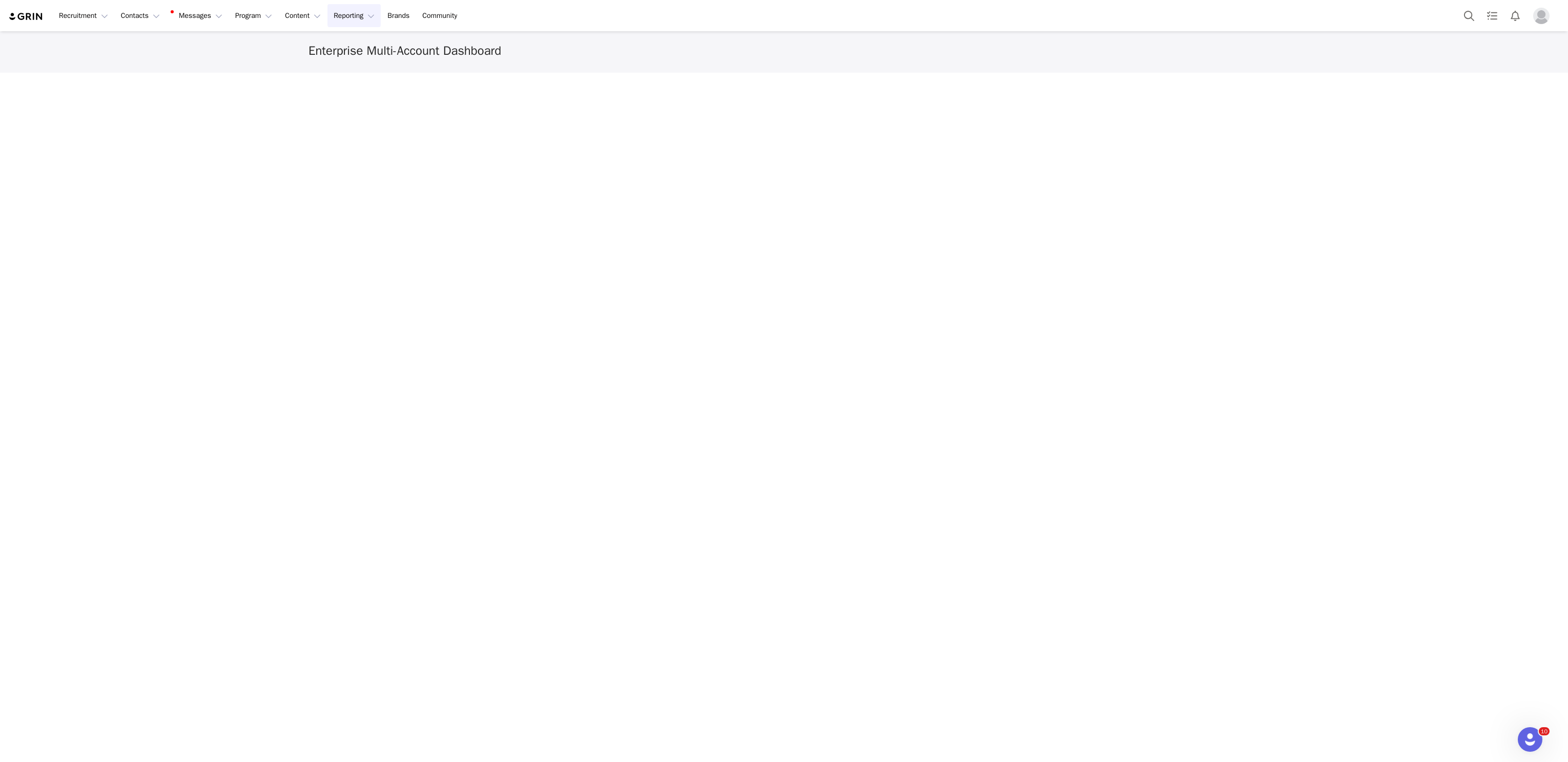 click on "Reporting Reporting" at bounding box center (354, 15) 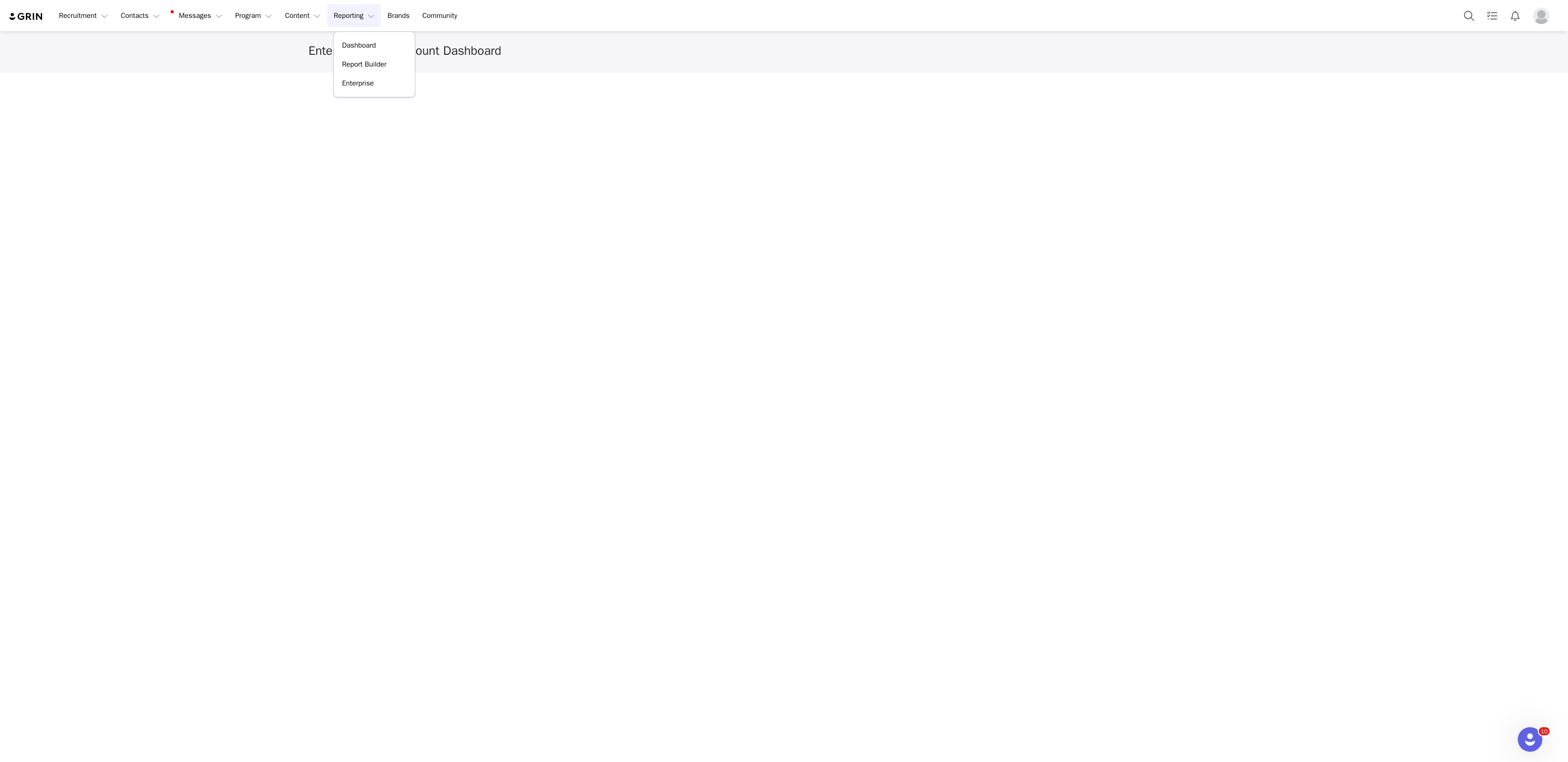 click 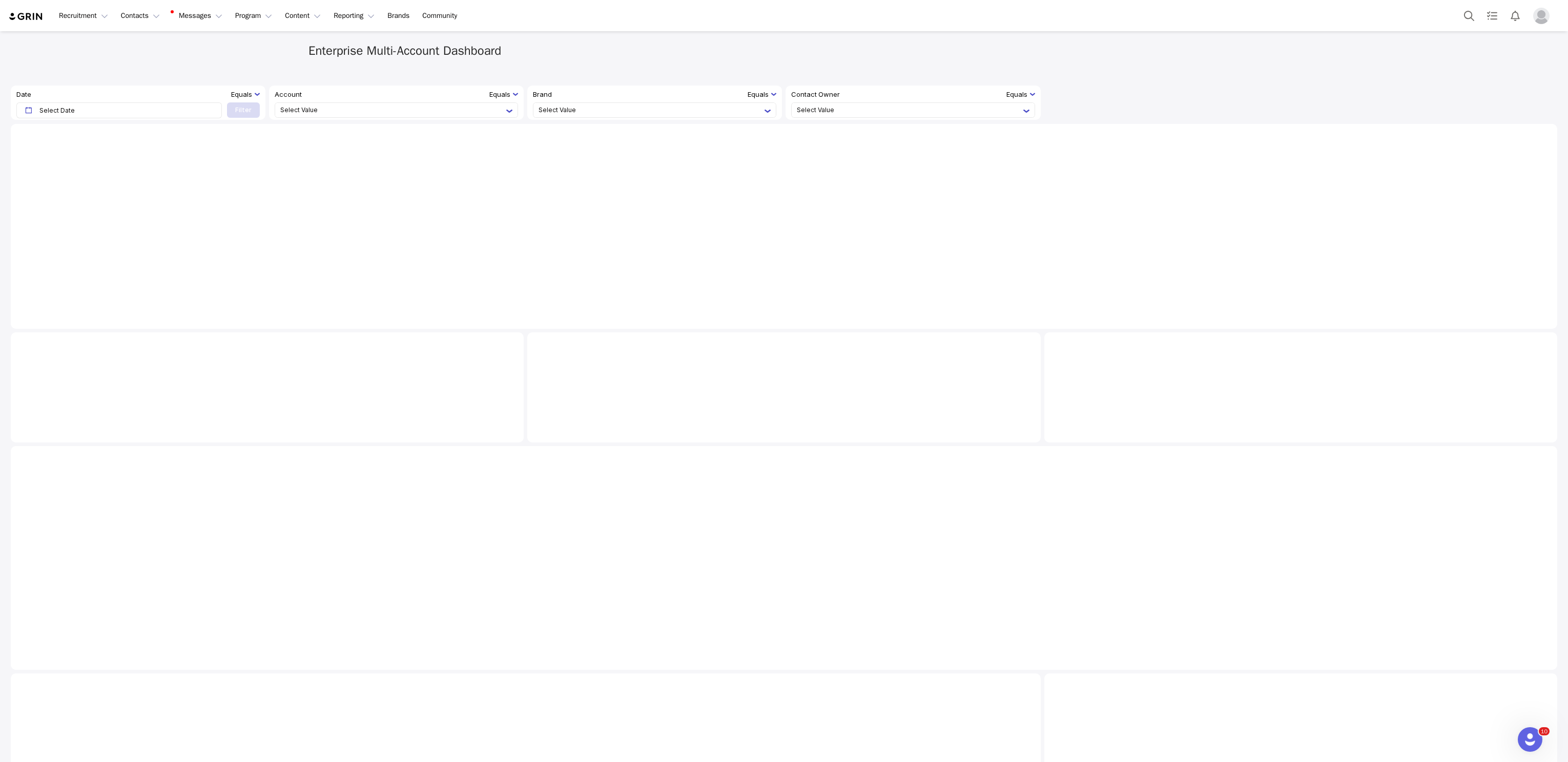 click 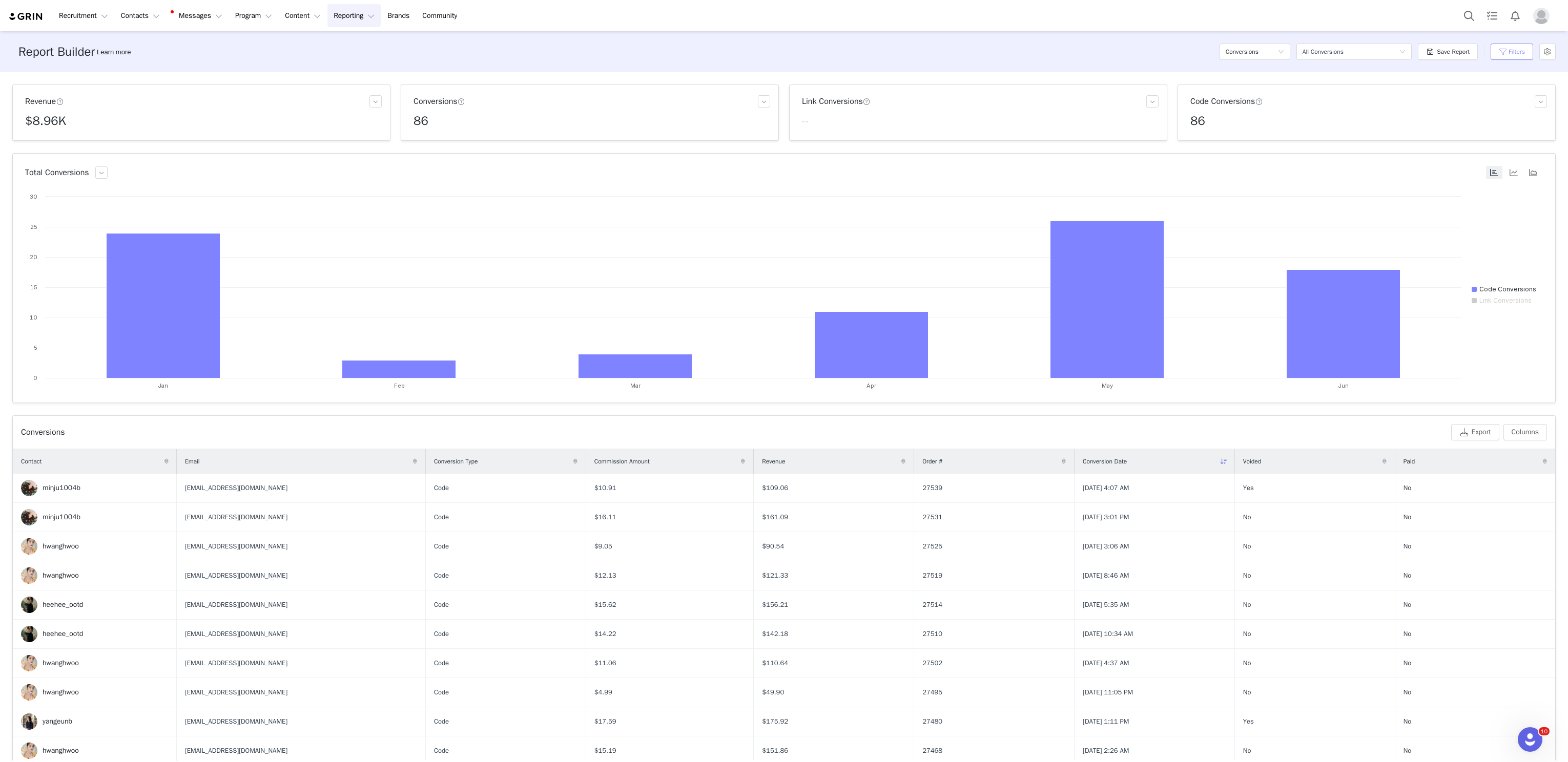 click on "Filters" at bounding box center [1512, 52] 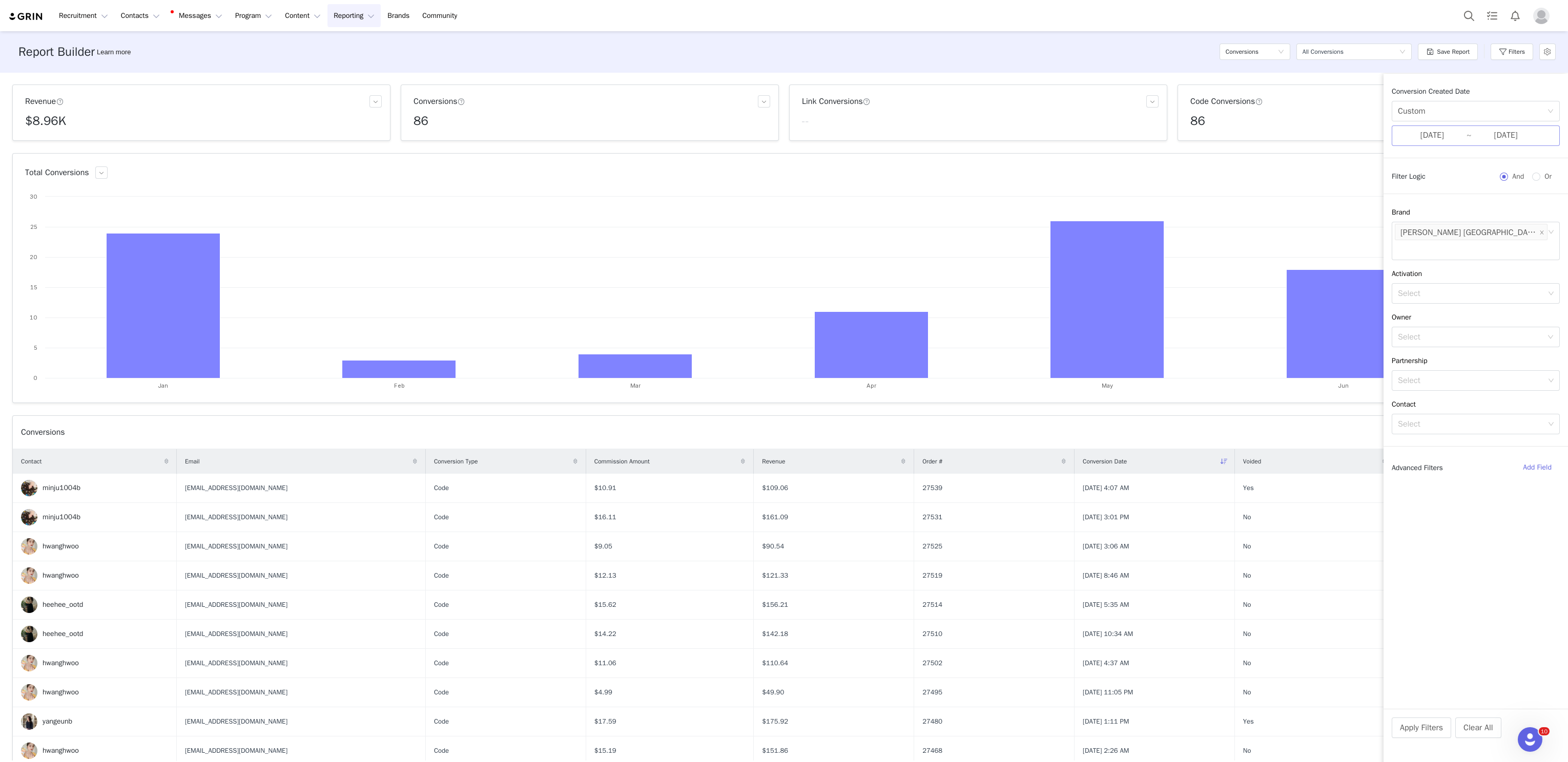 click on "[DATE]" at bounding box center [1506, 136] 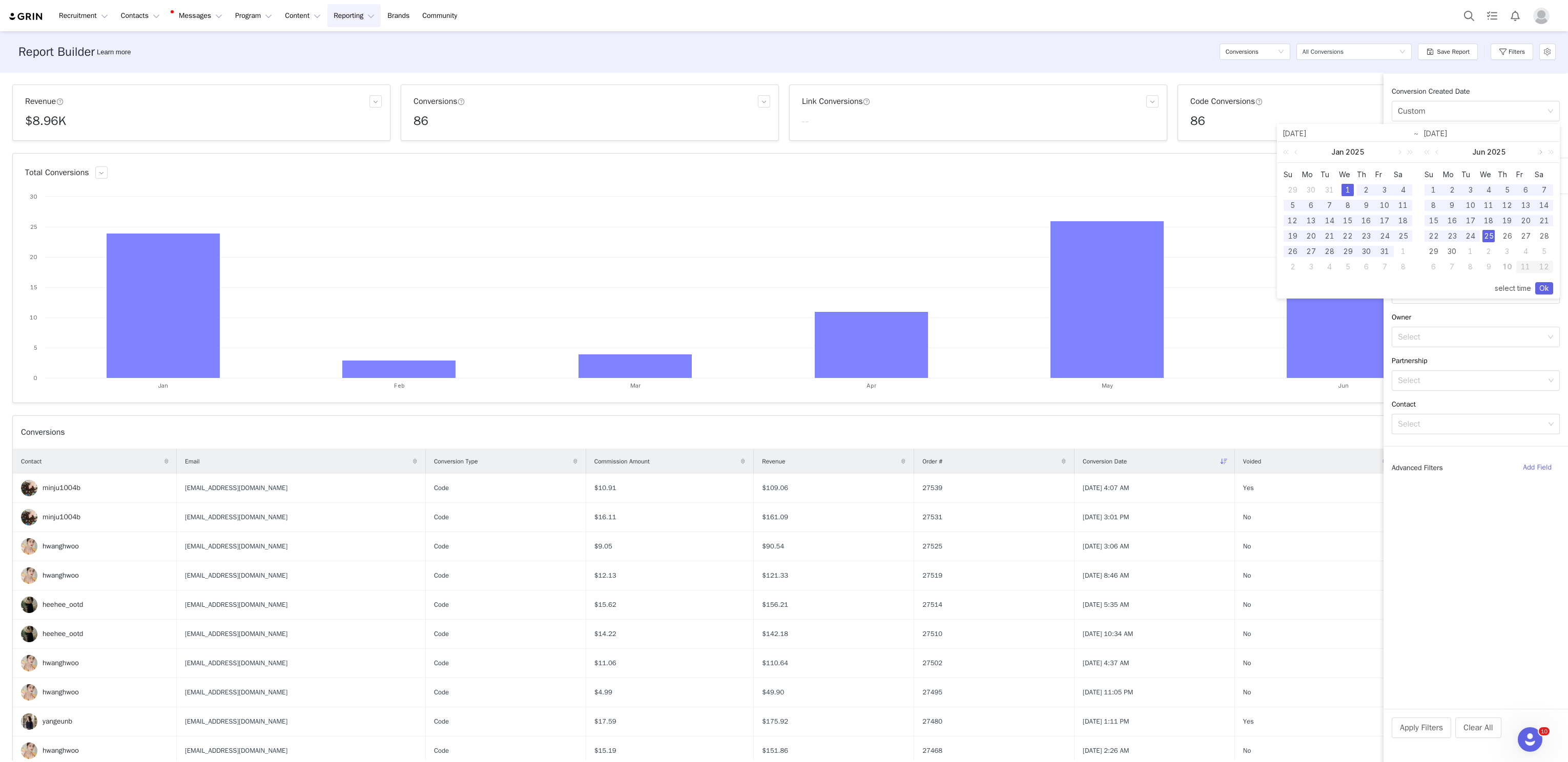 click at bounding box center [1540, 152] 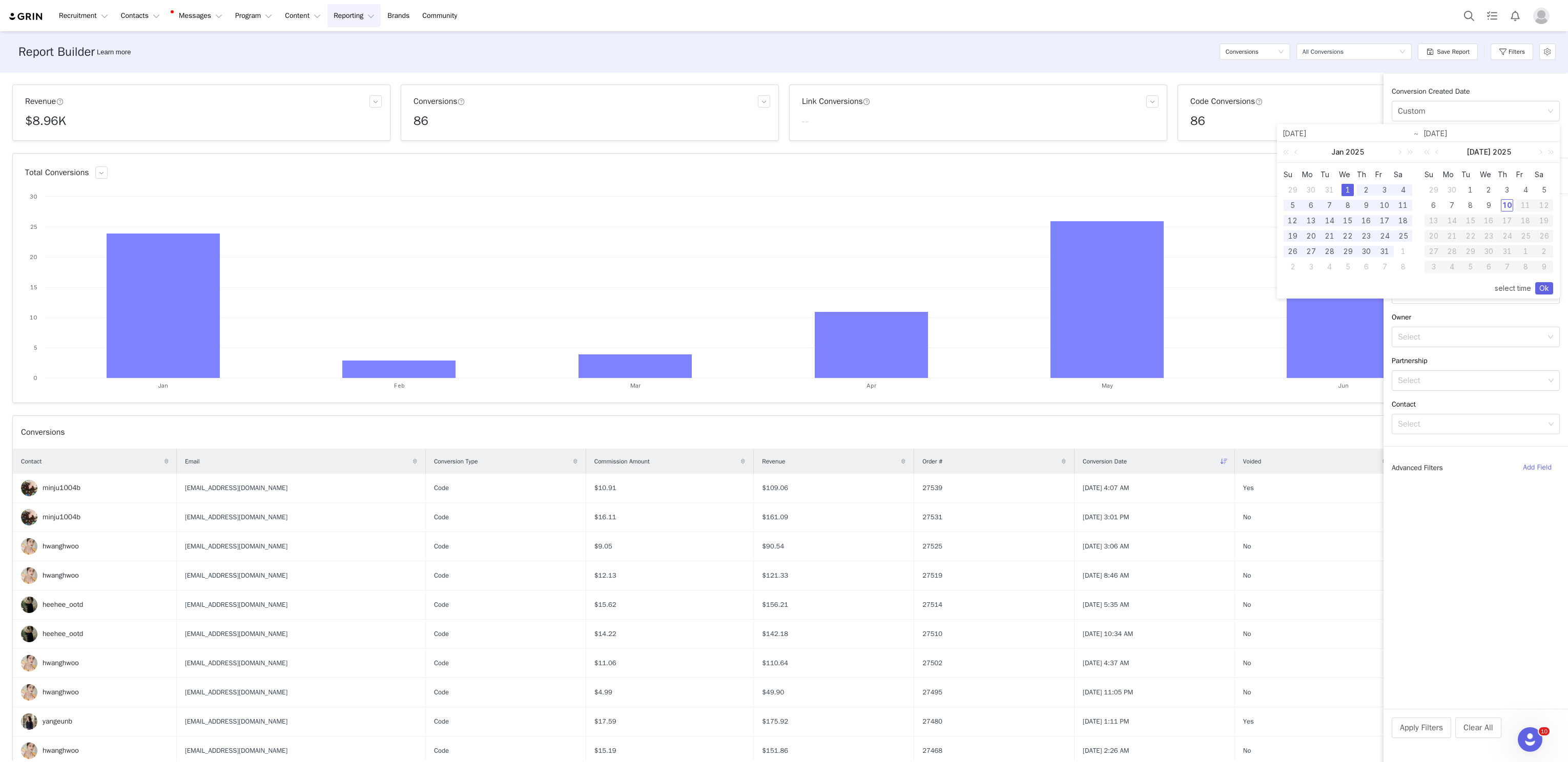 click on "10" at bounding box center [1507, 205] 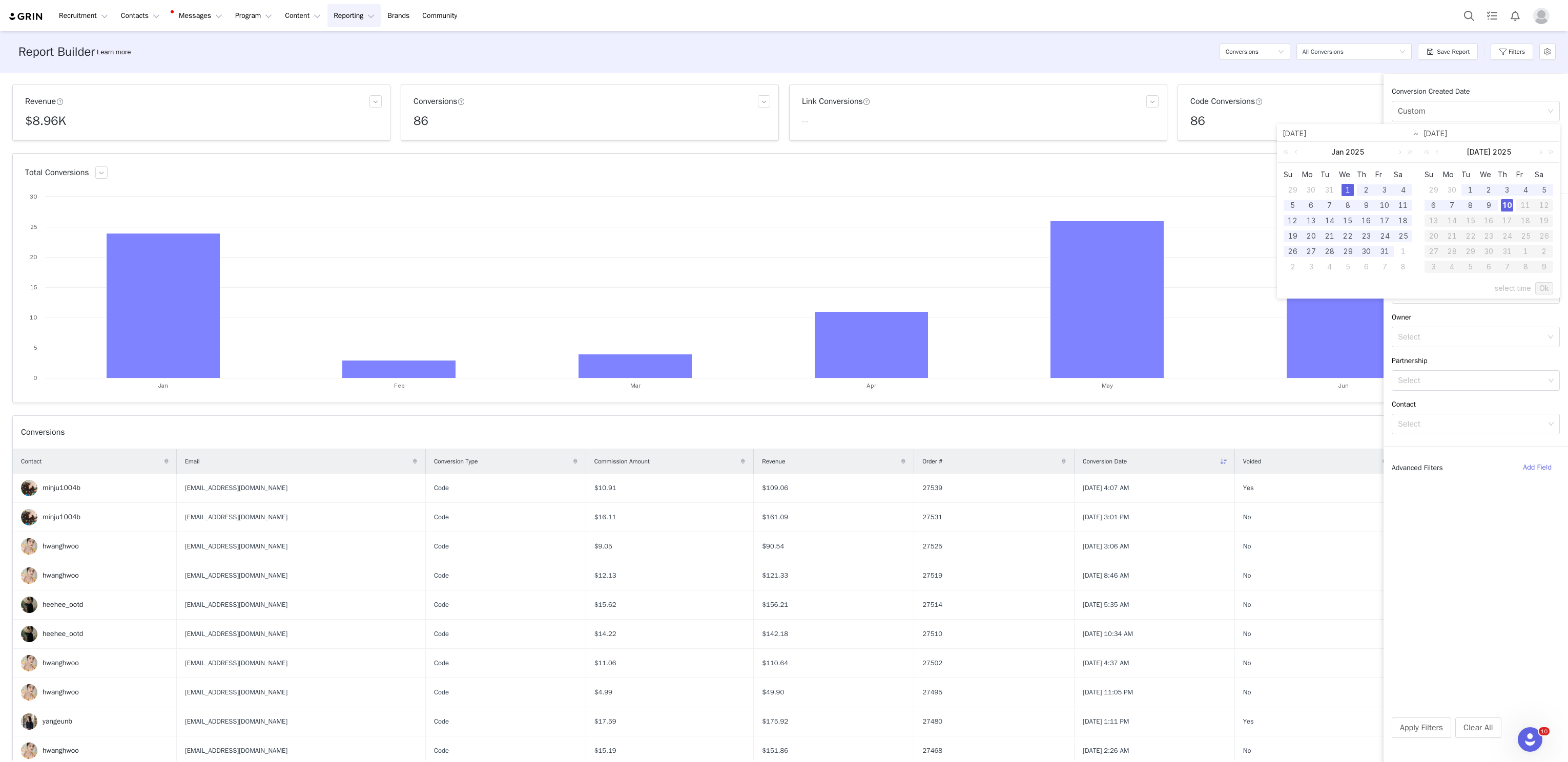 click on "1" at bounding box center [1348, 190] 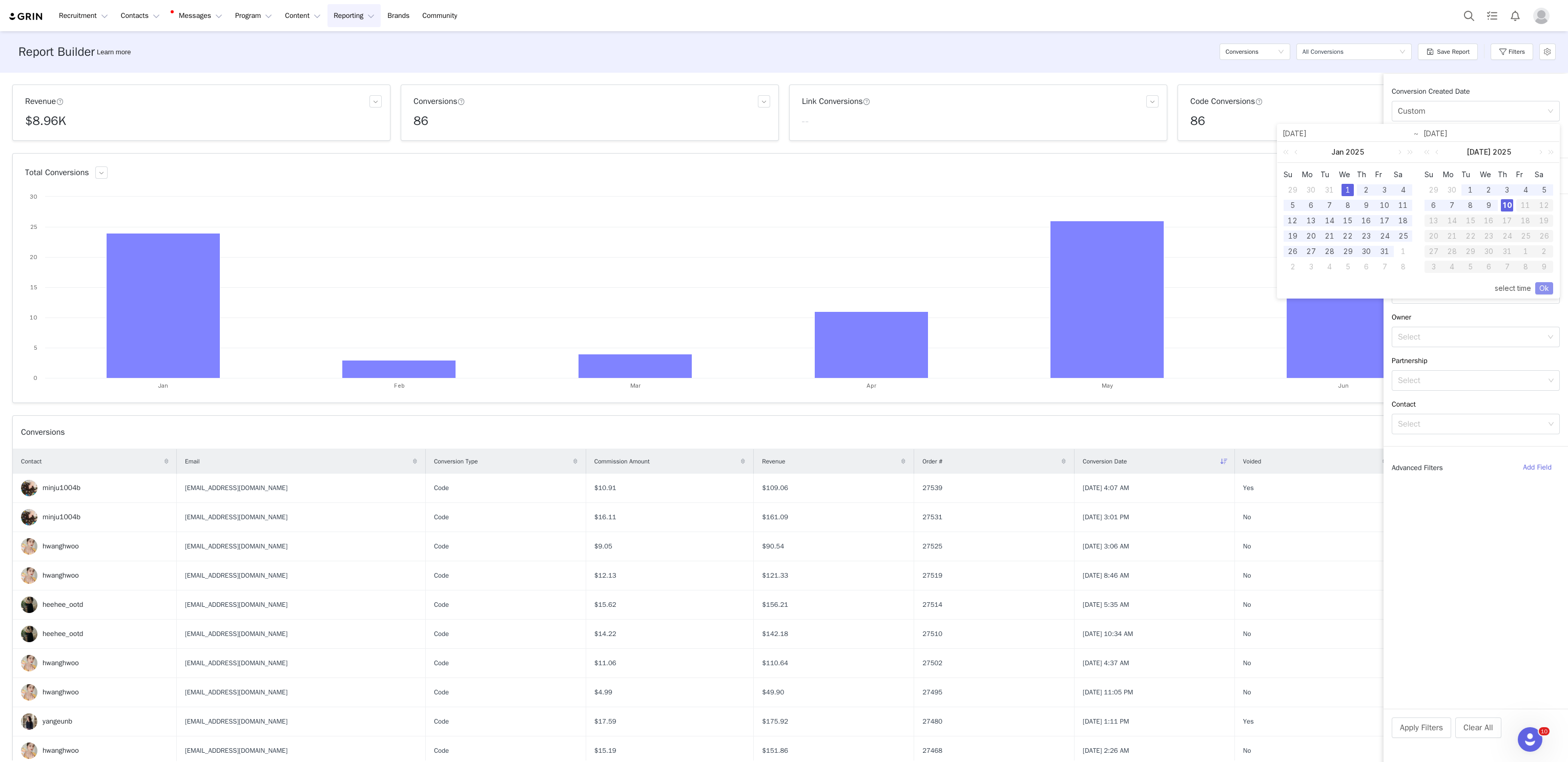 click on "Ok" at bounding box center [1544, 288] 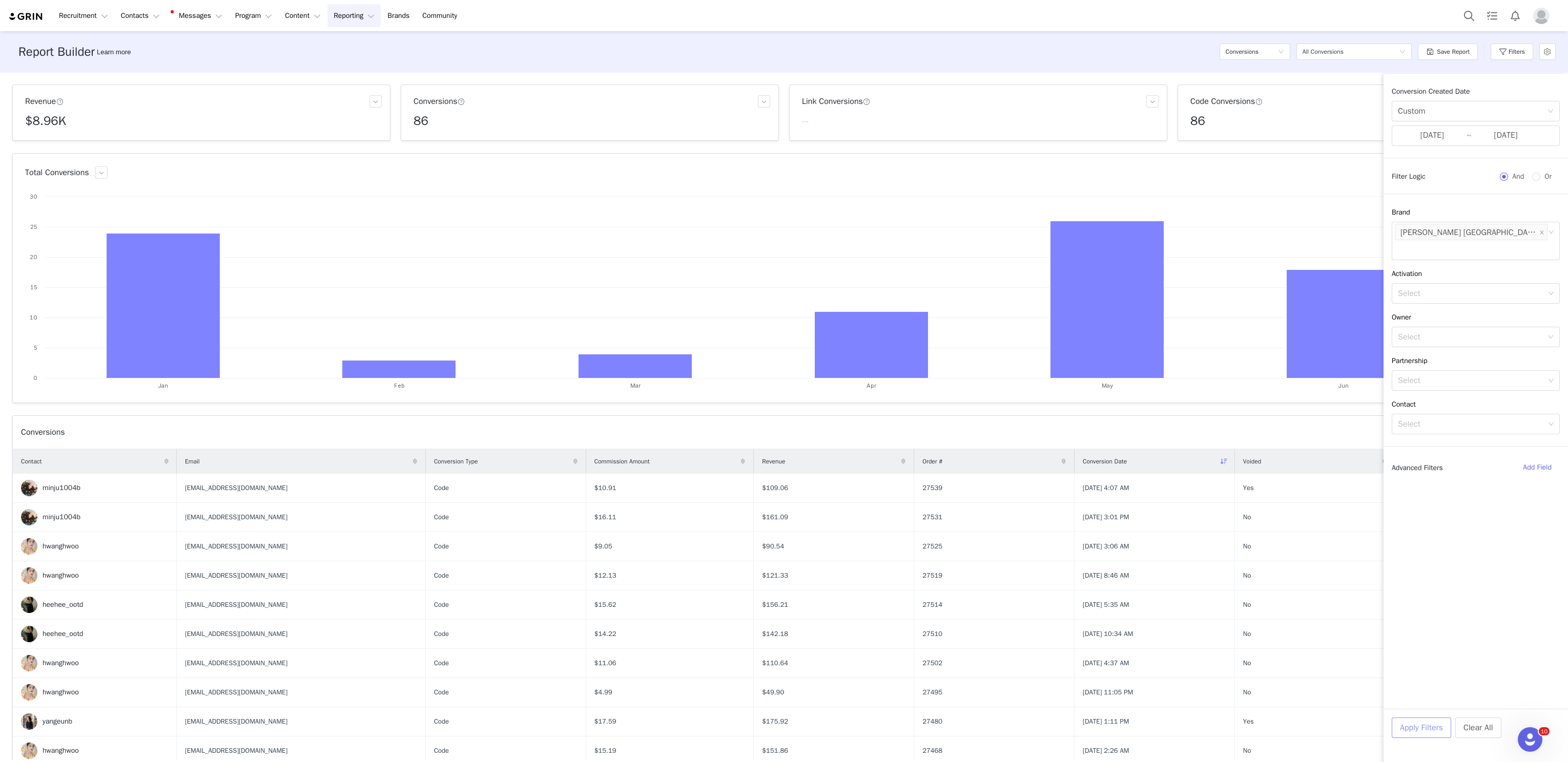 click on "Apply Filters" at bounding box center [1421, 728] 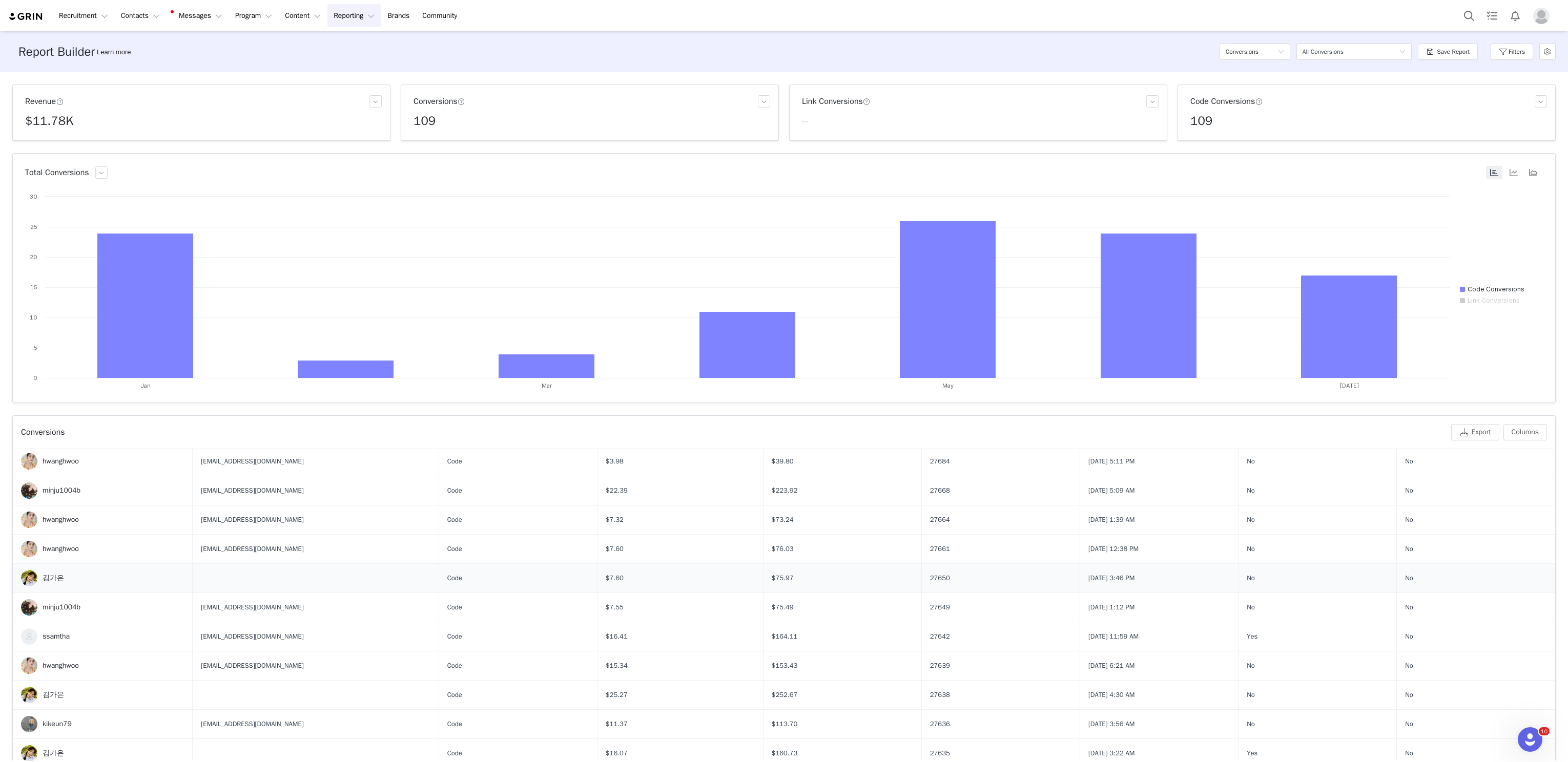 scroll, scrollTop: 148, scrollLeft: 0, axis: vertical 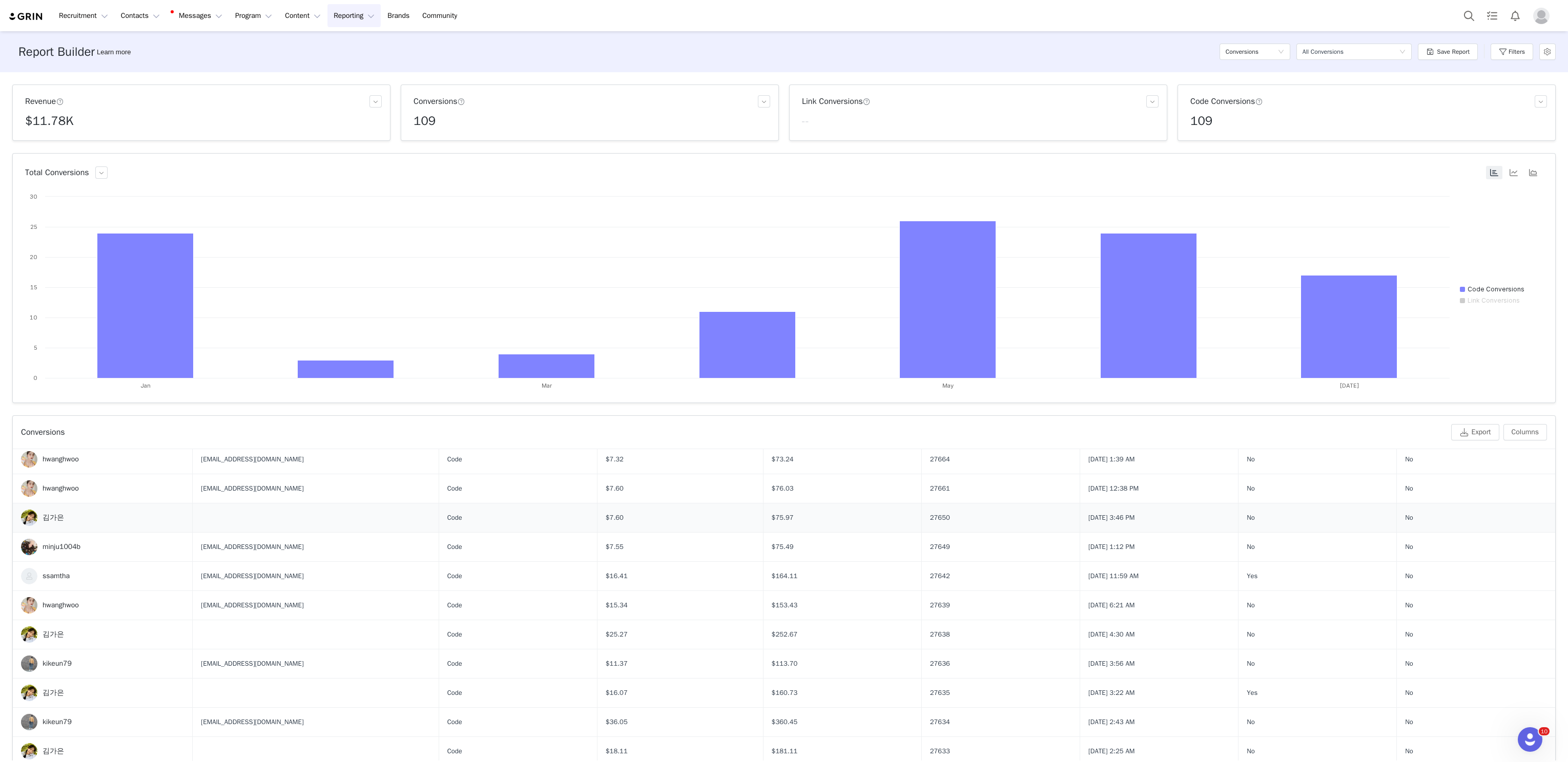 click on "김가은" at bounding box center (53, 518) 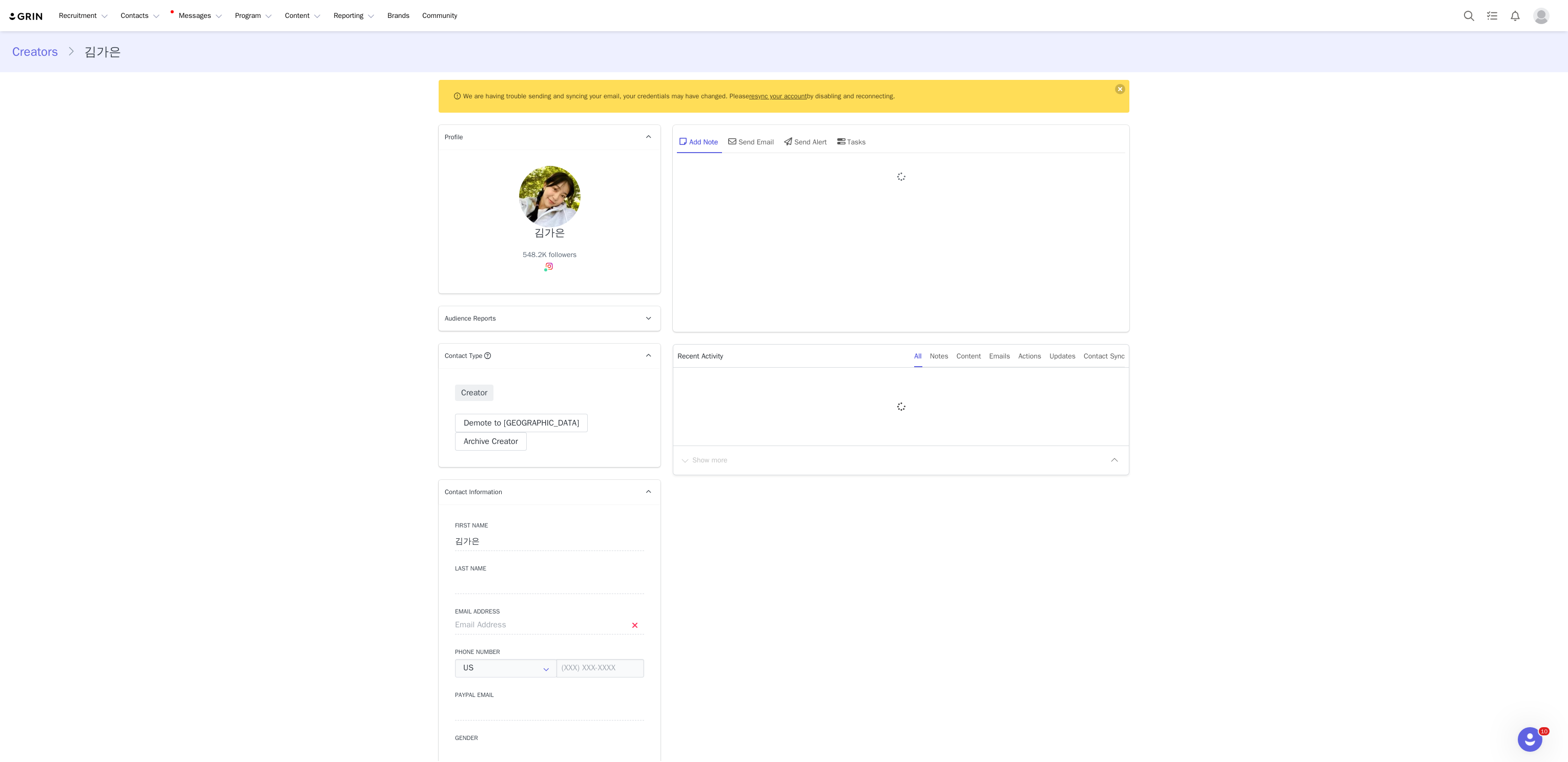 type on "+1 ([GEOGRAPHIC_DATA])" 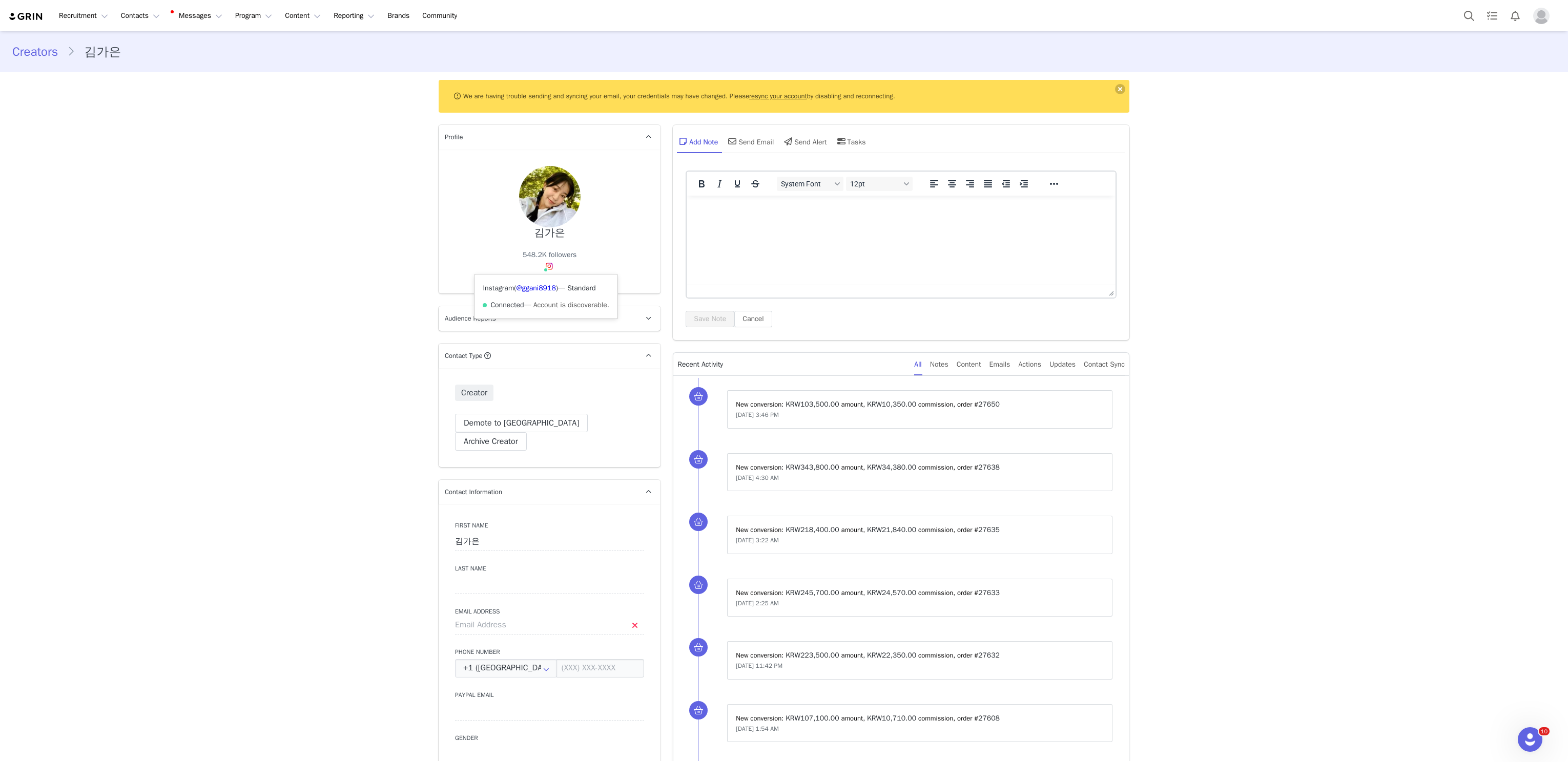scroll, scrollTop: 0, scrollLeft: 0, axis: both 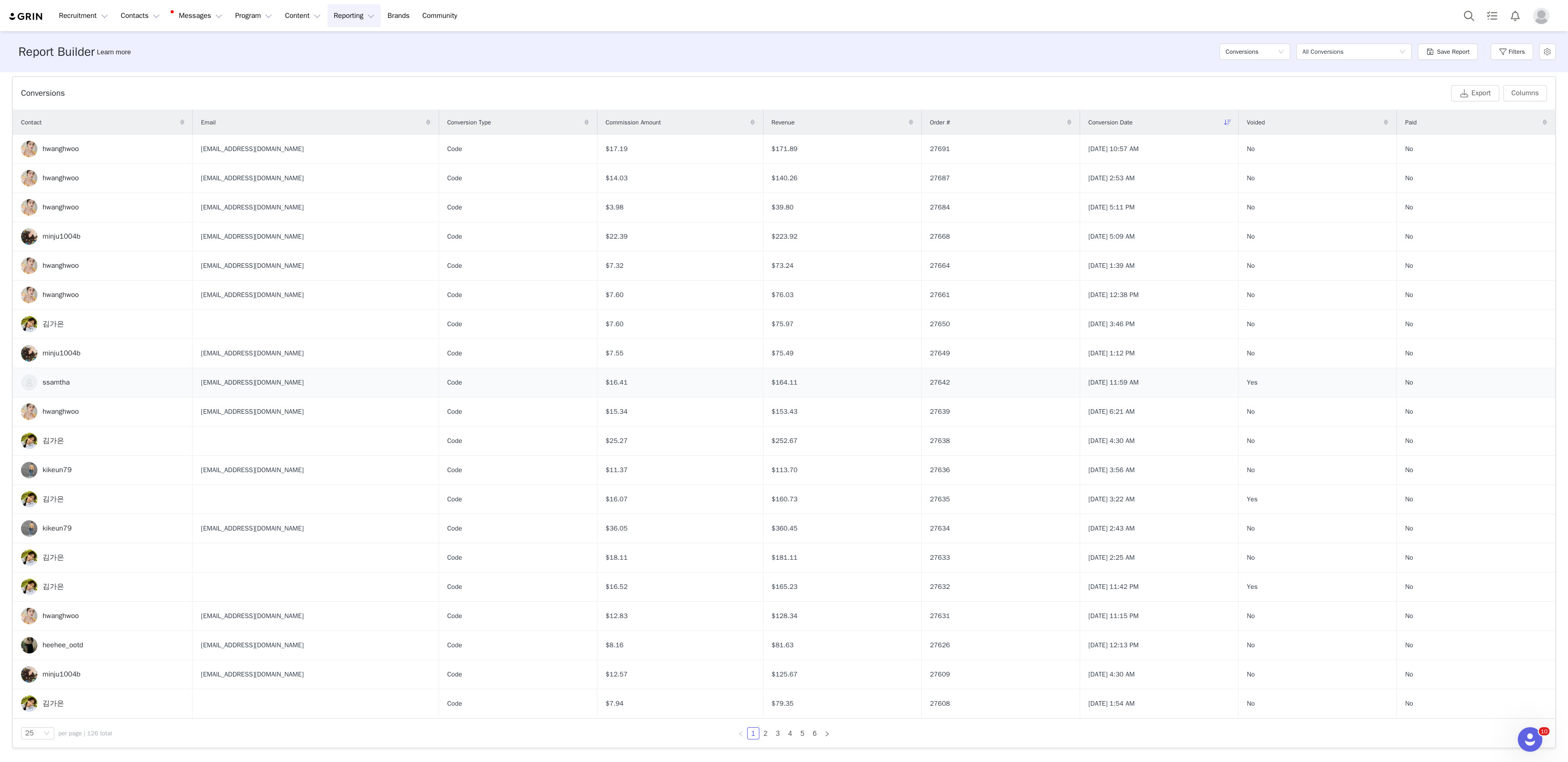 click on "ssamtha" at bounding box center (102, 383) 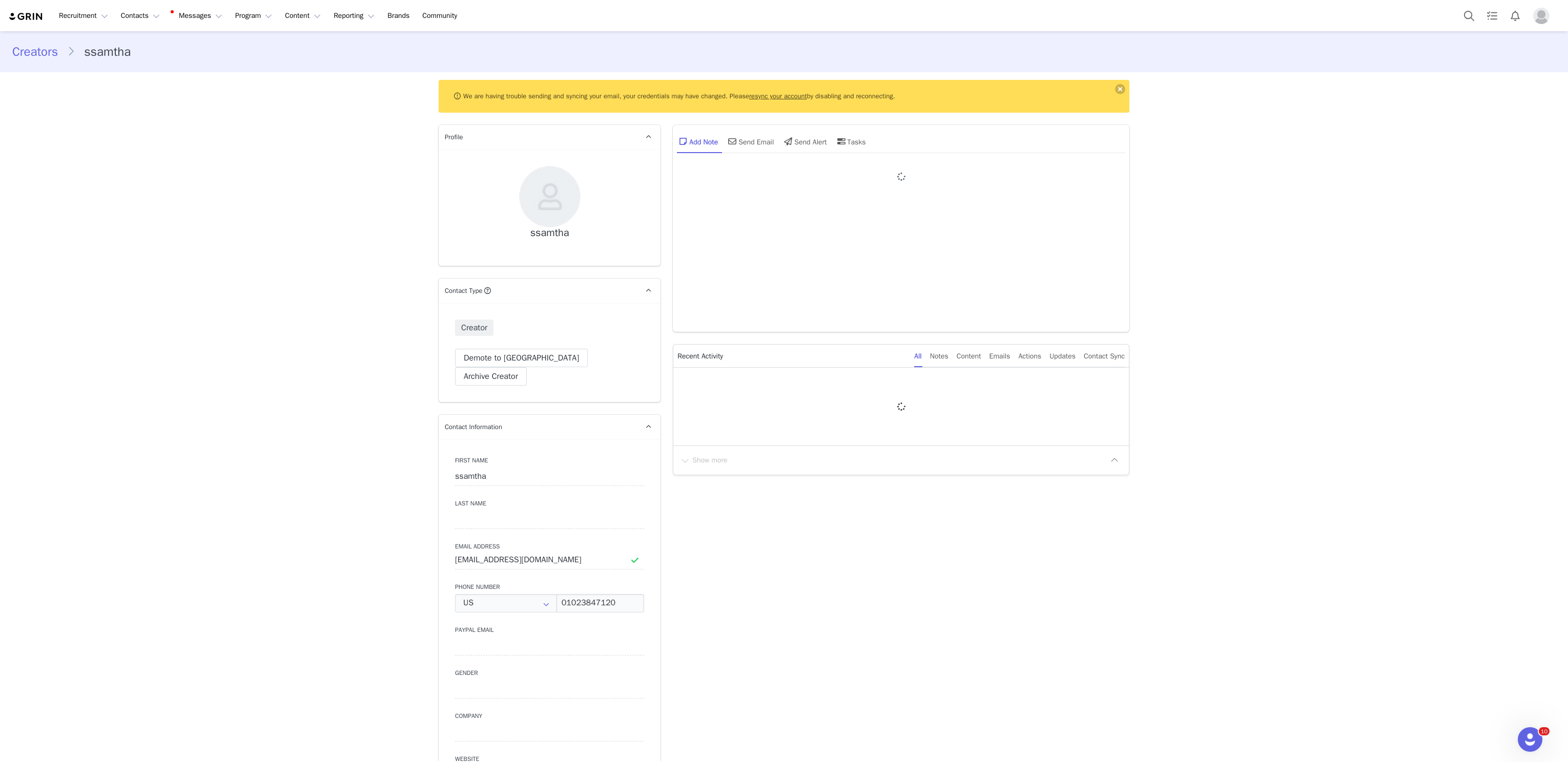 type on "+1 ([GEOGRAPHIC_DATA])" 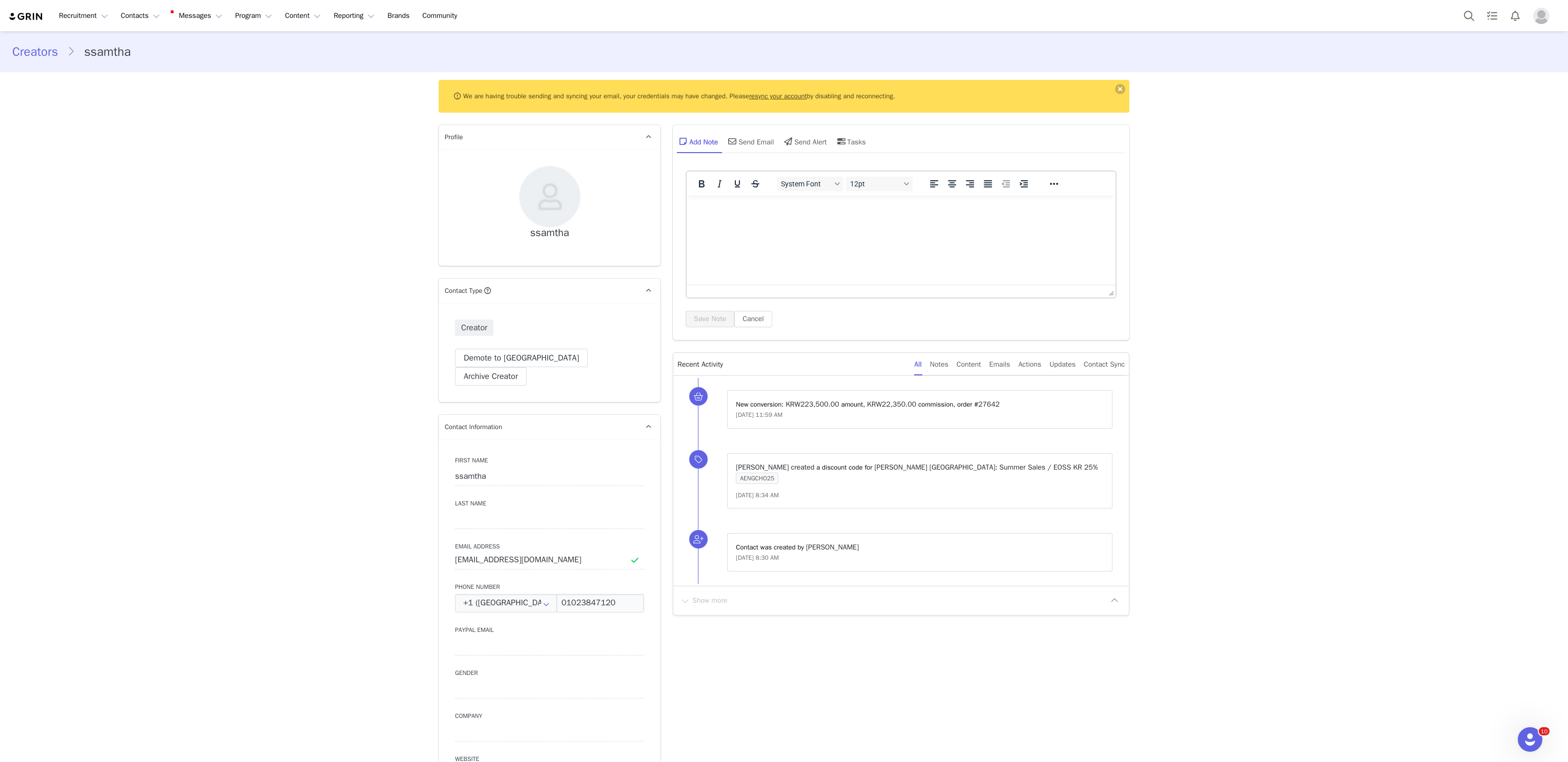 scroll, scrollTop: 0, scrollLeft: 0, axis: both 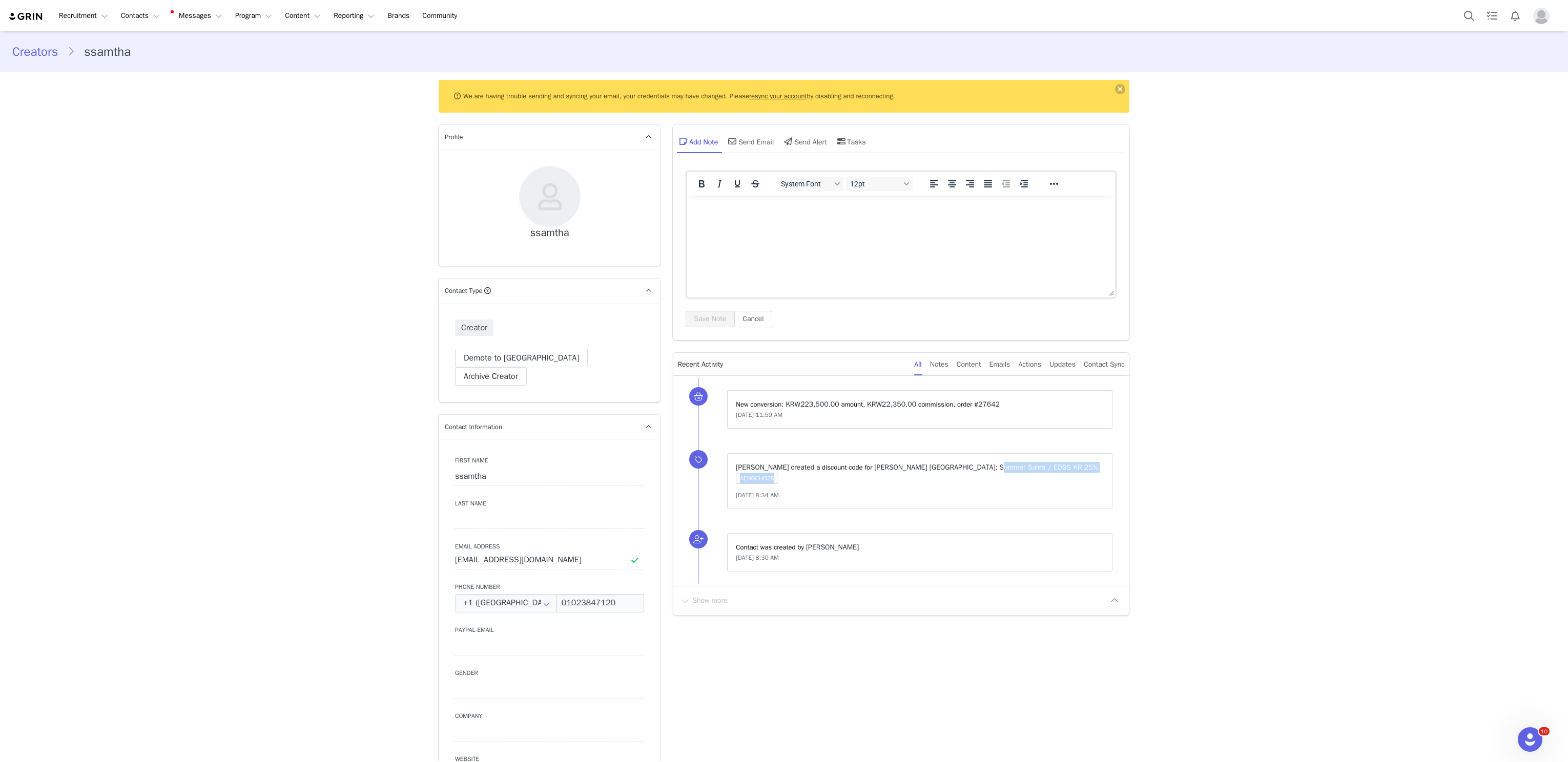 drag, startPoint x: 956, startPoint y: 471, endPoint x: 1058, endPoint y: 472, distance: 102.0049 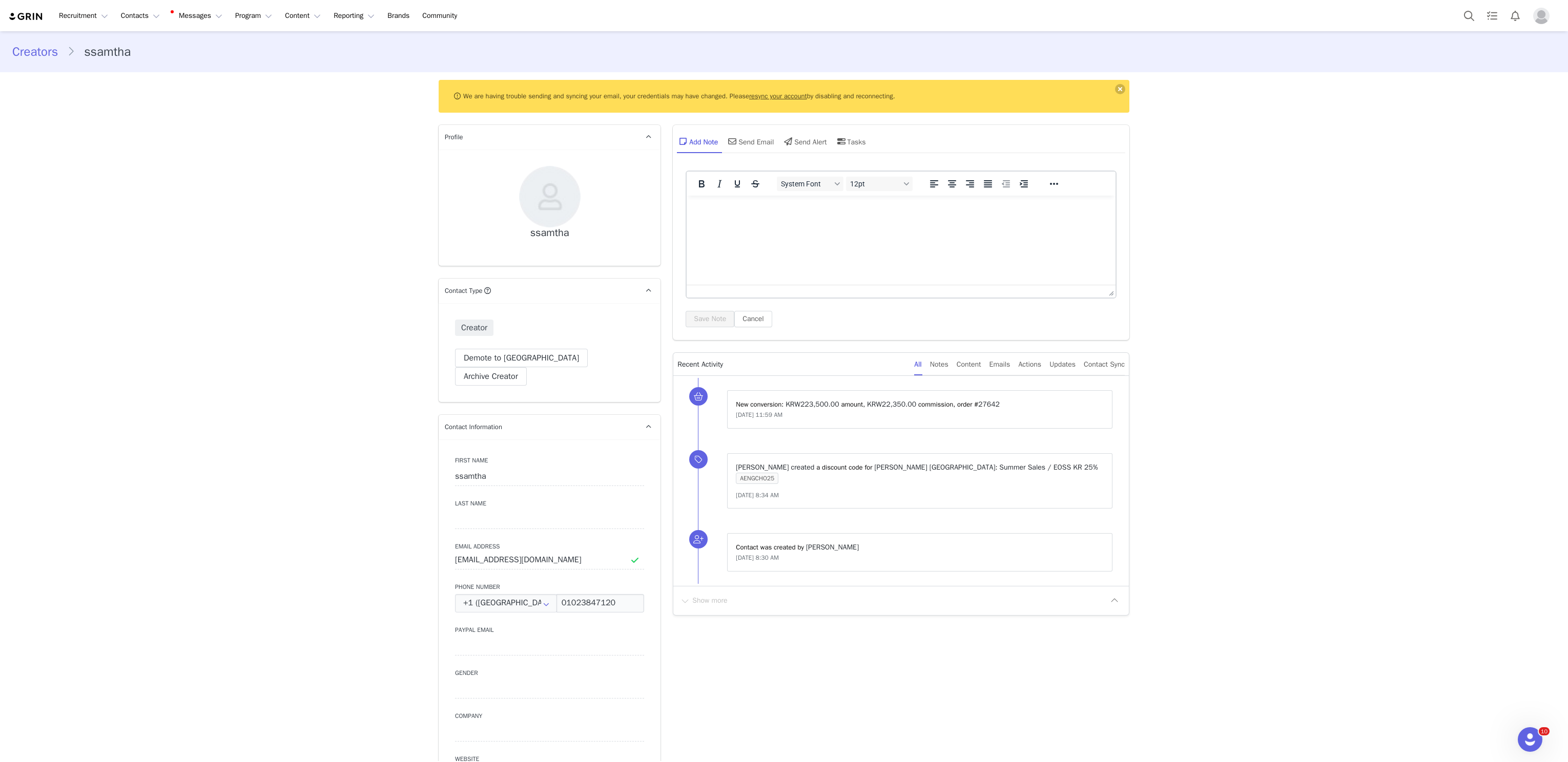 drag, startPoint x: 1058, startPoint y: 472, endPoint x: 1044, endPoint y: 492, distance: 24.413111 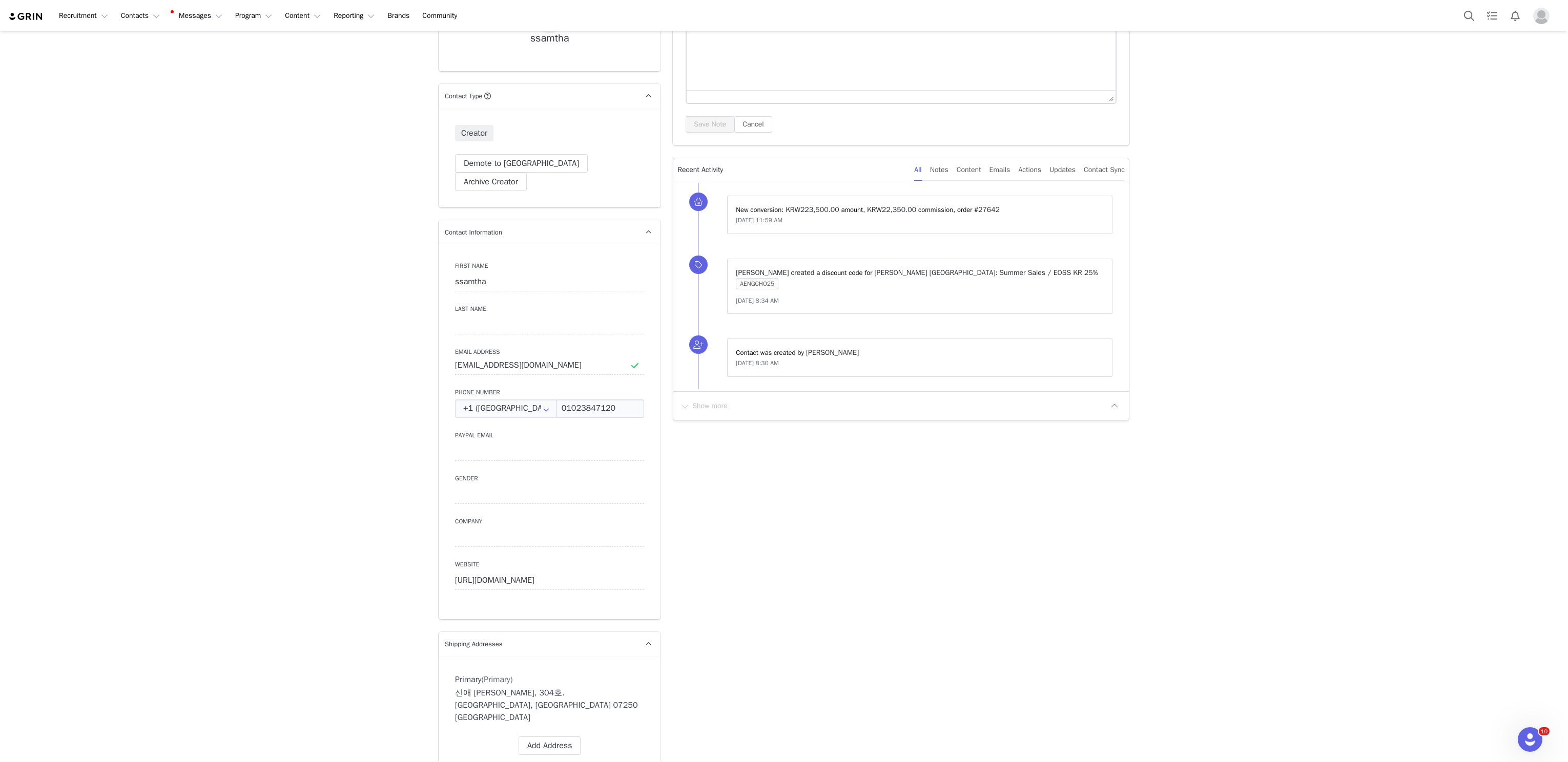 scroll, scrollTop: 230, scrollLeft: 0, axis: vertical 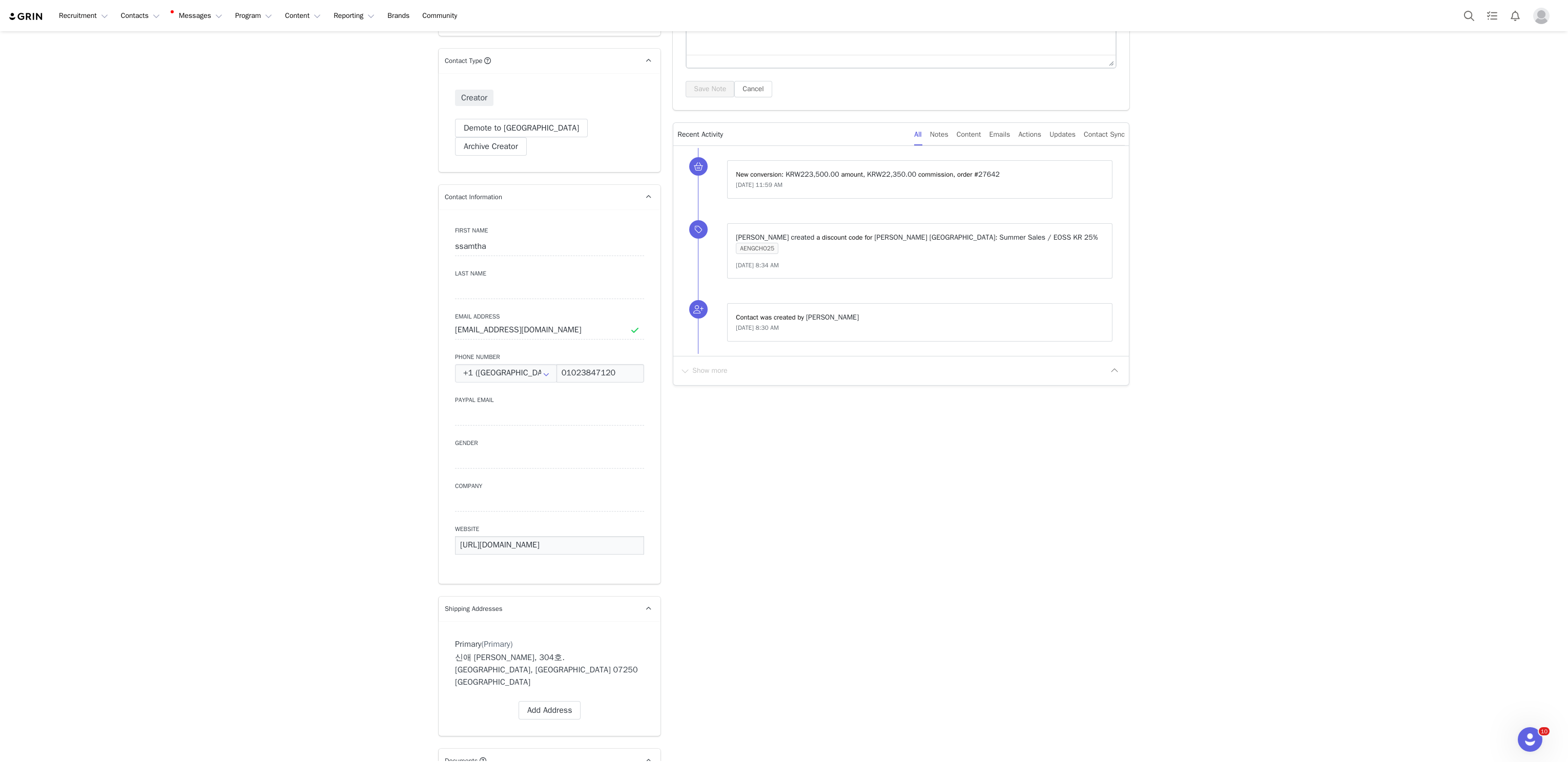 drag, startPoint x: 608, startPoint y: 521, endPoint x: 431, endPoint y: 525, distance: 177.04519 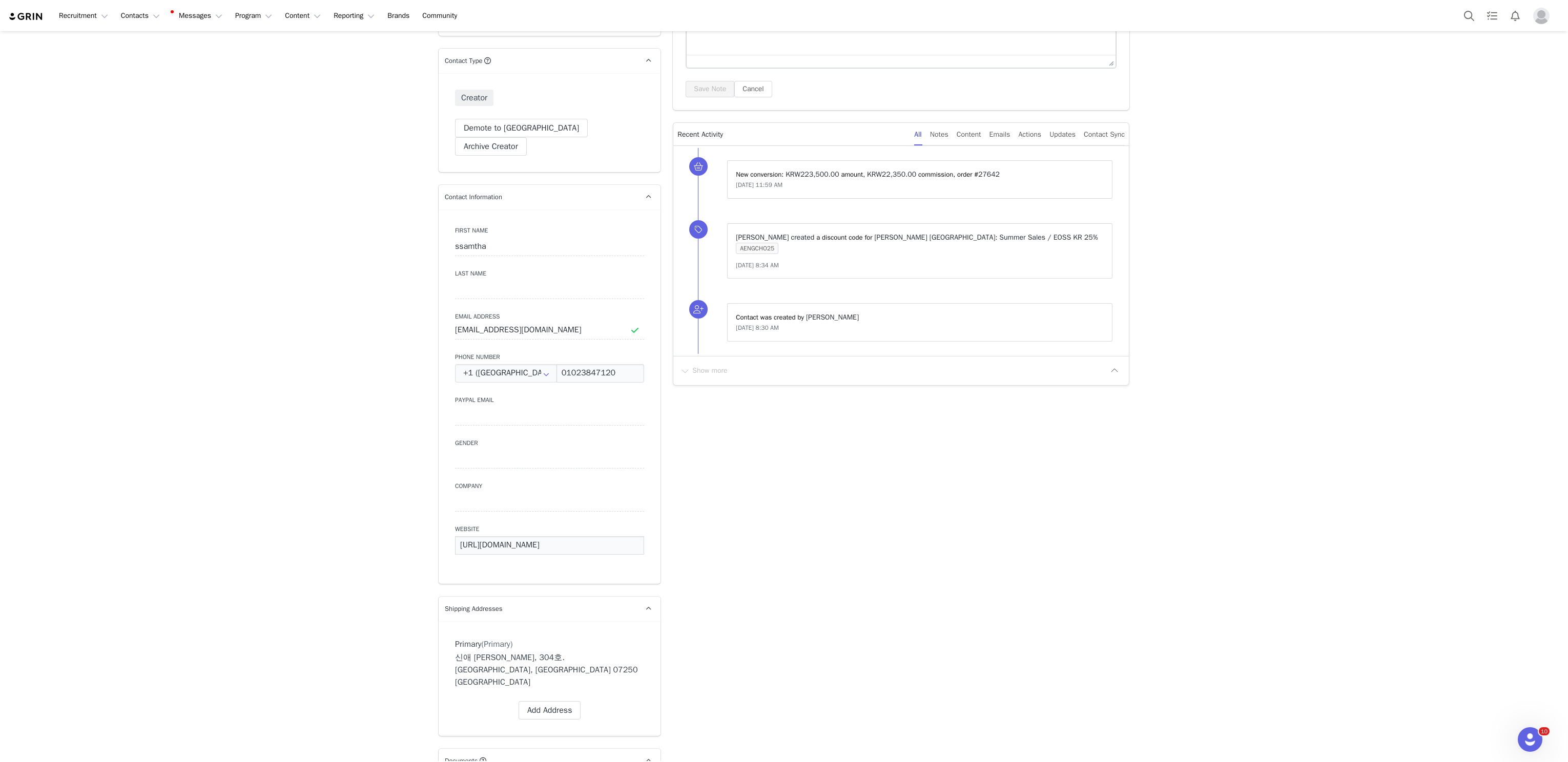click on "Profile  ssamtha      Contact Type  Contact type can be Creator, Prospect, Application, or Manager.   Creator  Demote this Creator? This will remove all accepted proposals attached to this creator.  Yes, demote  Demote to Prospect Archive this Creator? Important:  marking a creator as "Archived" will stop conversion and content tracking. Previous conversions and content will still be available for reporting purposes. Are you sure you want to continue?   Yes, archive  Archive Creator Contact Information  First Name  ssamtha  Last Name  Email Address [EMAIL_ADDRESS][DOMAIN_NAME]  Phone Number  +1 ([GEOGRAPHIC_DATA]) +93 ([GEOGRAPHIC_DATA]) +358 ([GEOGRAPHIC_DATA]) +355 ([GEOGRAPHIC_DATA]) +213 ([GEOGRAPHIC_DATA]) +376 ([GEOGRAPHIC_DATA]) +244 ([GEOGRAPHIC_DATA]) +1264 ([GEOGRAPHIC_DATA]) +1268 ([GEOGRAPHIC_DATA]) +54 ([GEOGRAPHIC_DATA]) +374 ([GEOGRAPHIC_DATA]) +297 ([GEOGRAPHIC_DATA]) +61 ([GEOGRAPHIC_DATA]) +43 ([GEOGRAPHIC_DATA]) +994 ([GEOGRAPHIC_DATA]) +1242 ([GEOGRAPHIC_DATA]) +973 ([GEOGRAPHIC_DATA]) +880 ([GEOGRAPHIC_DATA]) +1246 ([GEOGRAPHIC_DATA]) +375 ([GEOGRAPHIC_DATA]) +32 ([GEOGRAPHIC_DATA]) +501 ([GEOGRAPHIC_DATA]) +229 ([GEOGRAPHIC_DATA]) +1441 ([GEOGRAPHIC_DATA]) +975 ([GEOGRAPHIC_DATA]) +591 ([GEOGRAPHIC_DATA]) +267 ([GEOGRAPHIC_DATA])" at bounding box center (549, 1097) 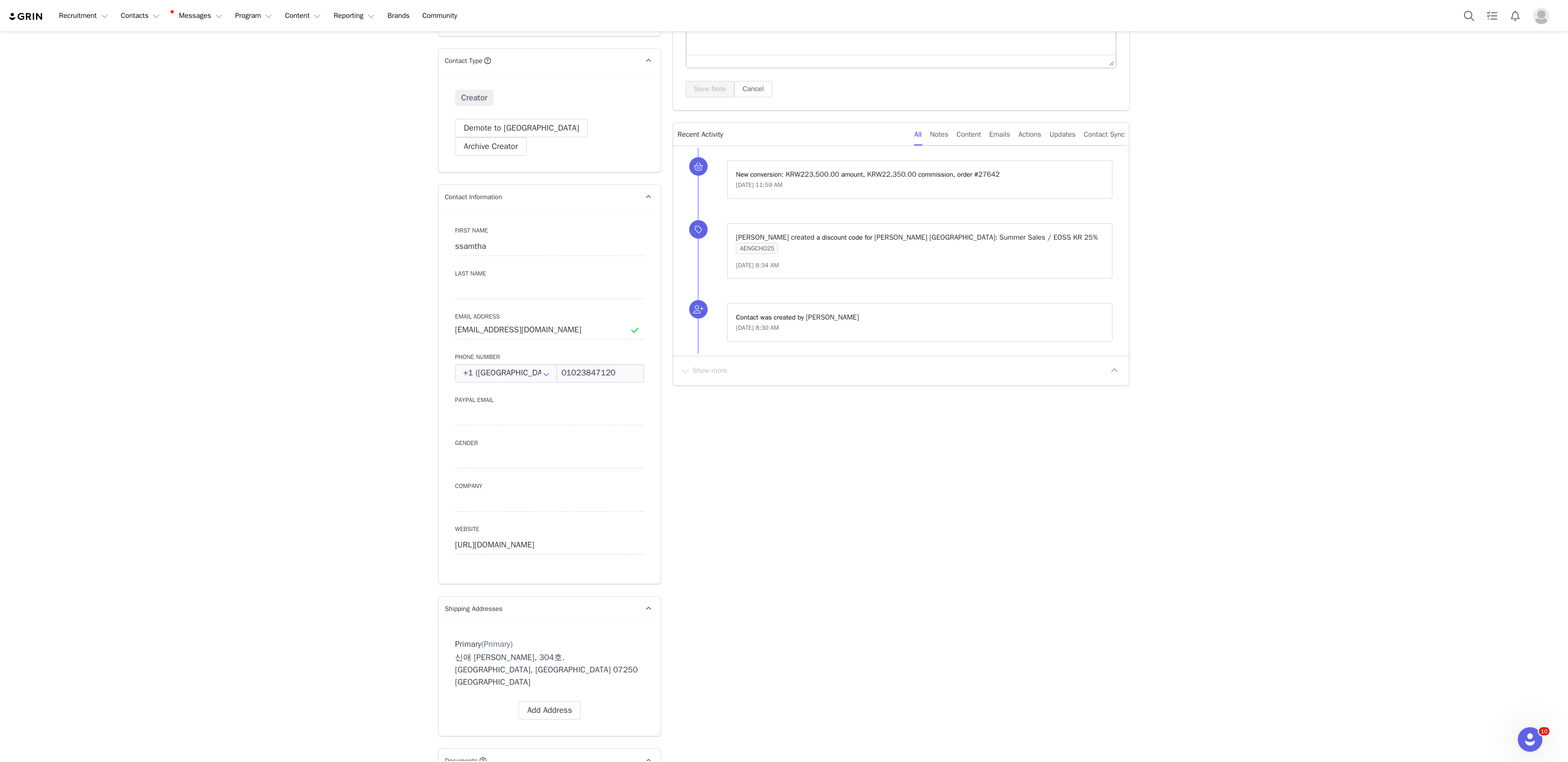 click on "Add Note   Send Email   Send Alert   Tasks  System Font 12pt To open the popup, press Shift+Enter To open the popup, press Shift+Enter To open the popup, press Shift+Enter To open the popup, press Shift+Enter Save Note Cancel Recent Activity All Notes Content Emails Actions Updates Contact Sync New conversion: ⁨ KRW223,500.00 ⁩ amount⁨, ⁨ KRW22,350.00 ⁩  commission⁩⁨, order #⁨ 27642 ⁩⁩ [DATE] 11:59 AM ⁨ [PERSON_NAME] ⁩ ⁨ created ⁩ a discount code for ⁨ [PERSON_NAME] [GEOGRAPHIC_DATA] ⁩: ⁨ Summer Sales / EOSS KR 25% ⁩ AENGCHO25 [DATE] 8:34 AM Contact was created by ⁨ [PERSON_NAME] ⁩ [DATE] 8:30 AM Show more" at bounding box center [901, 1097] 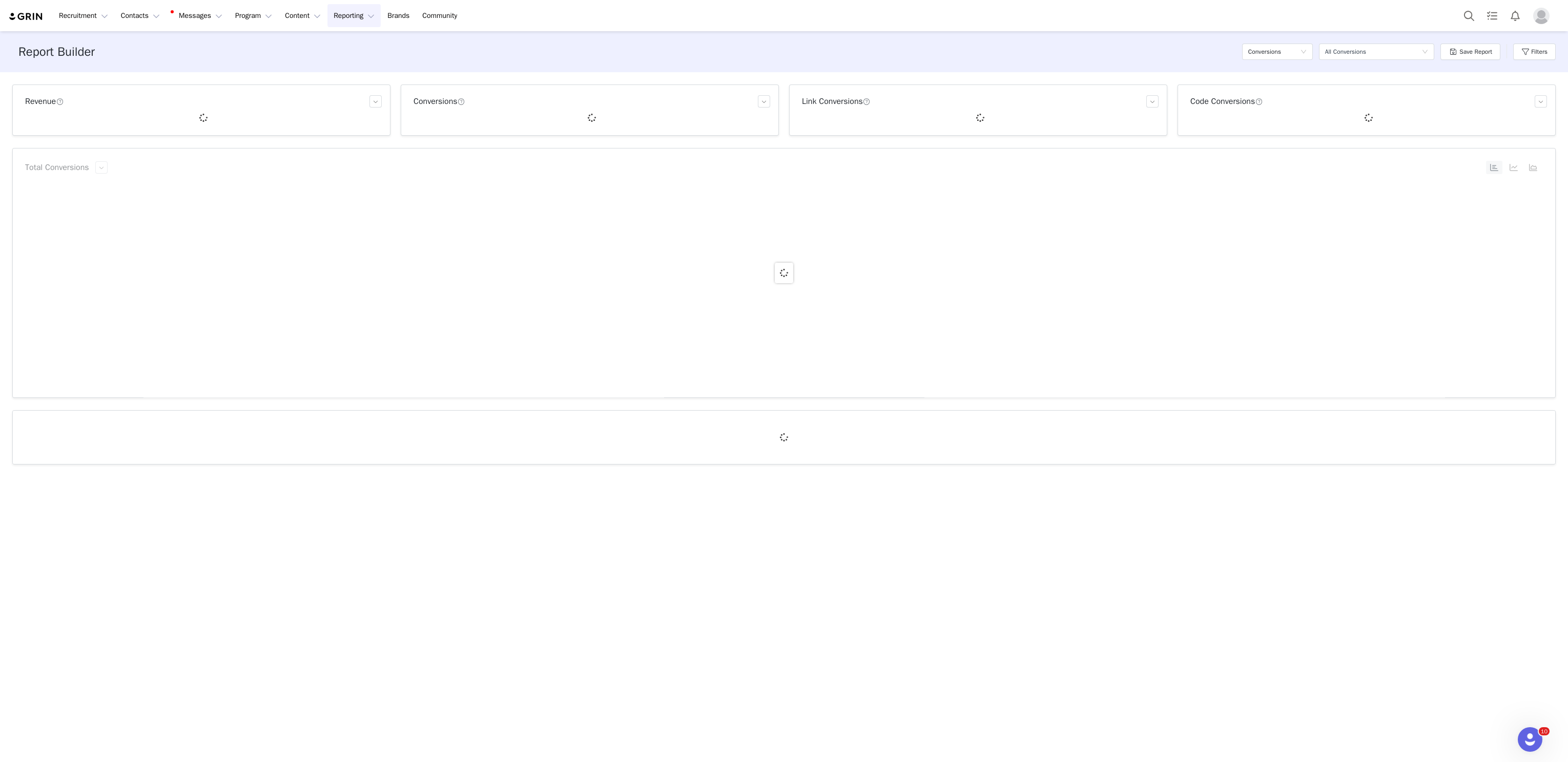 scroll, scrollTop: 0, scrollLeft: 0, axis: both 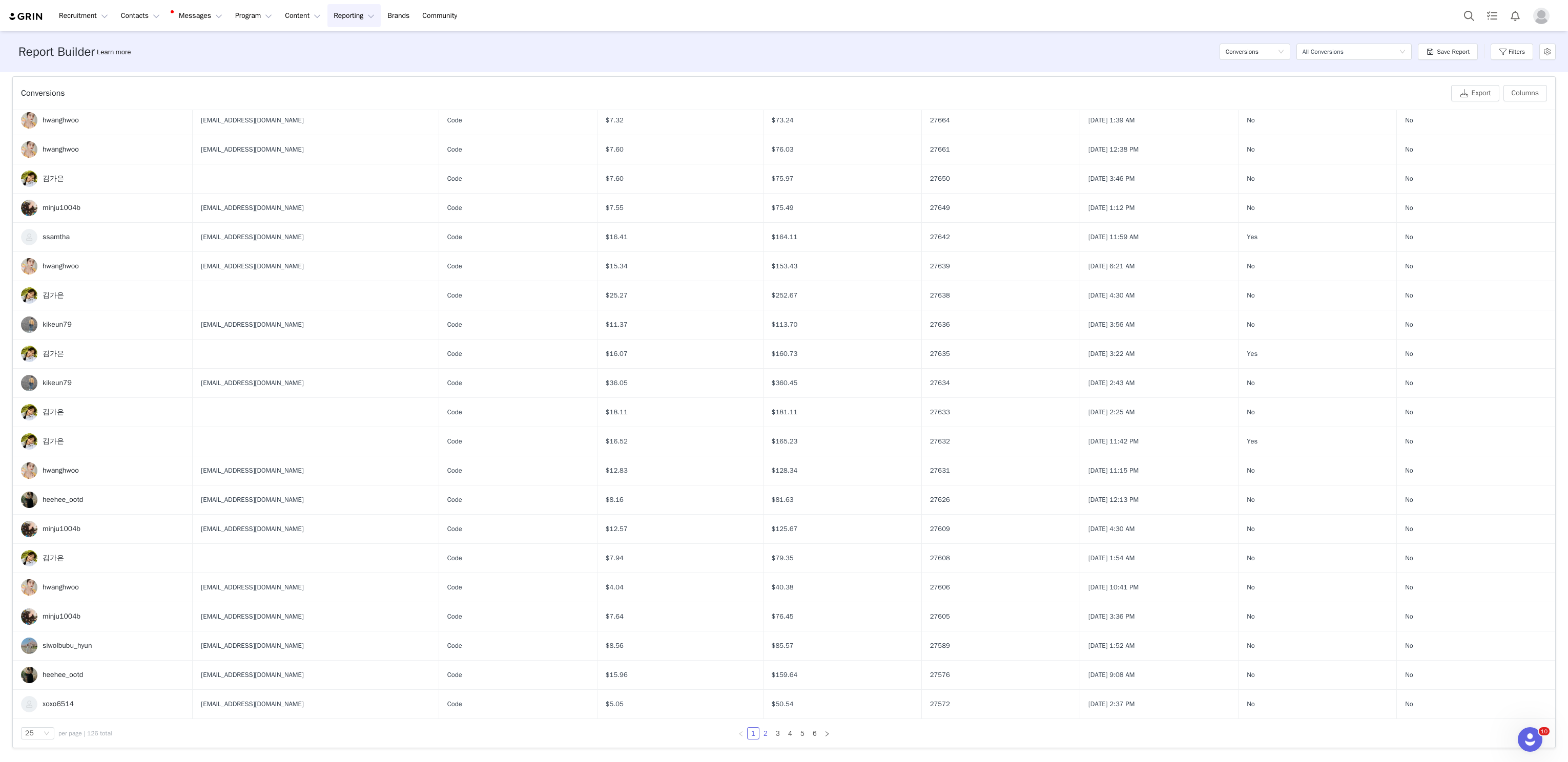 click on "2" at bounding box center [766, 733] 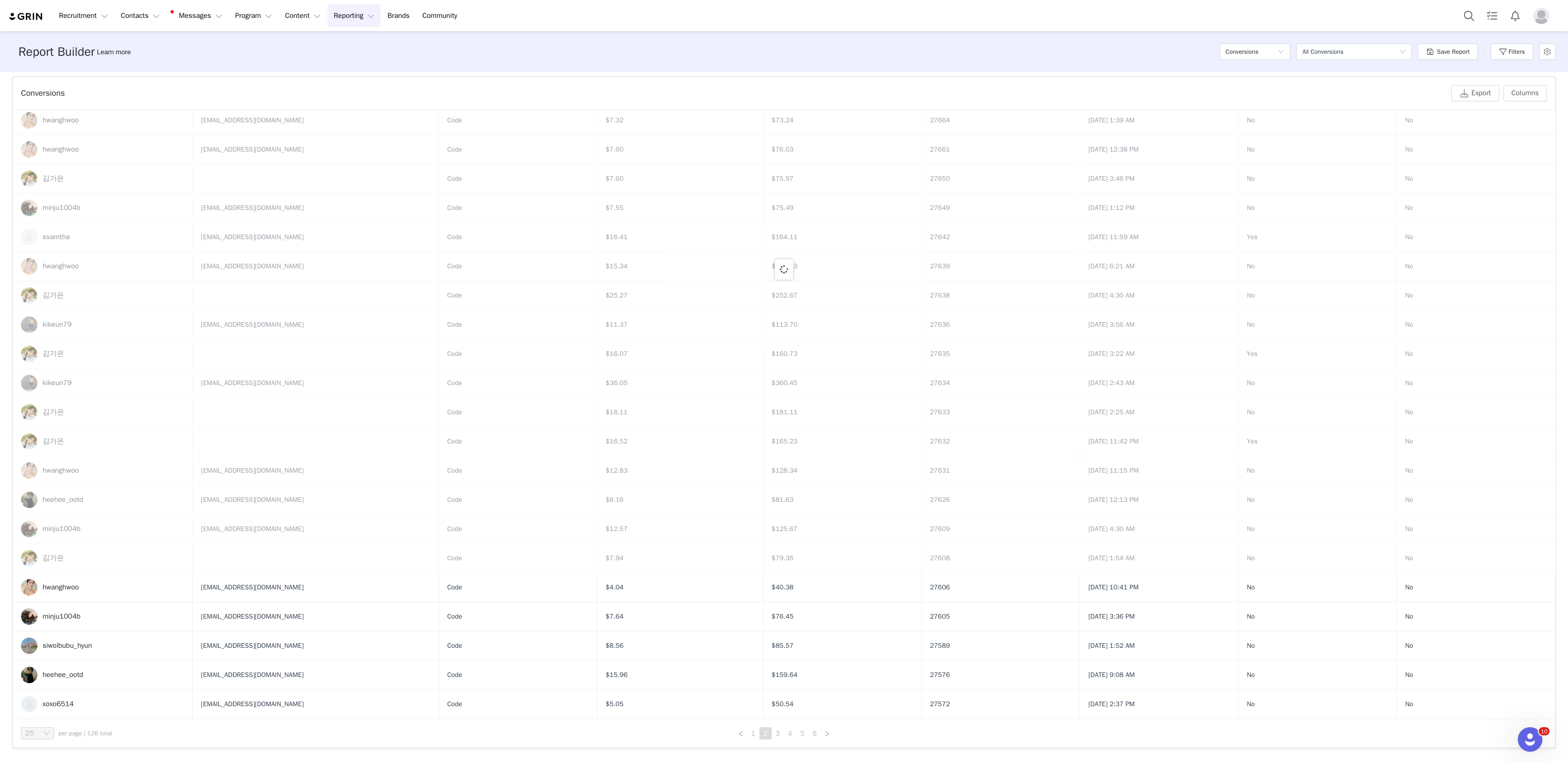 scroll, scrollTop: 0, scrollLeft: 0, axis: both 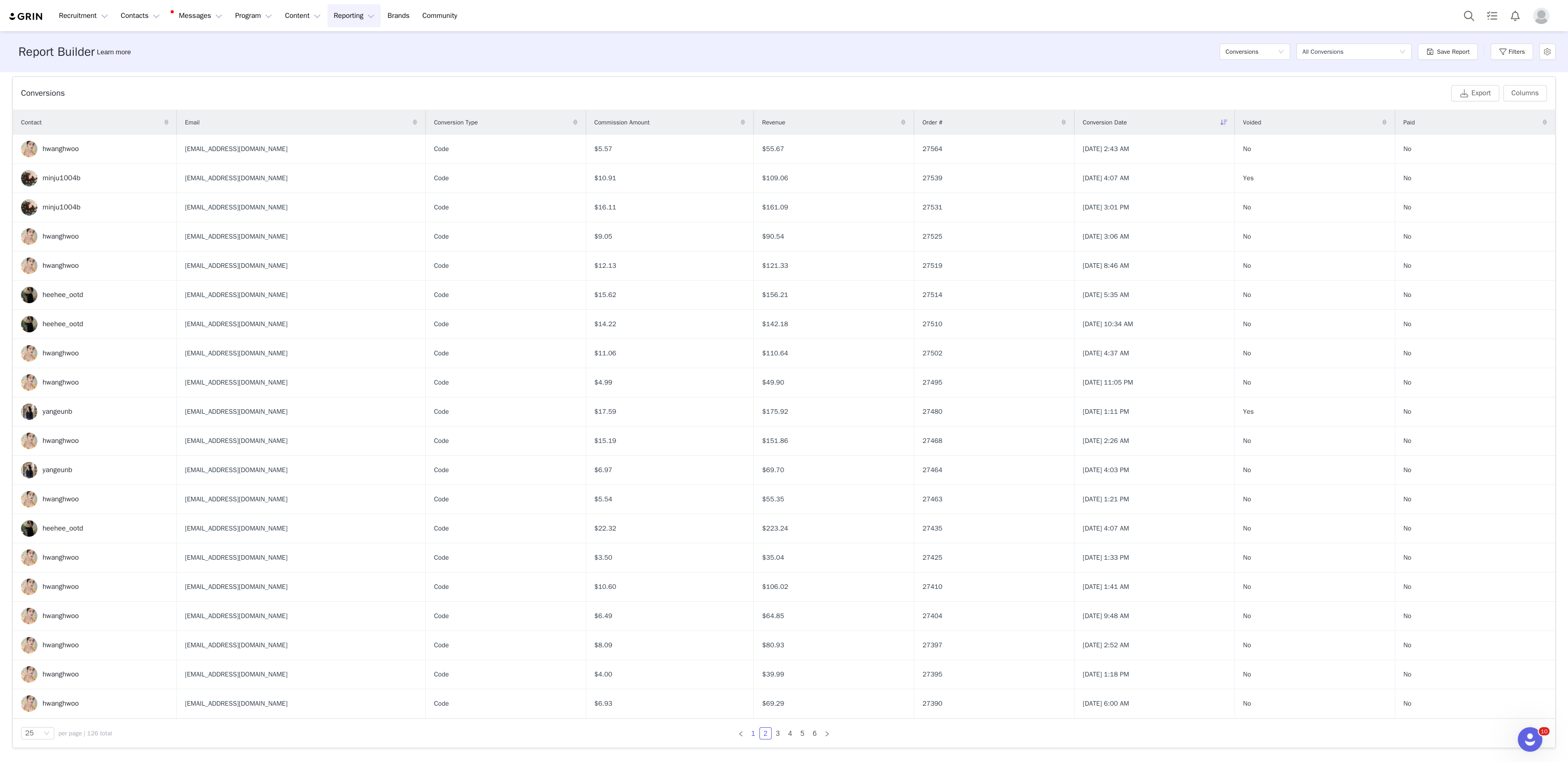 click on "1" at bounding box center [753, 733] 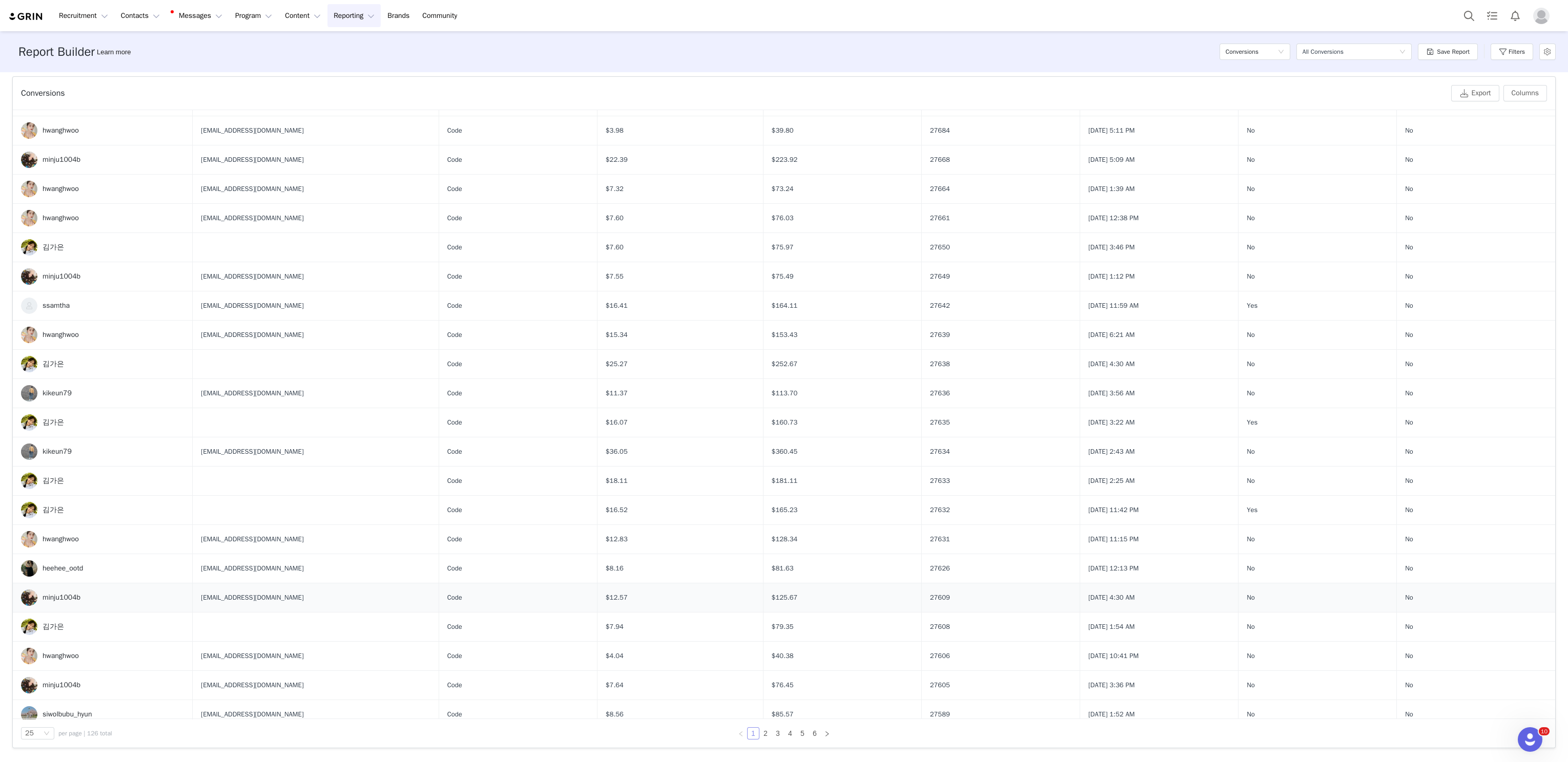 scroll, scrollTop: 0, scrollLeft: 0, axis: both 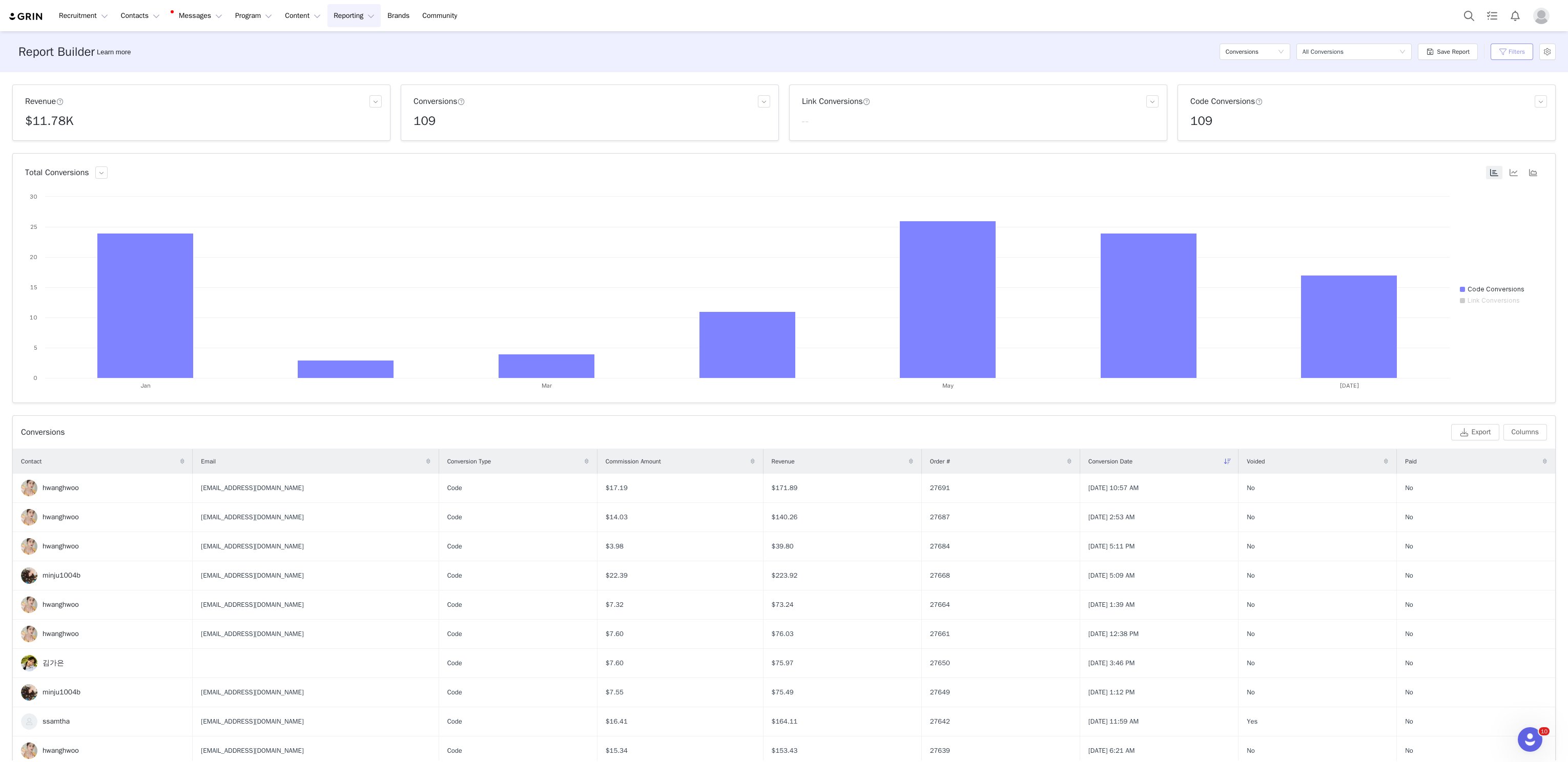 click on "Filters" at bounding box center [1512, 52] 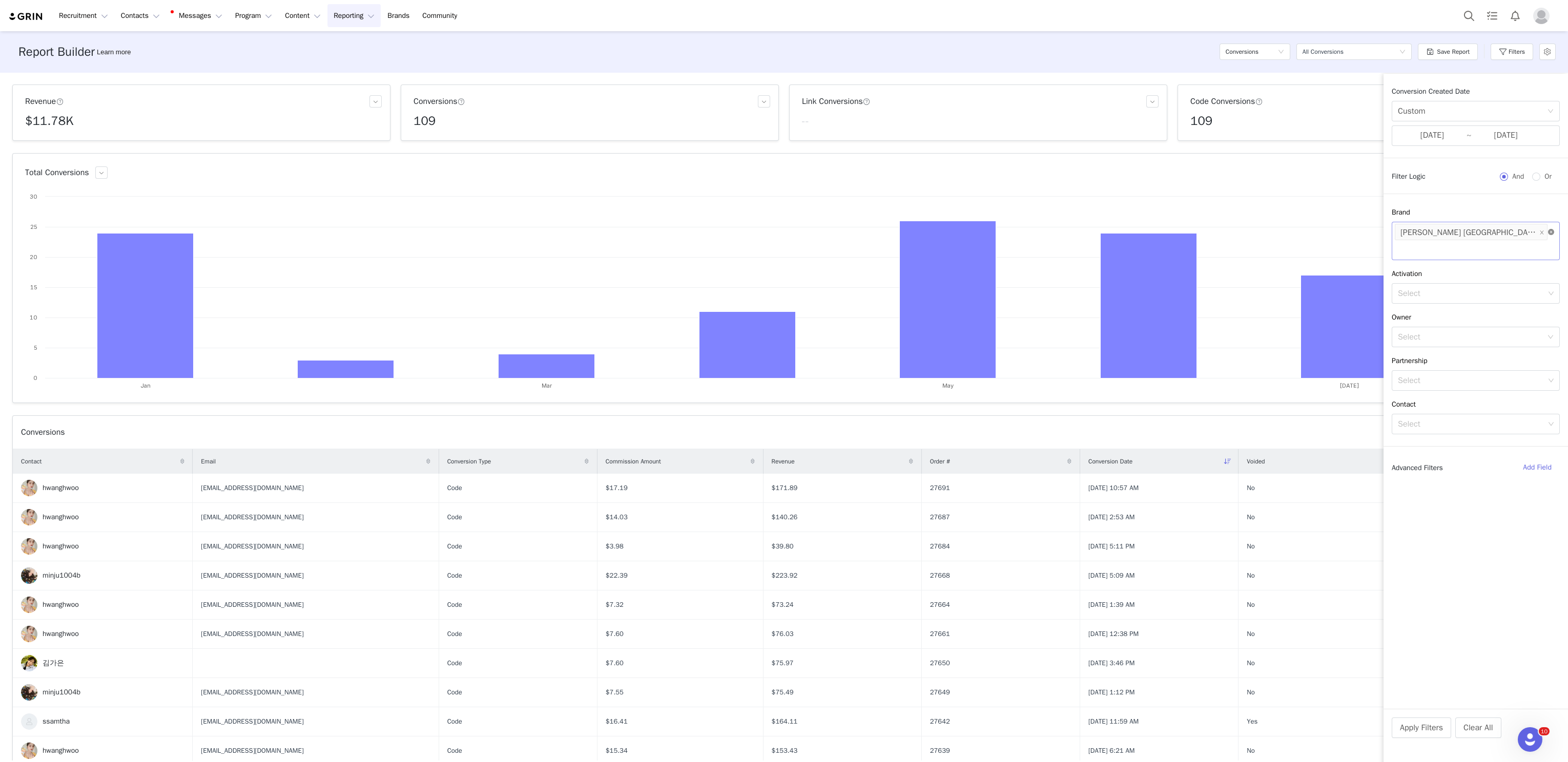 click 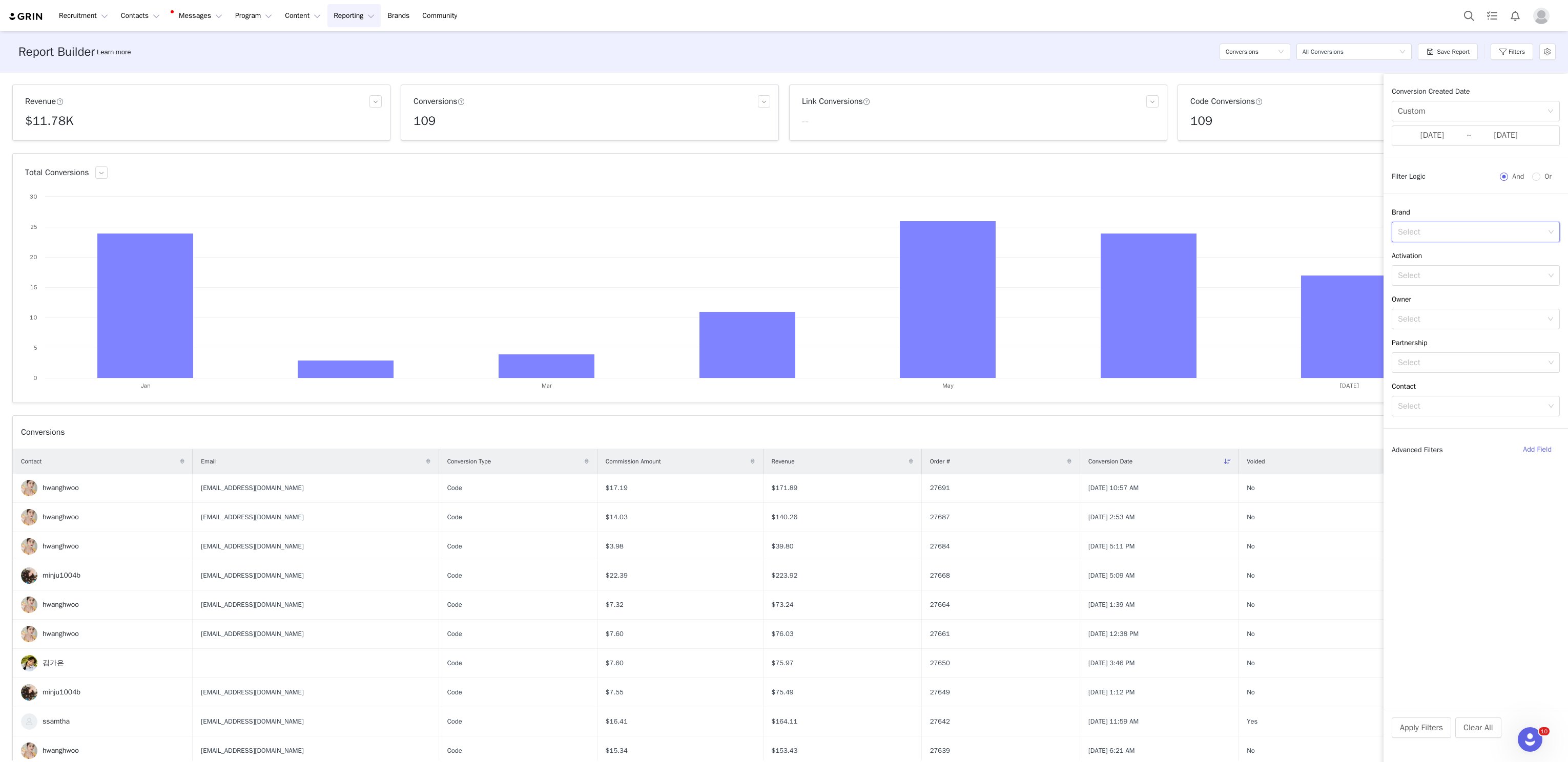 click on "Select" at bounding box center (1471, 232) 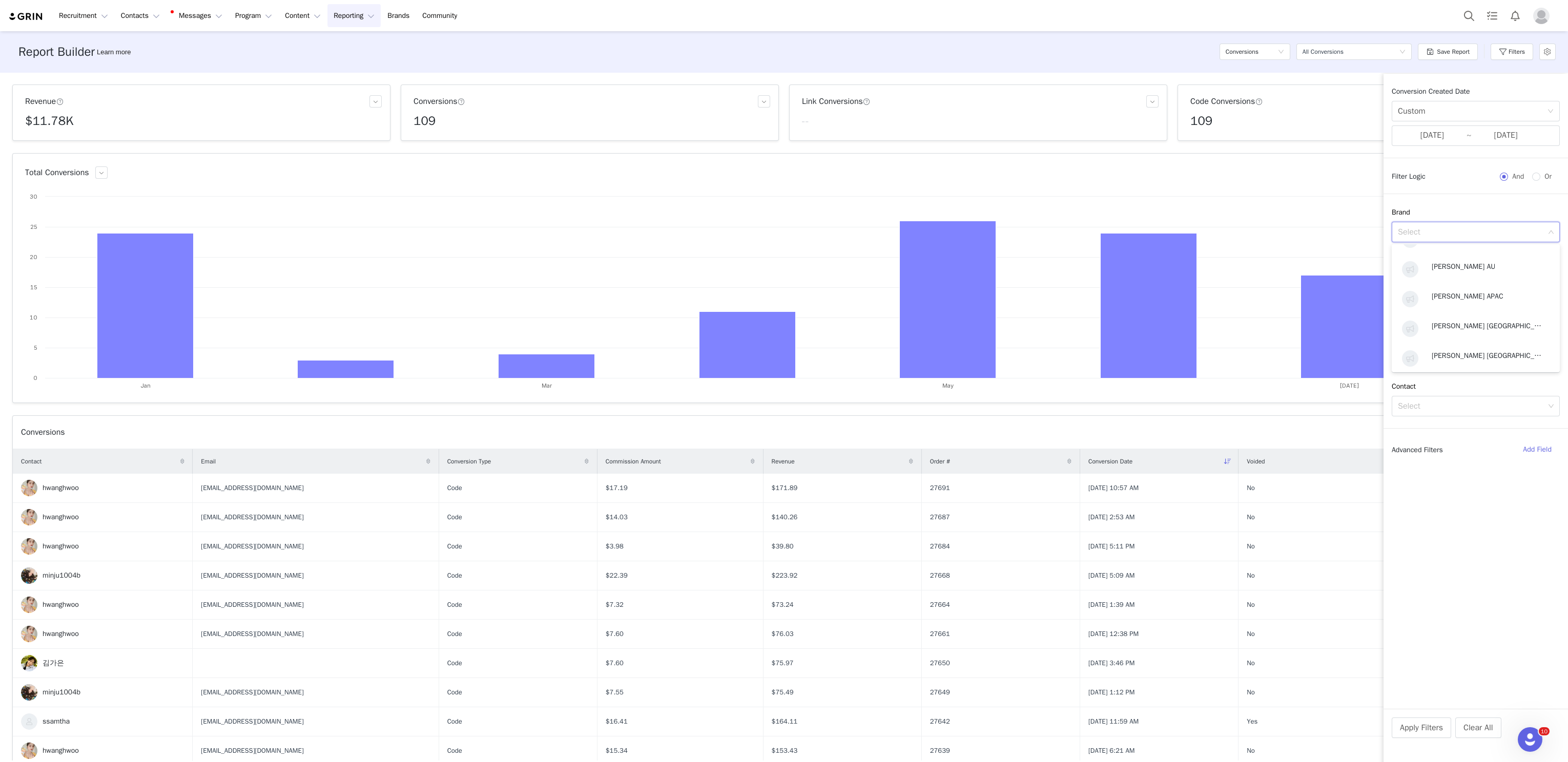scroll, scrollTop: 54, scrollLeft: 0, axis: vertical 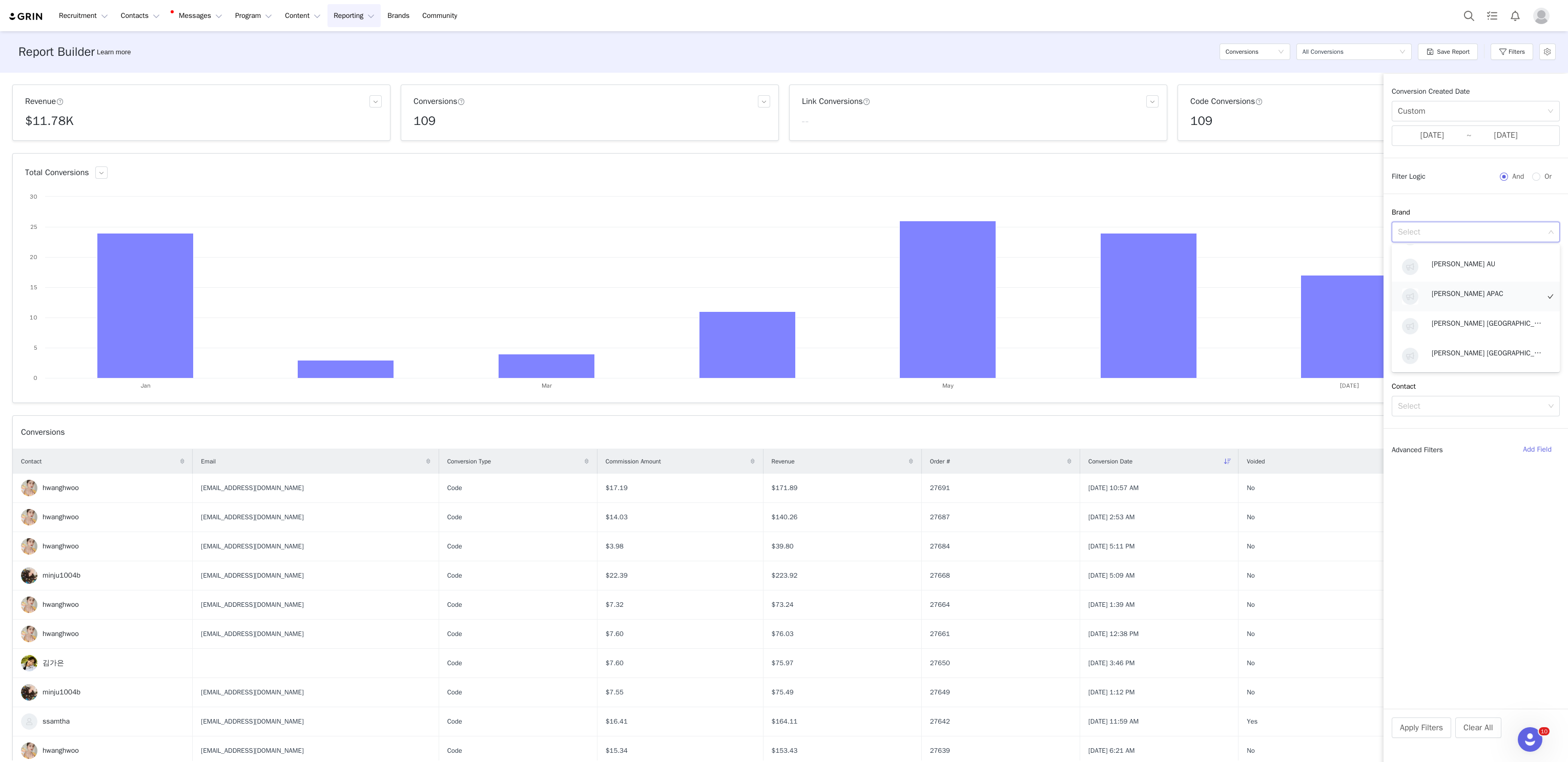 click on "[PERSON_NAME] APAC" at bounding box center [1486, 294] 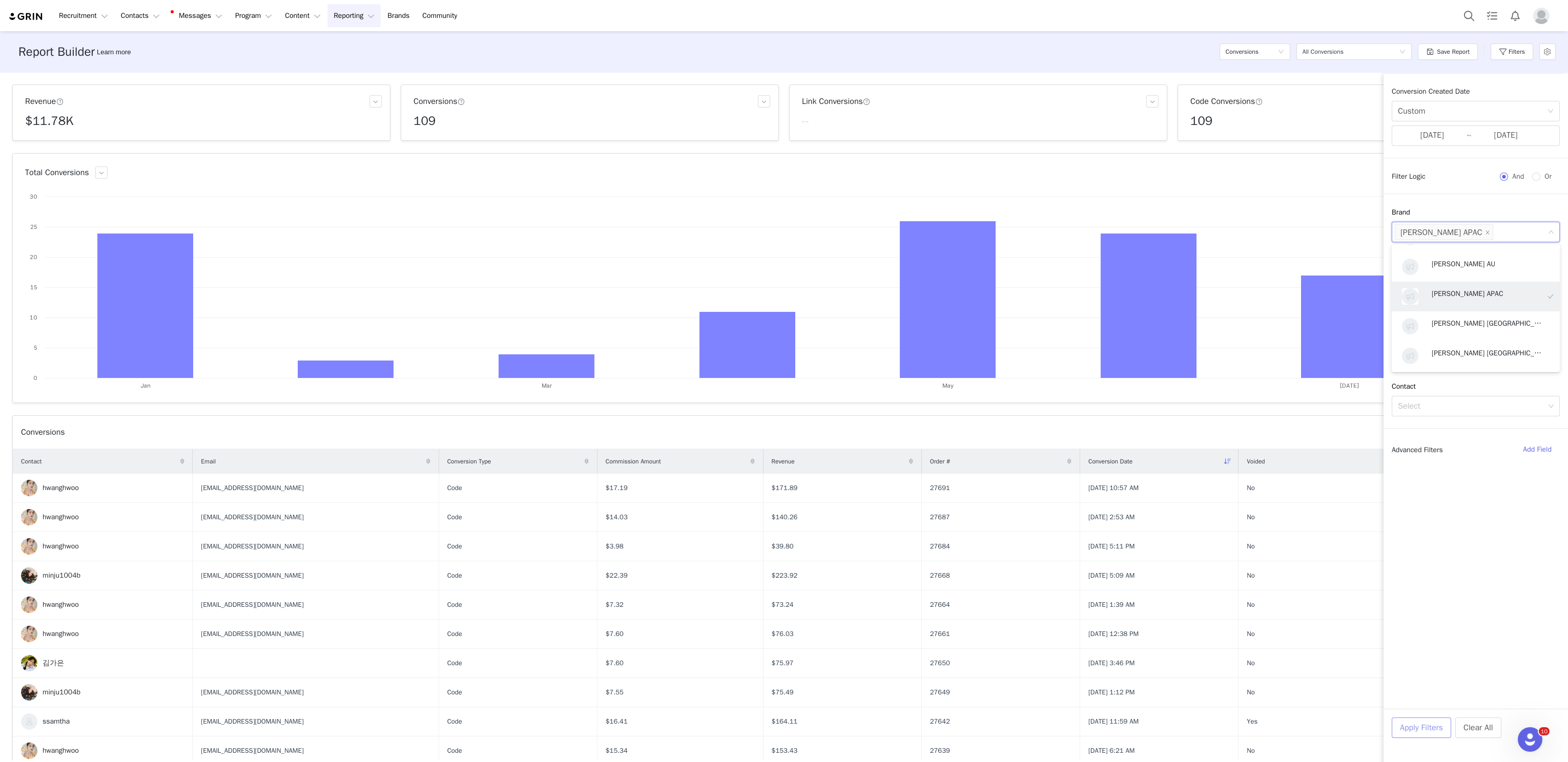 click on "Apply Filters" at bounding box center [1421, 728] 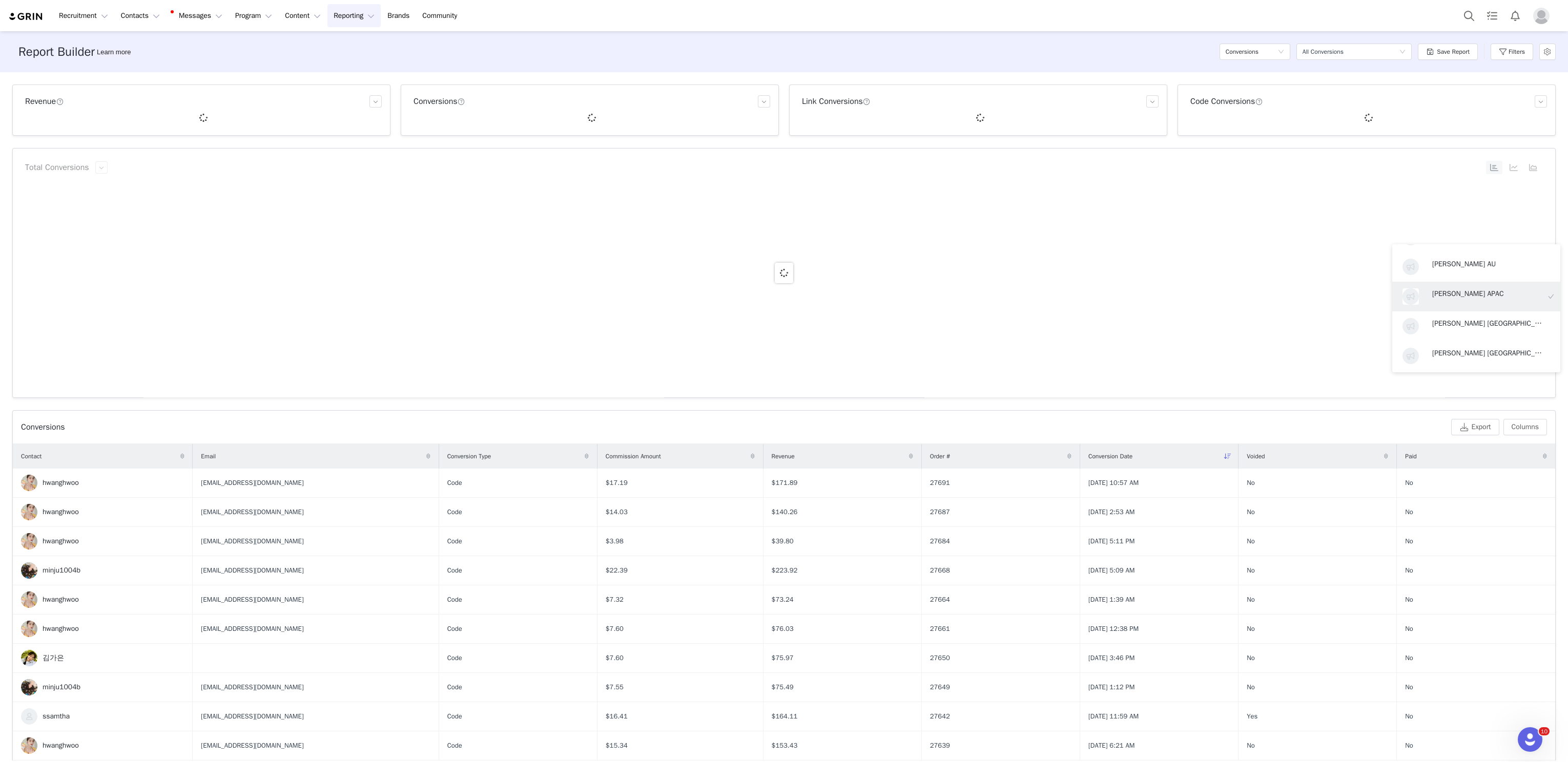 scroll, scrollTop: 2, scrollLeft: 0, axis: vertical 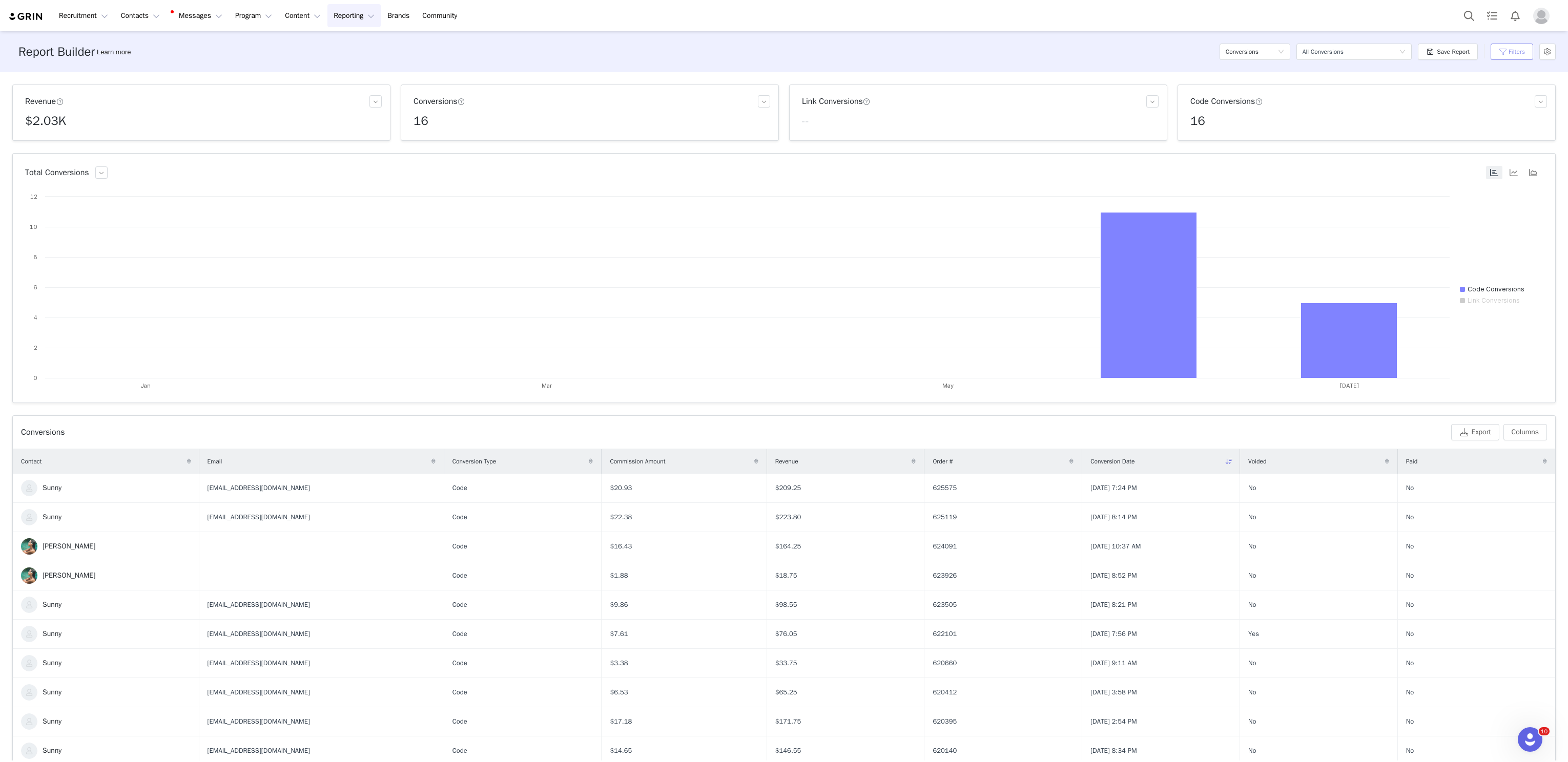 click on "Filters" at bounding box center (1512, 52) 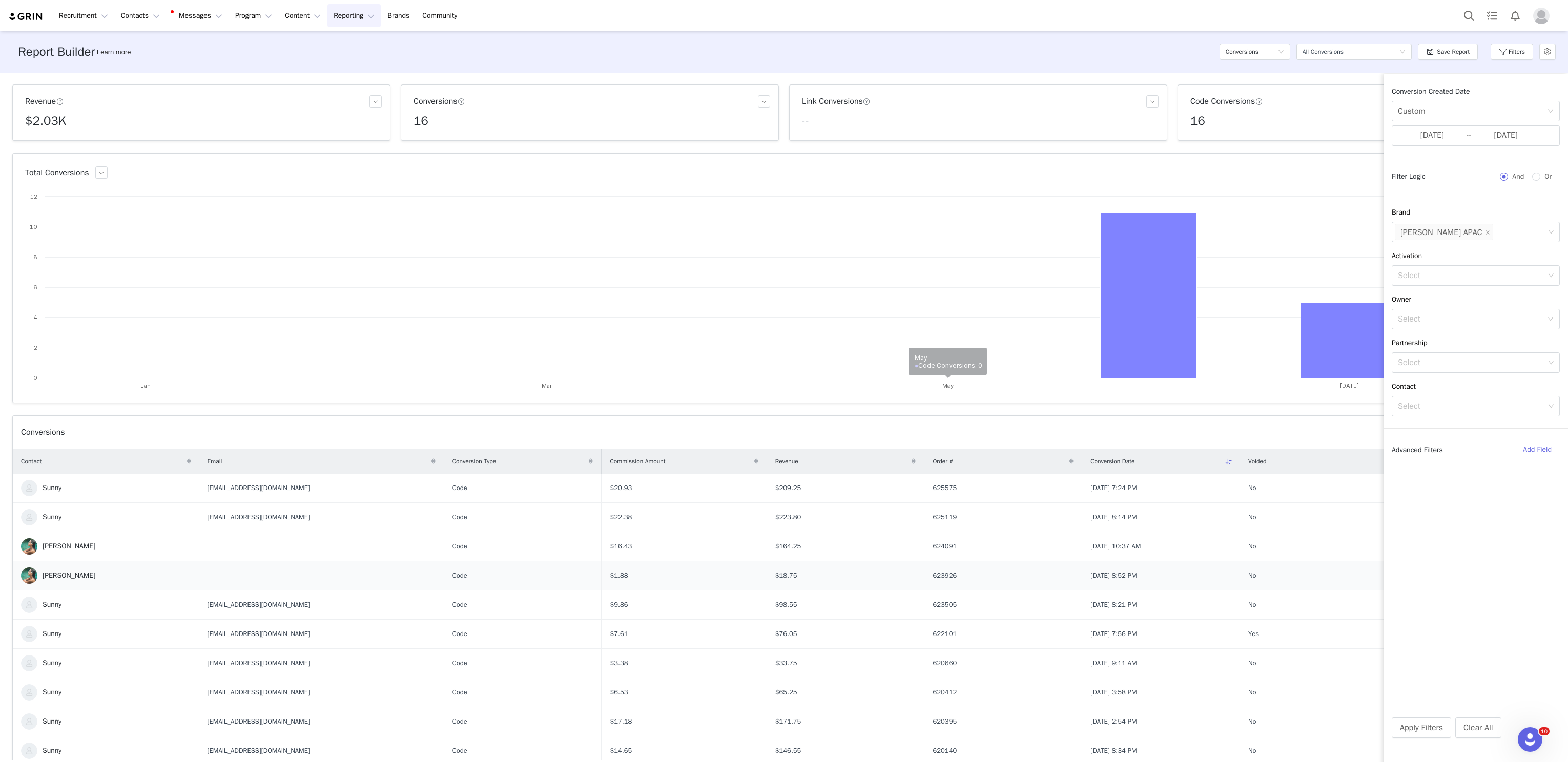 click at bounding box center (322, 576) 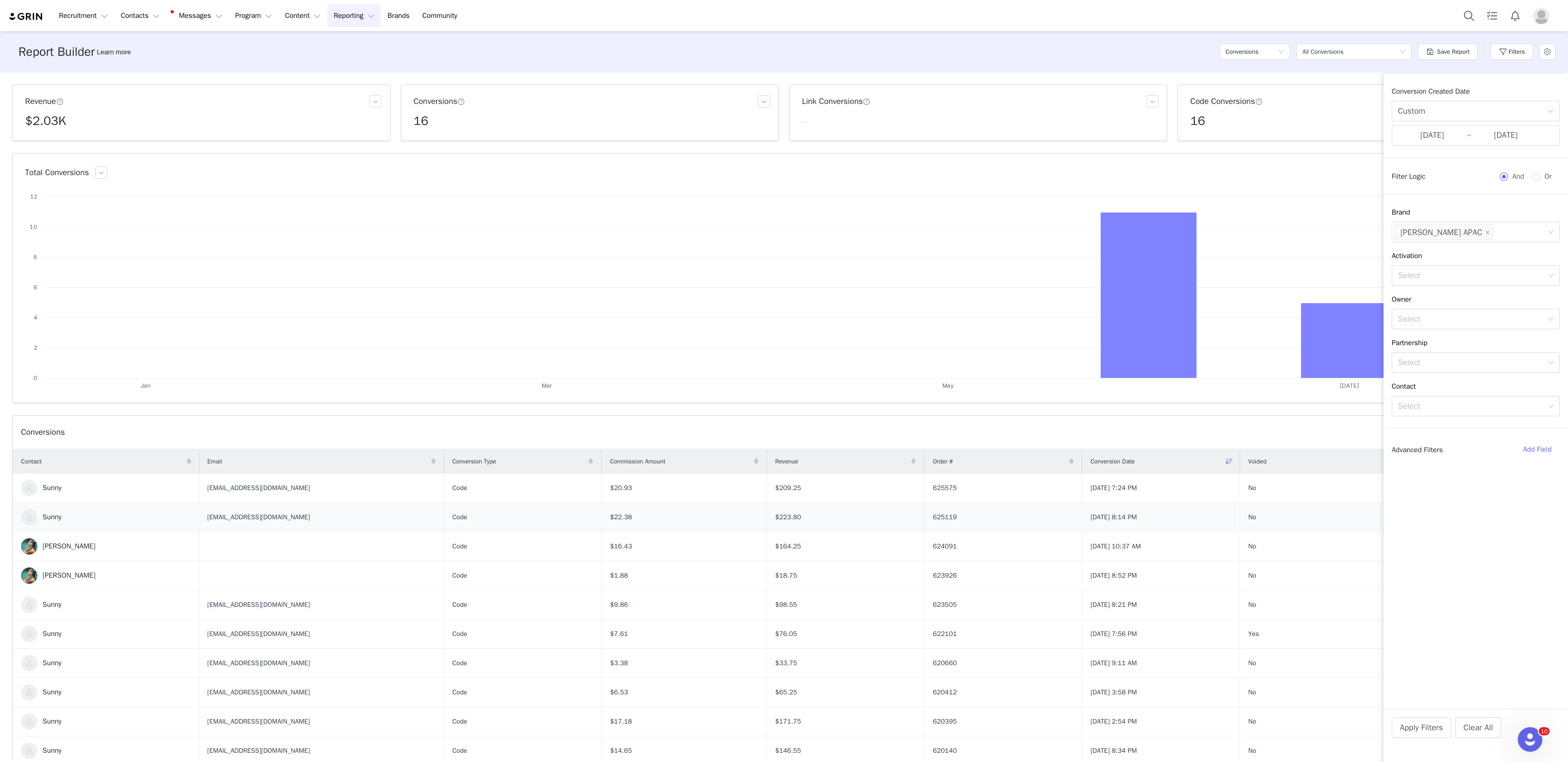 click on "Sunny" at bounding box center (52, 517) 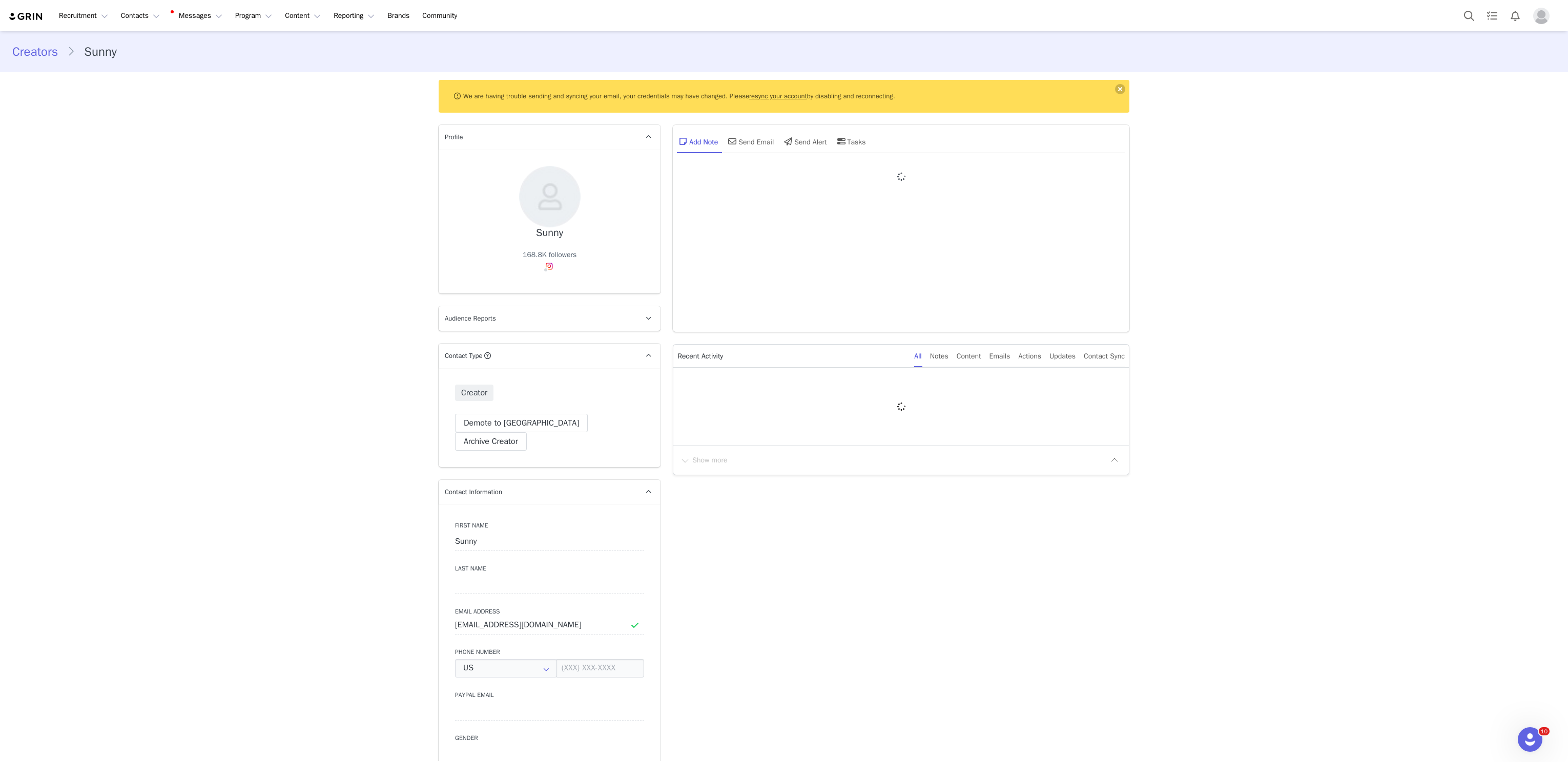type on "+1 ([GEOGRAPHIC_DATA])" 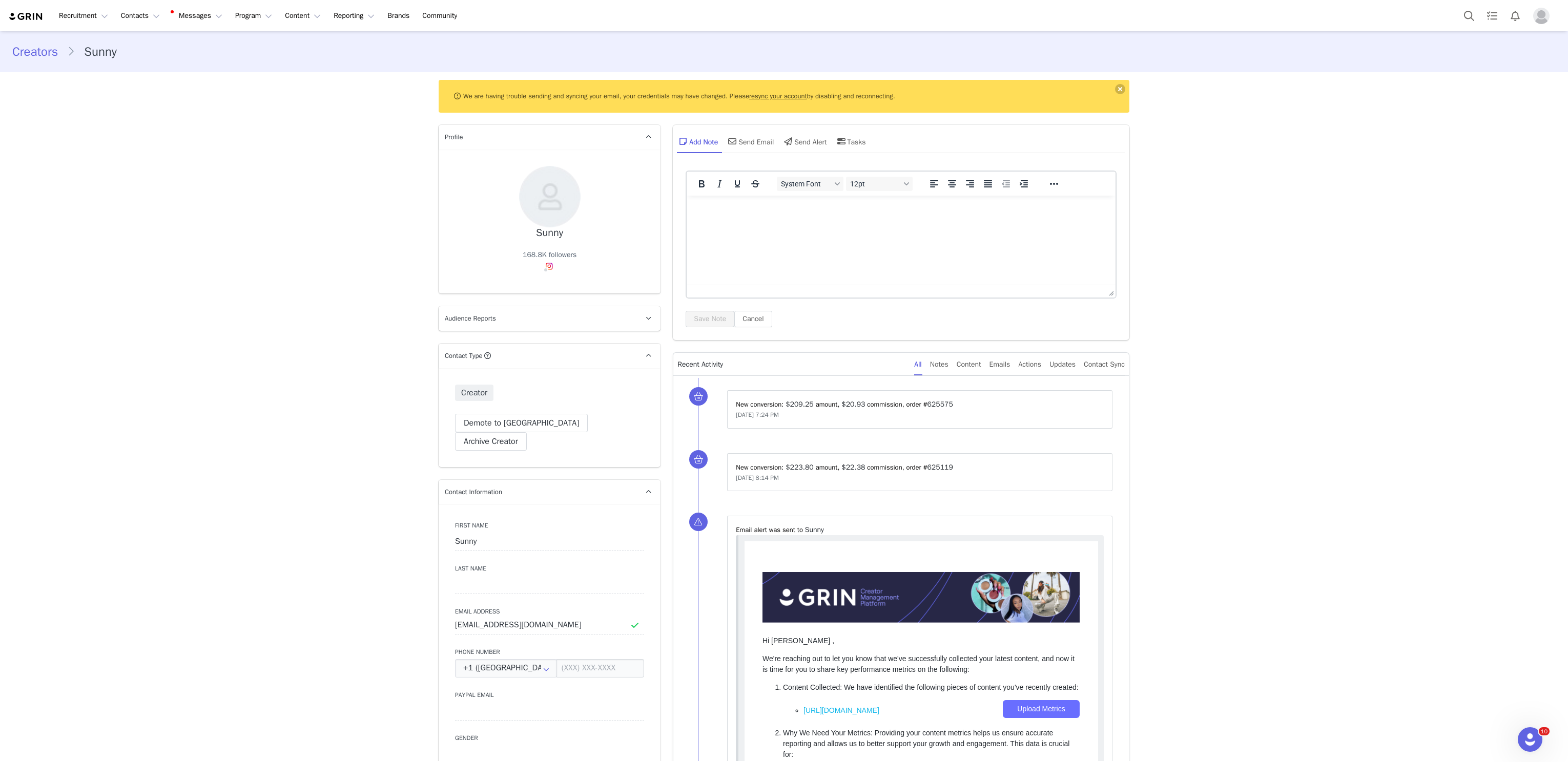 scroll, scrollTop: 0, scrollLeft: 0, axis: both 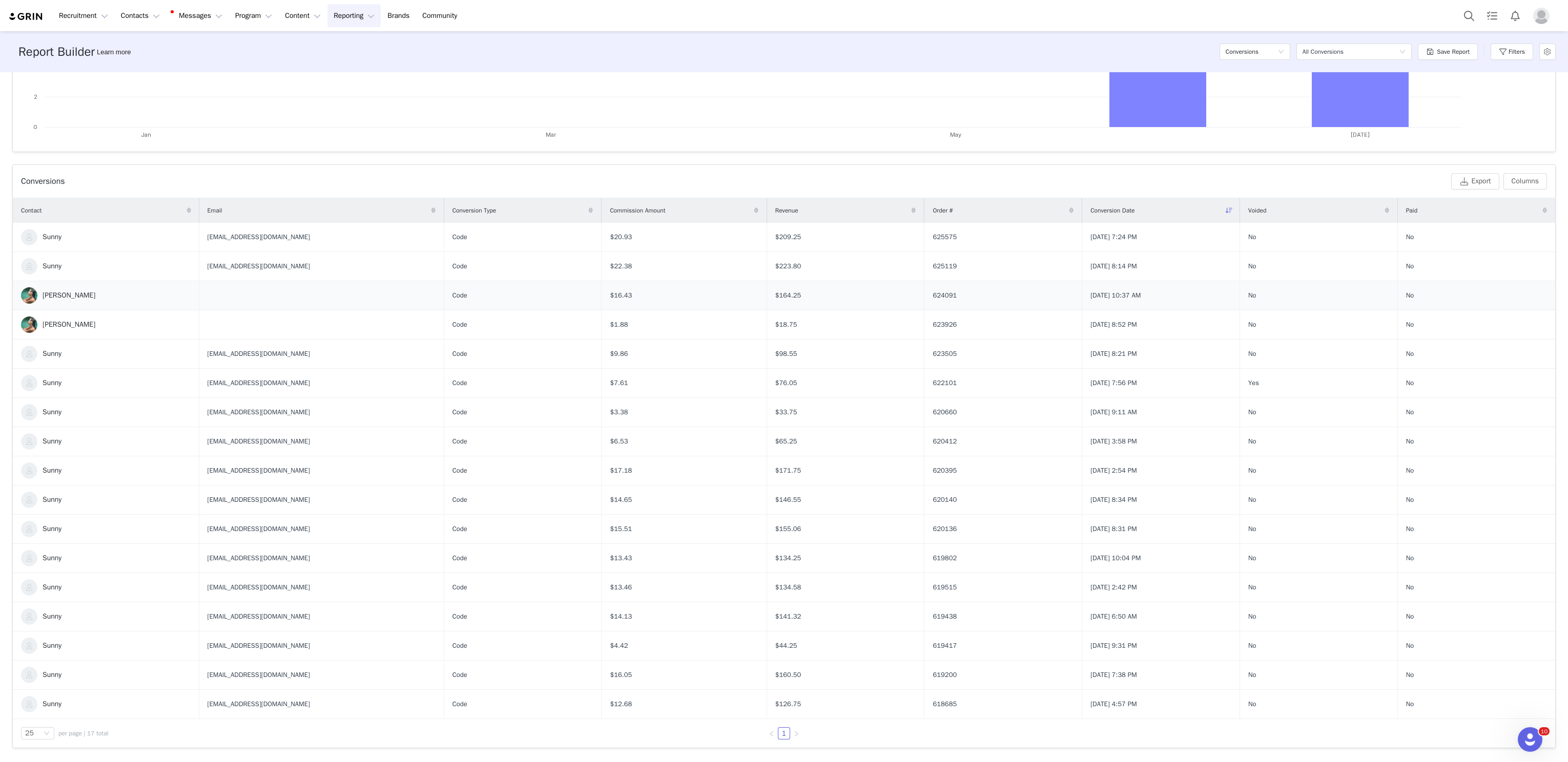 click on "[PERSON_NAME]" at bounding box center (69, 295) 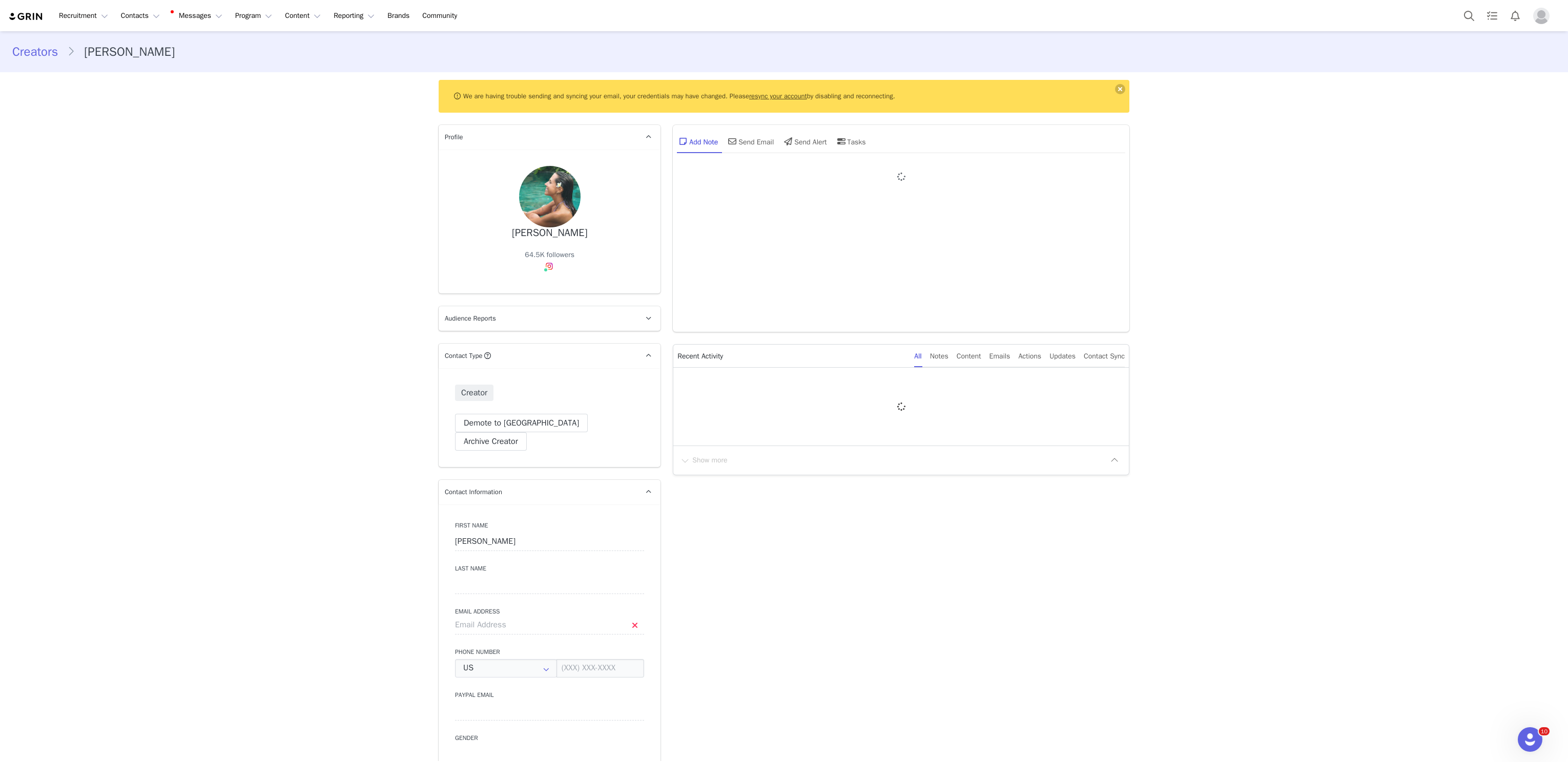 type on "+1 ([GEOGRAPHIC_DATA])" 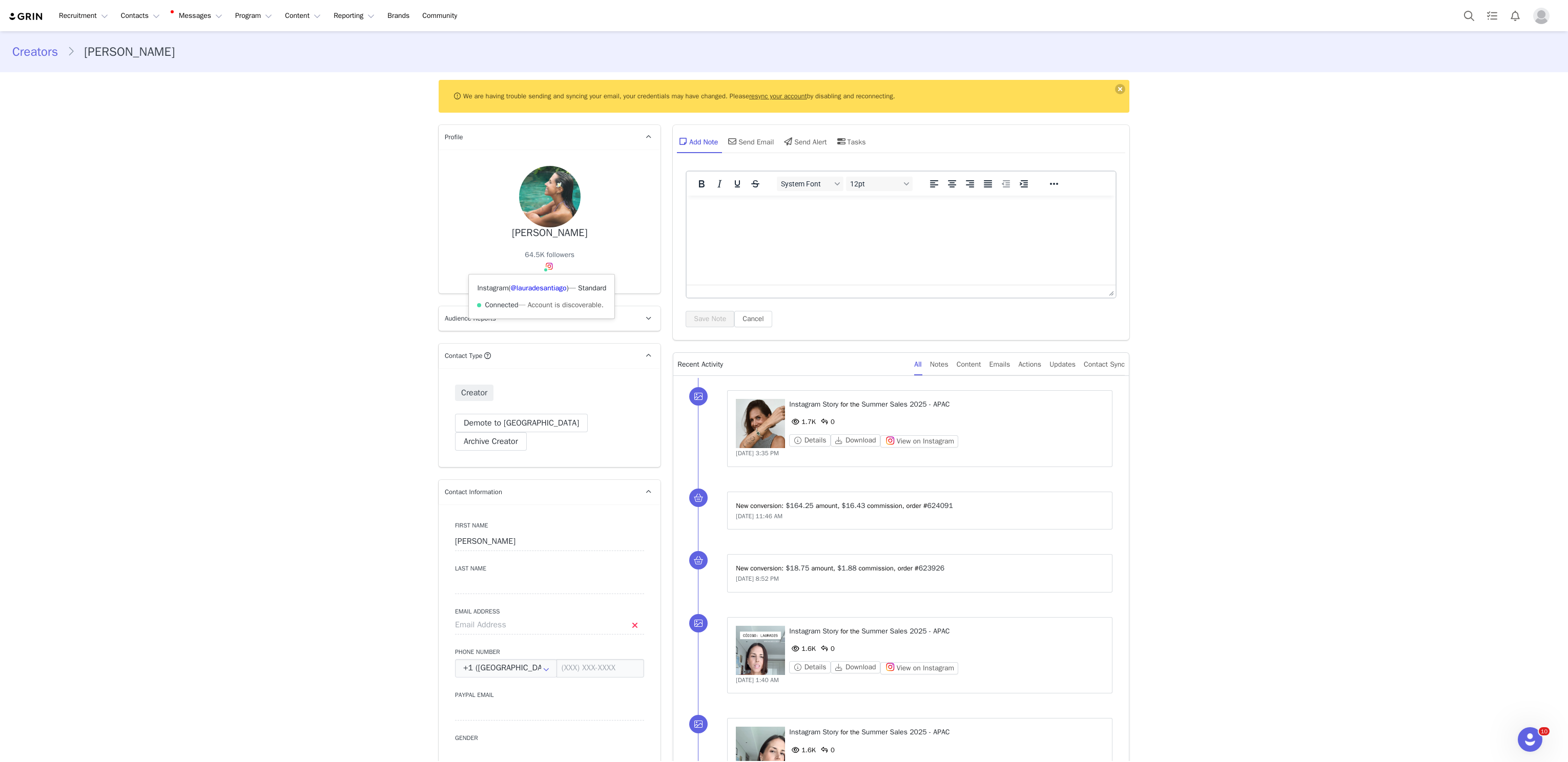 scroll, scrollTop: 0, scrollLeft: 0, axis: both 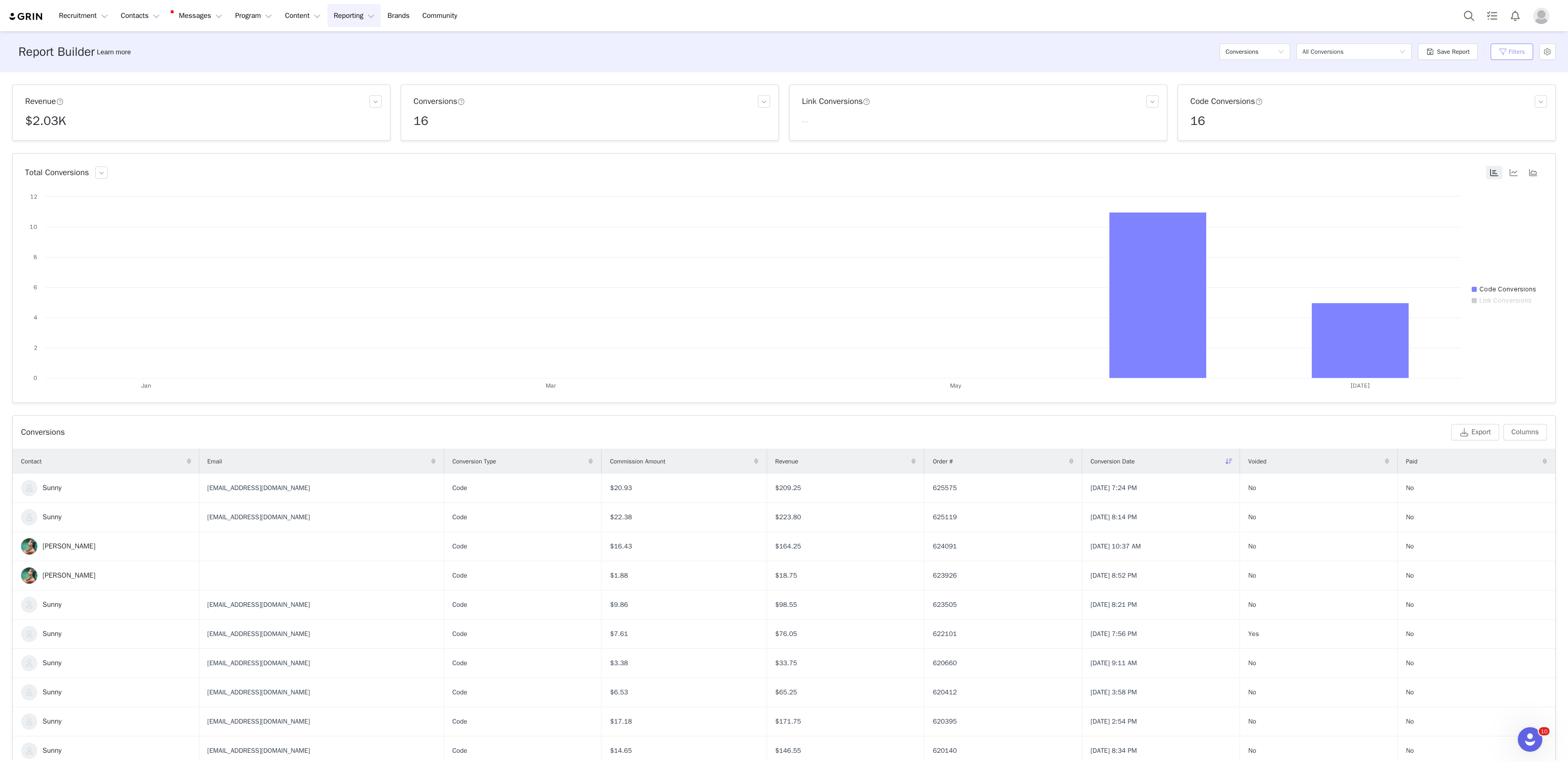 click on "Filters" at bounding box center (1512, 52) 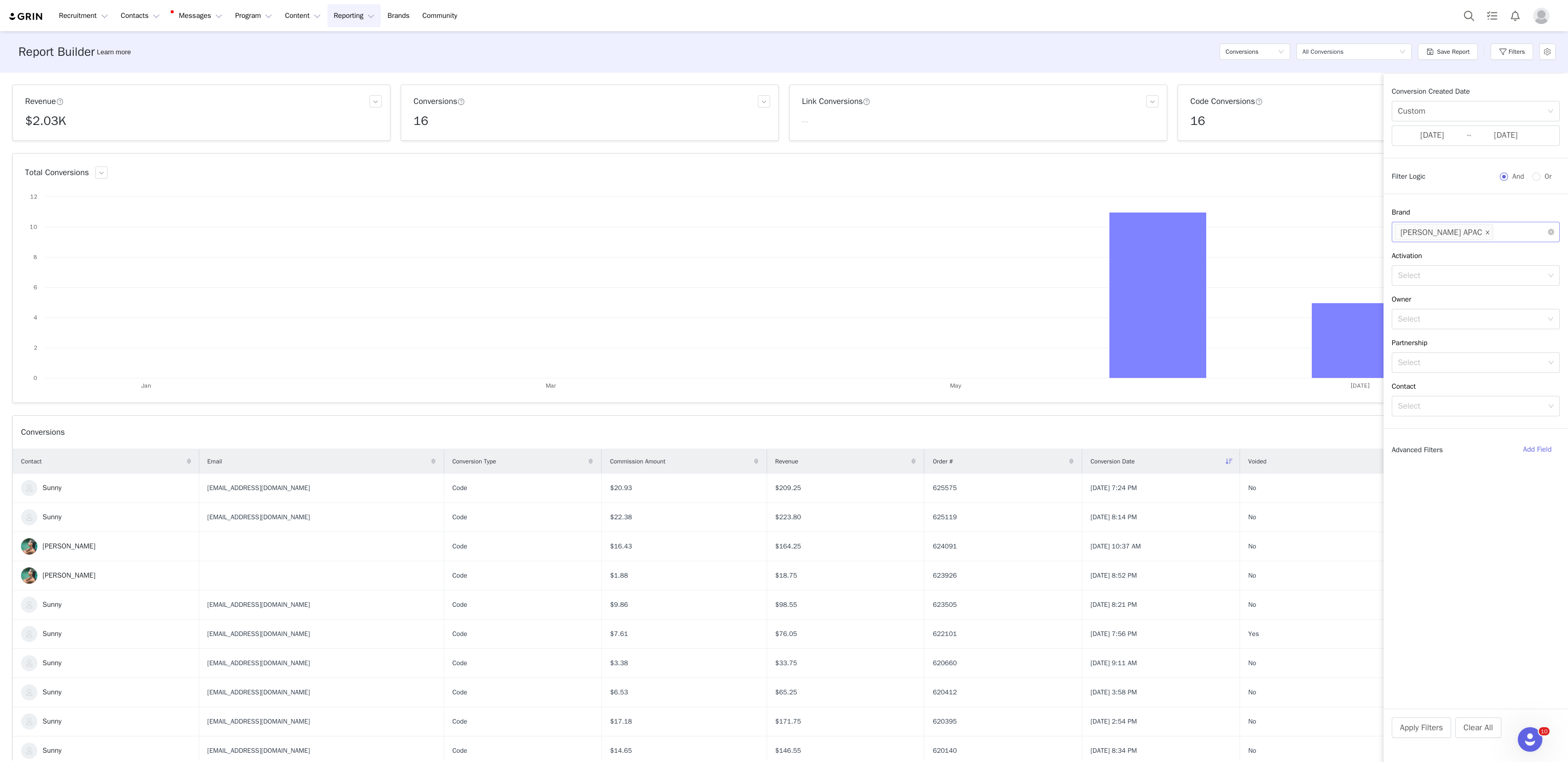 click 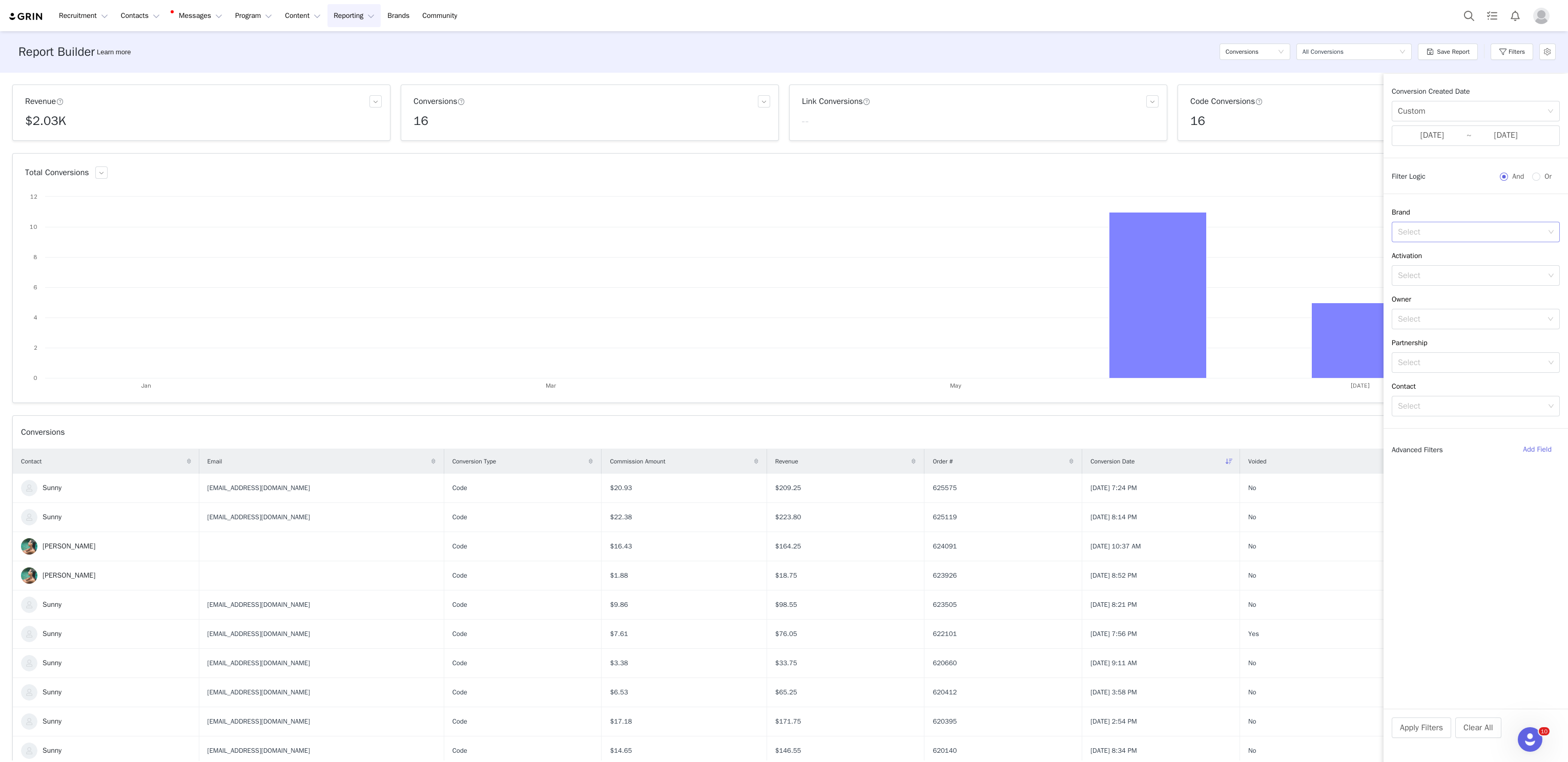 click on "Select" at bounding box center [1471, 232] 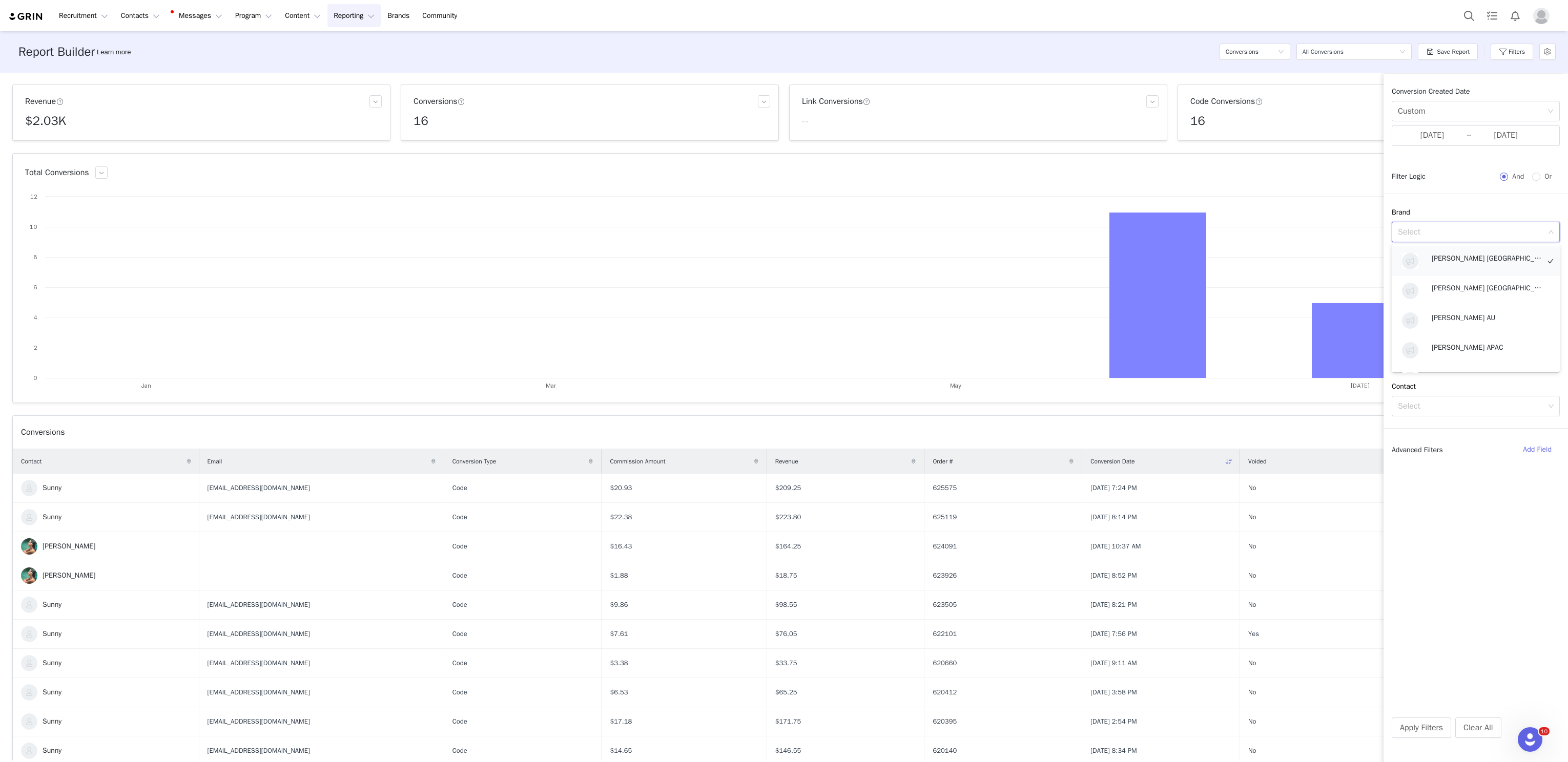 click on "[PERSON_NAME] [GEOGRAPHIC_DATA]" at bounding box center (1488, 259) 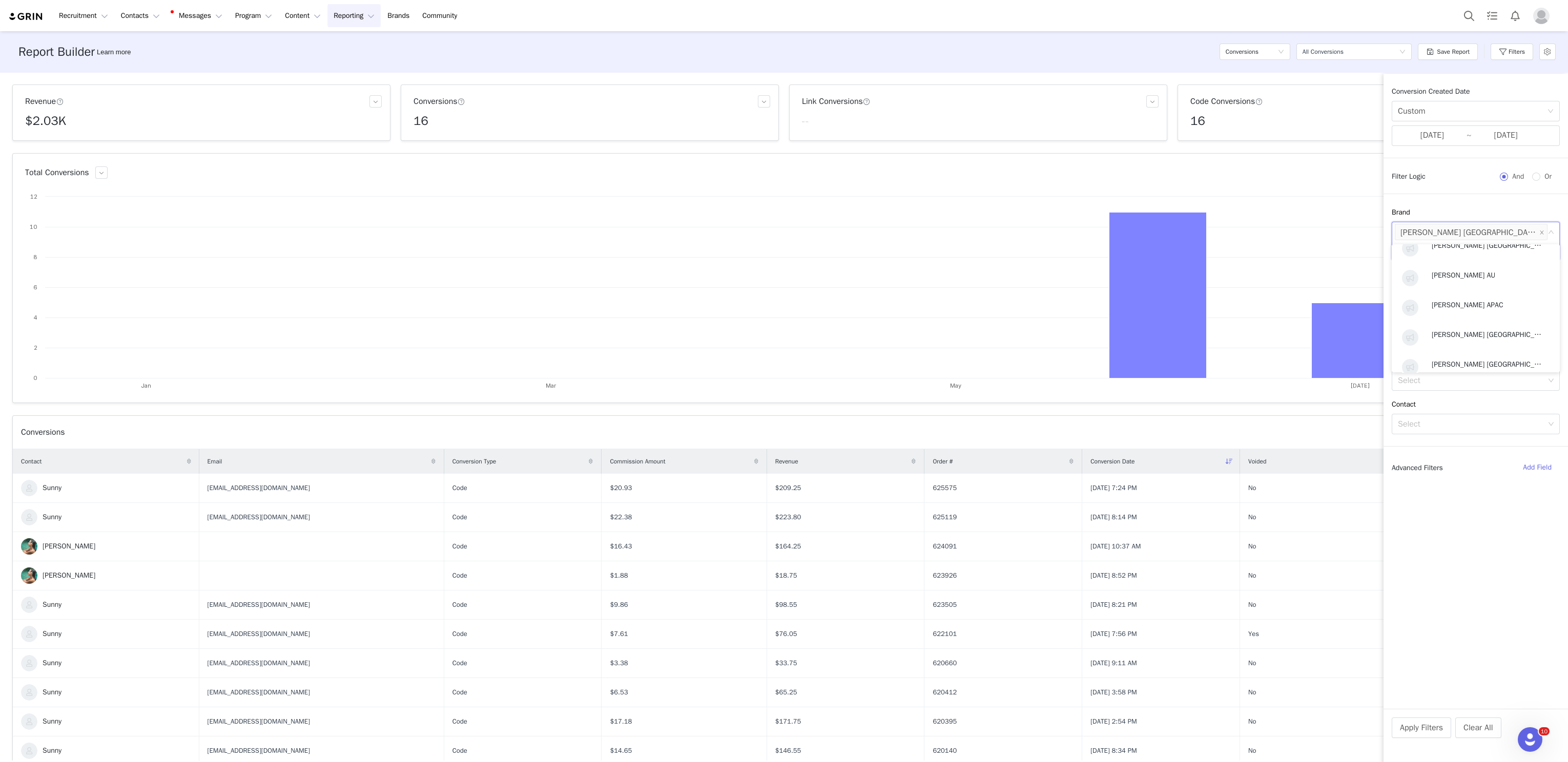 scroll, scrollTop: 54, scrollLeft: 0, axis: vertical 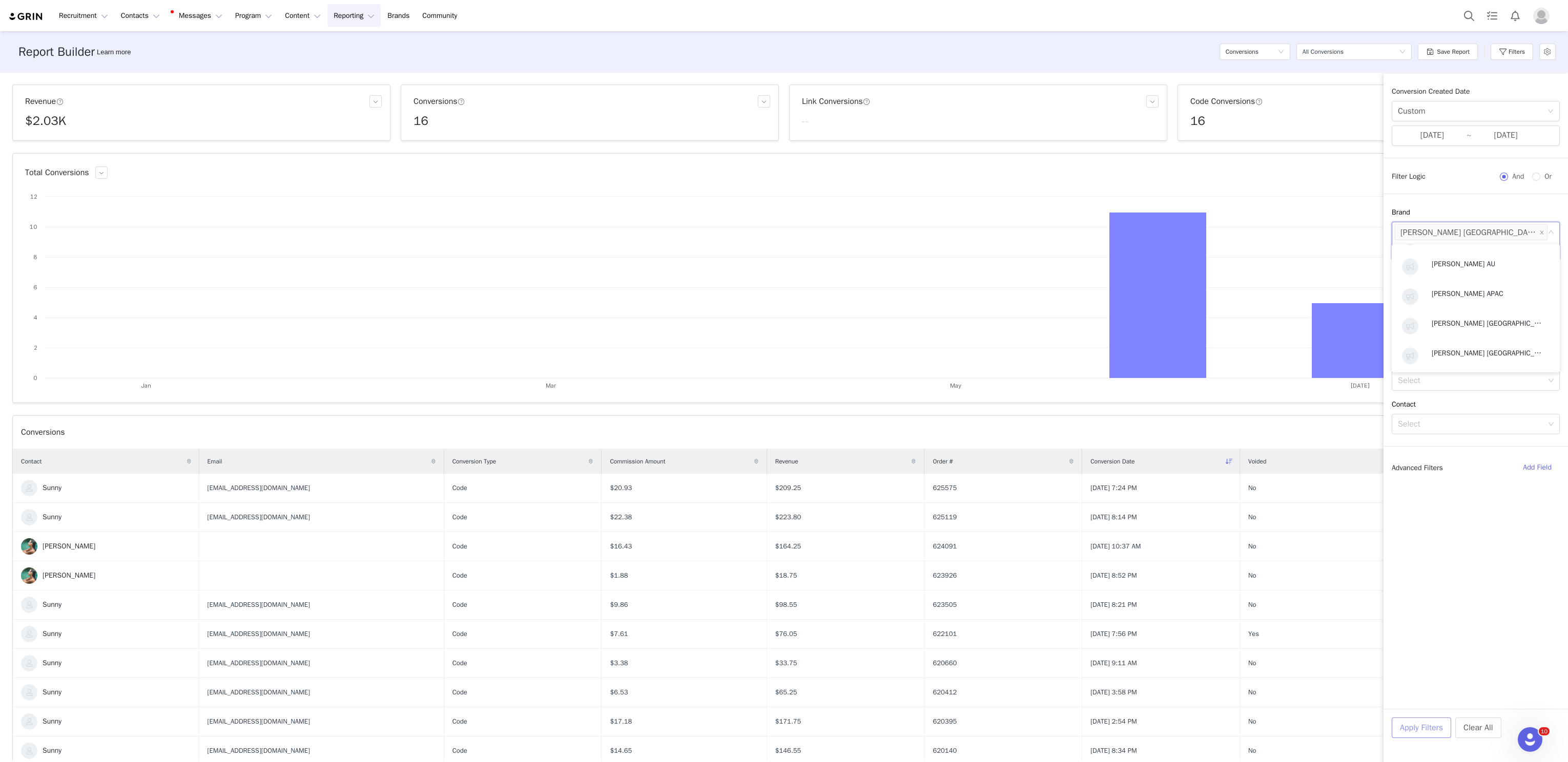 click on "Apply Filters" at bounding box center [1421, 728] 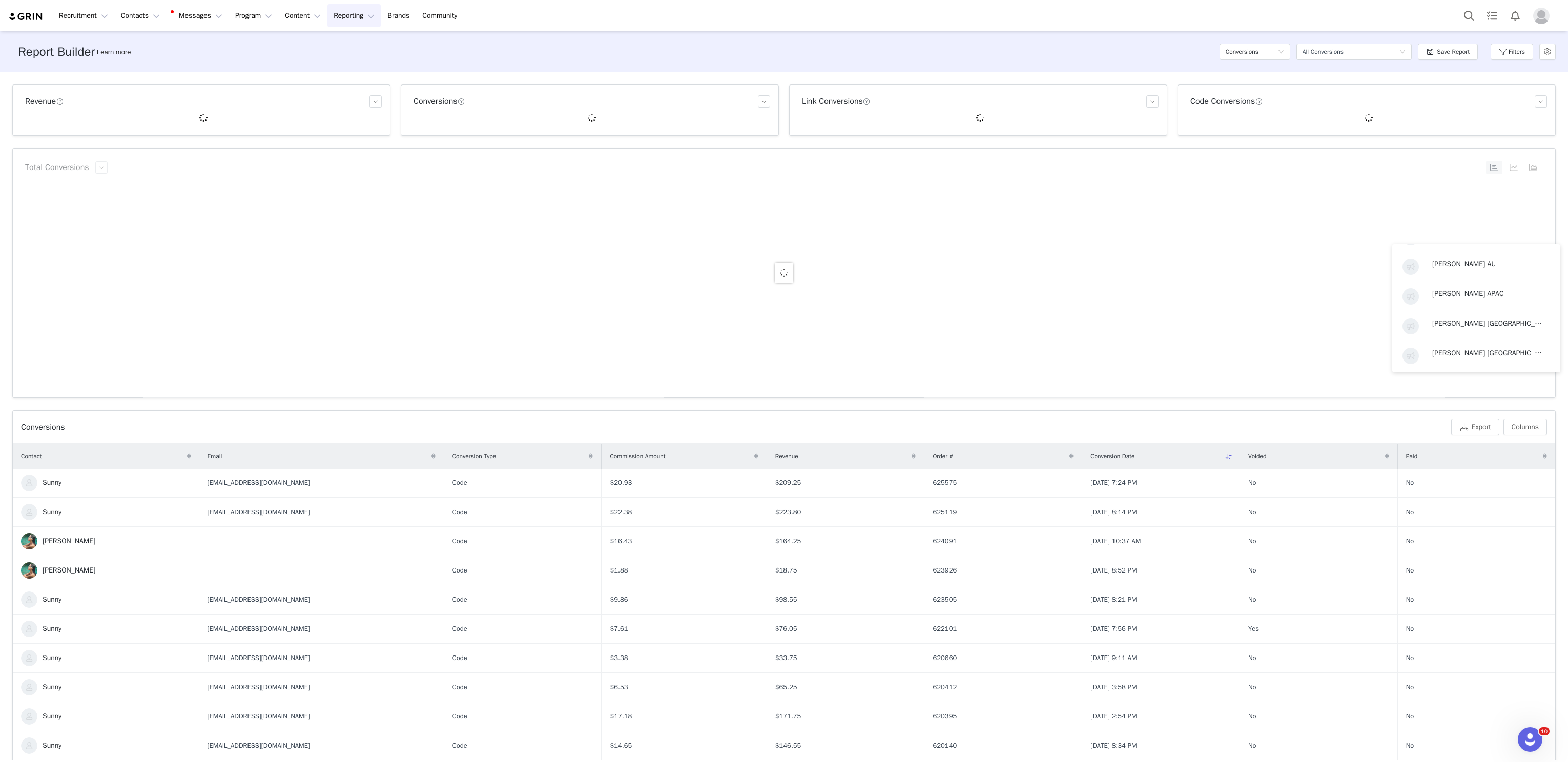 scroll, scrollTop: 2, scrollLeft: 0, axis: vertical 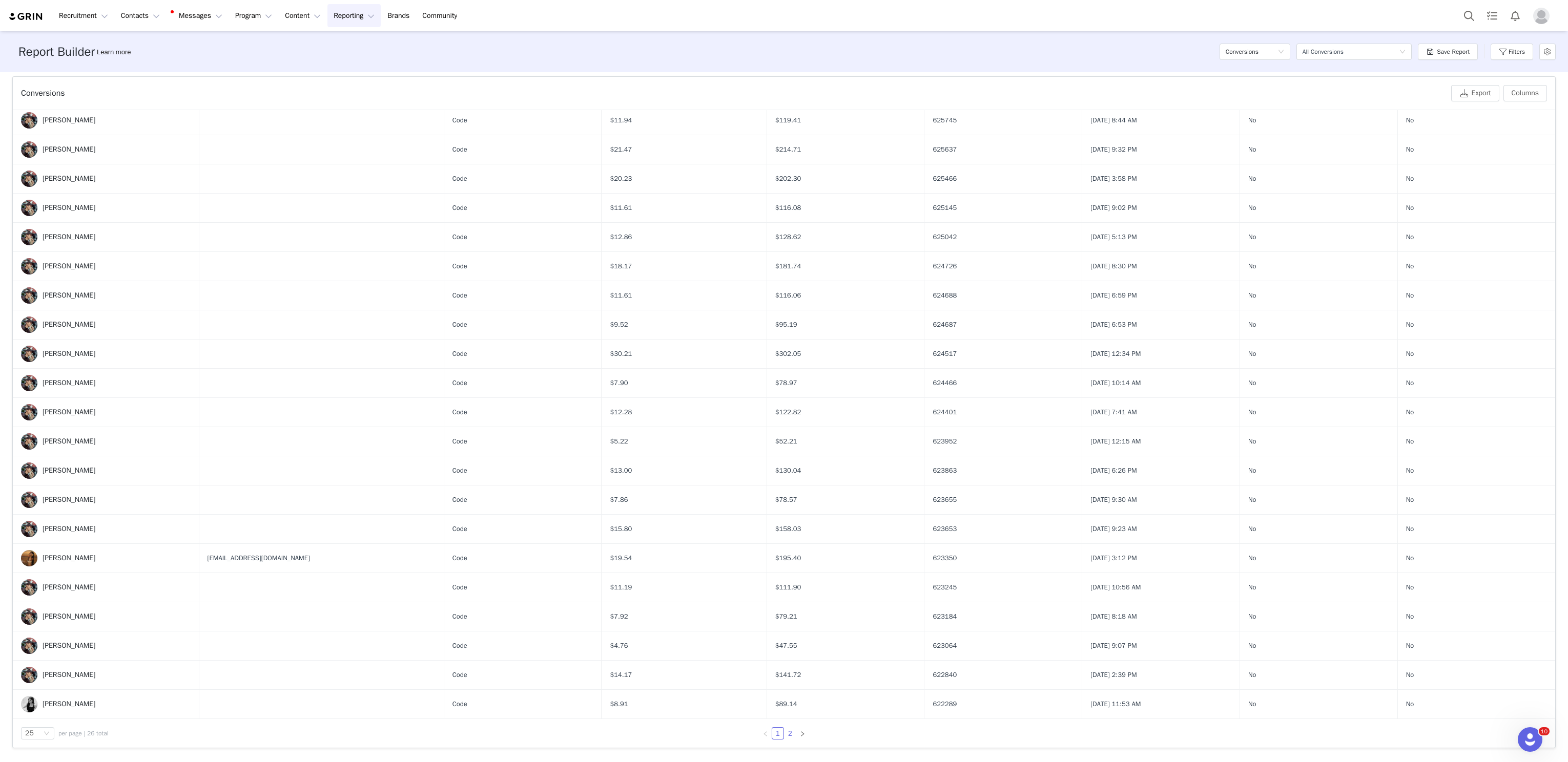 click on "2" at bounding box center (790, 733) 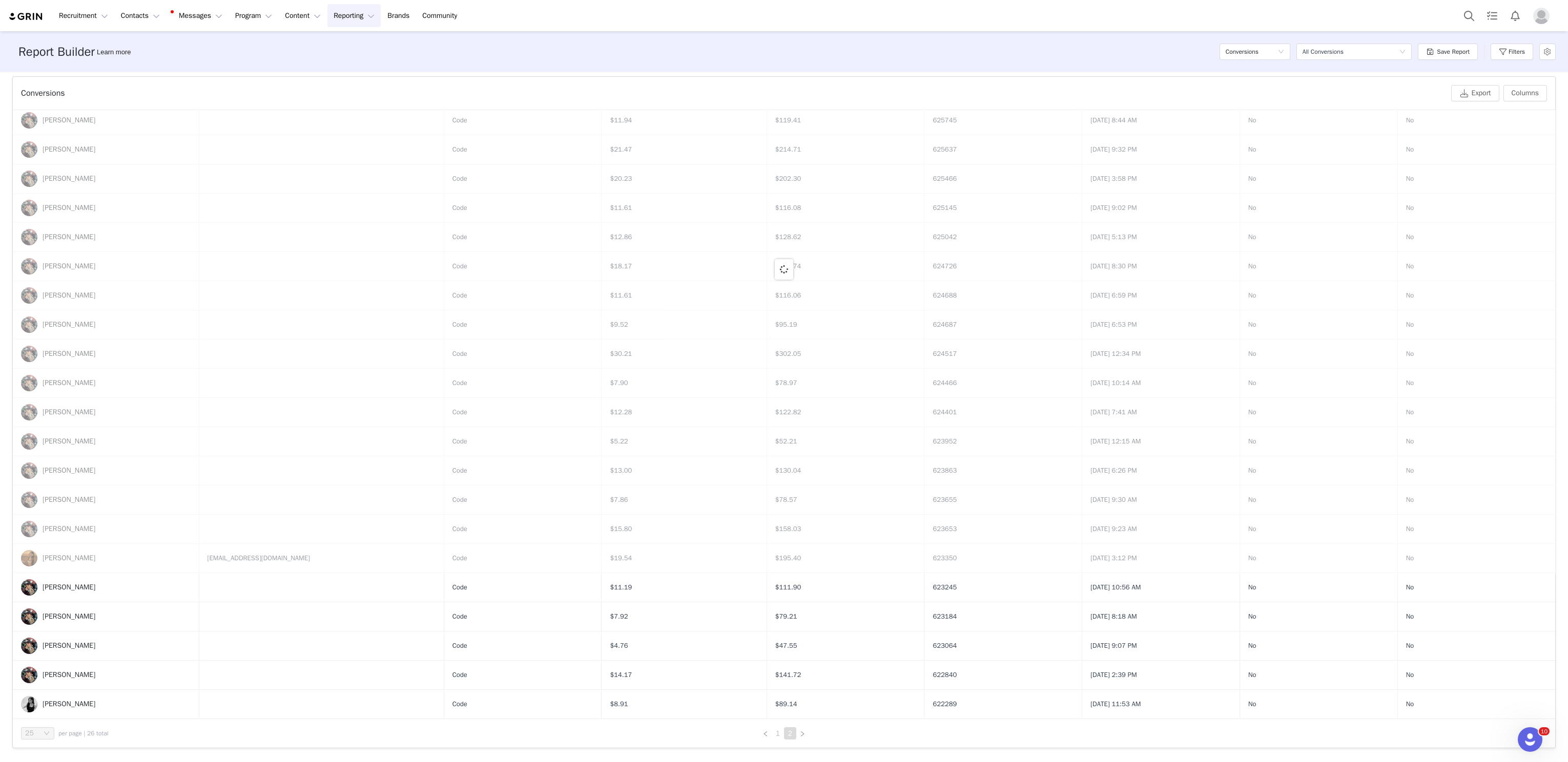 scroll, scrollTop: 0, scrollLeft: 0, axis: both 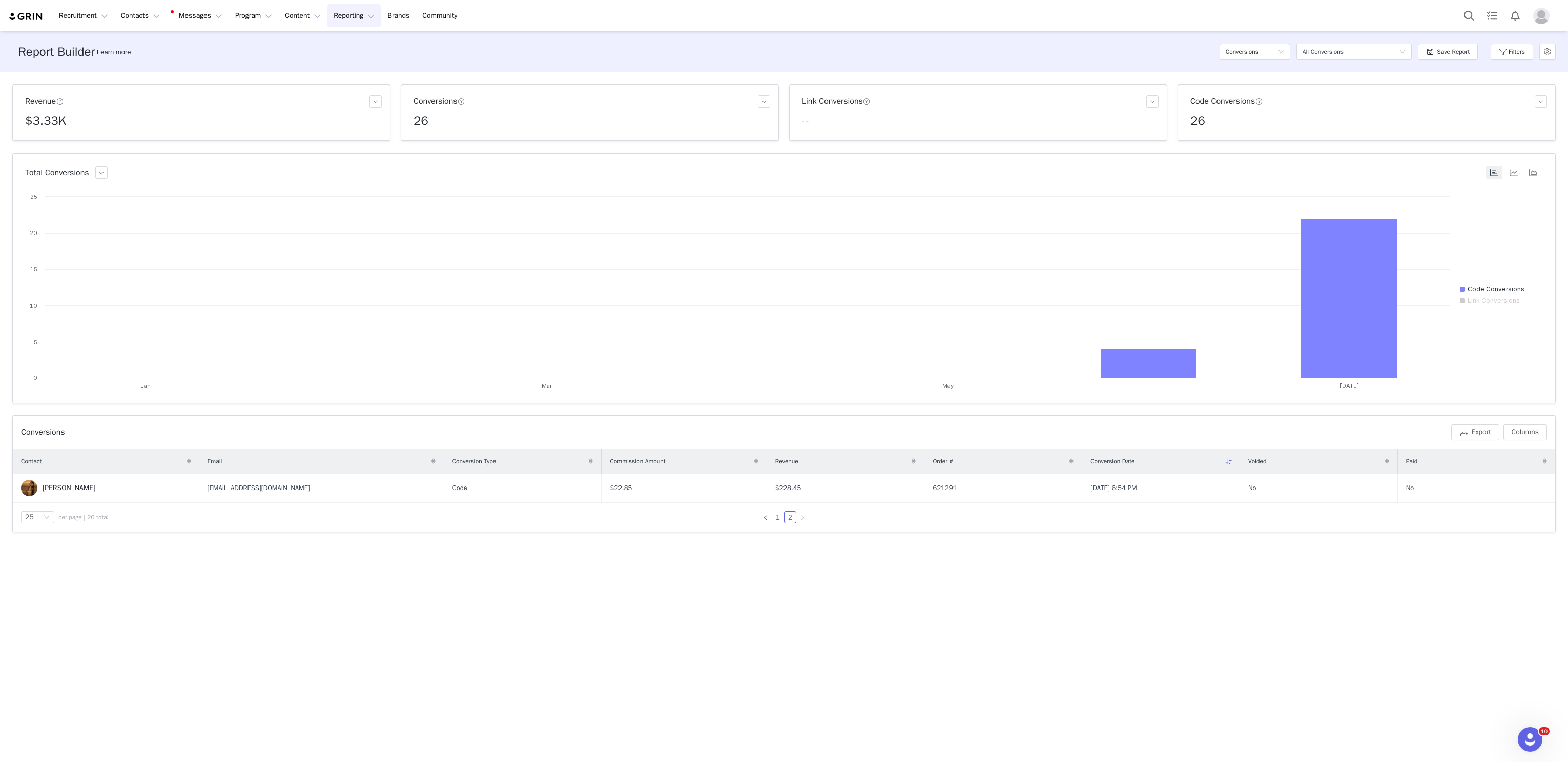 click on "1" at bounding box center [778, 517] 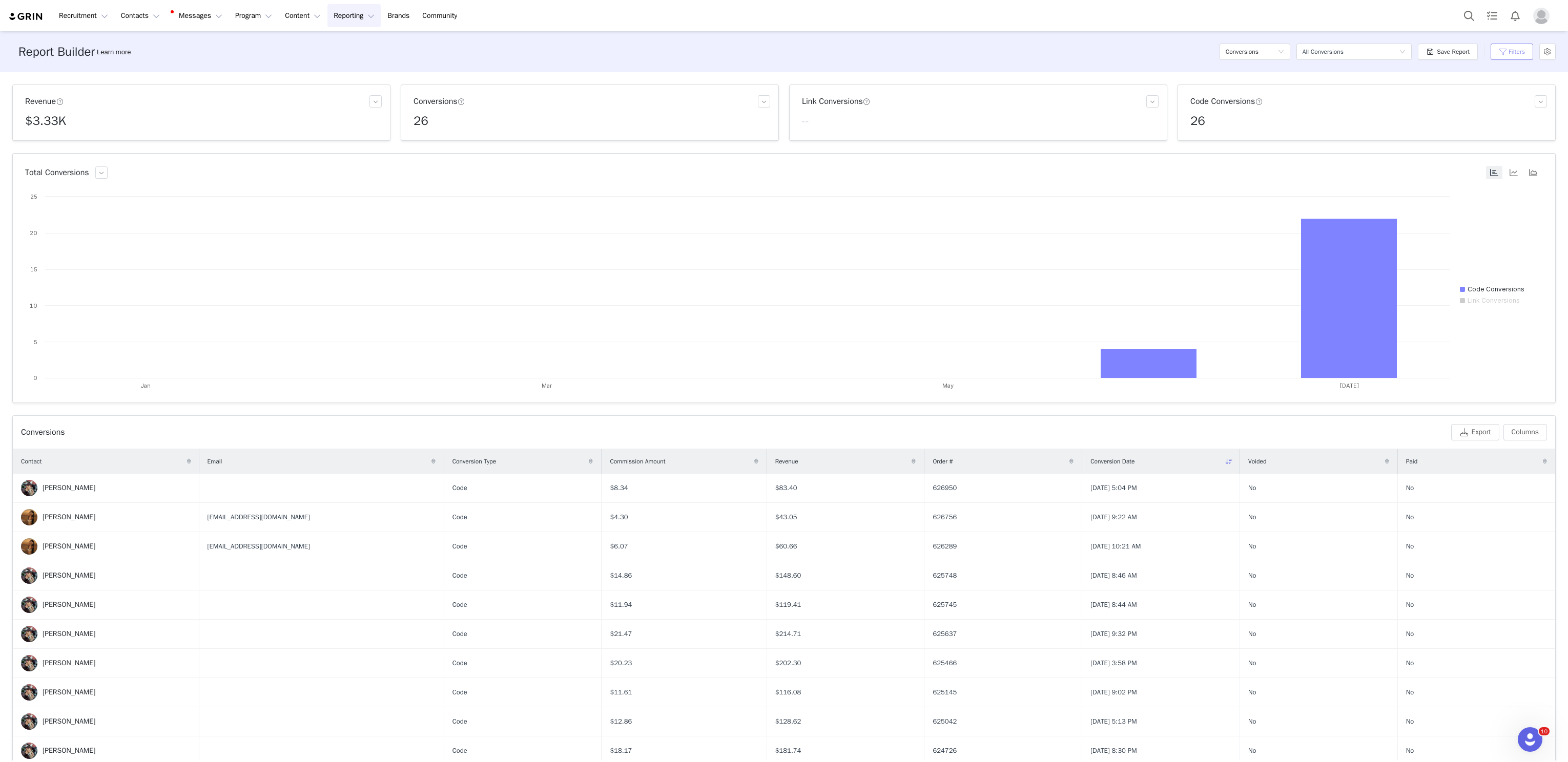 click on "Filters" at bounding box center [1512, 52] 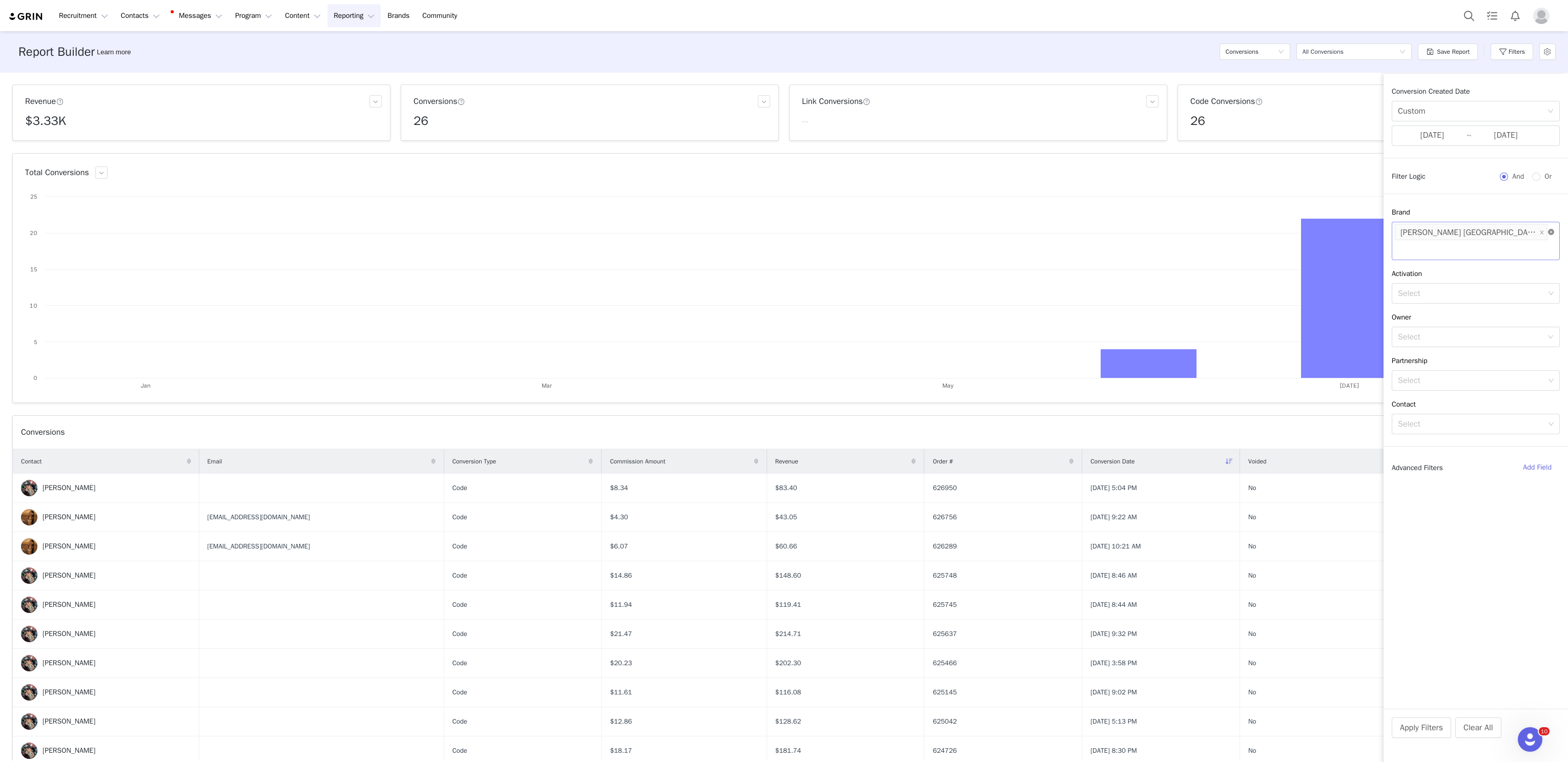 click 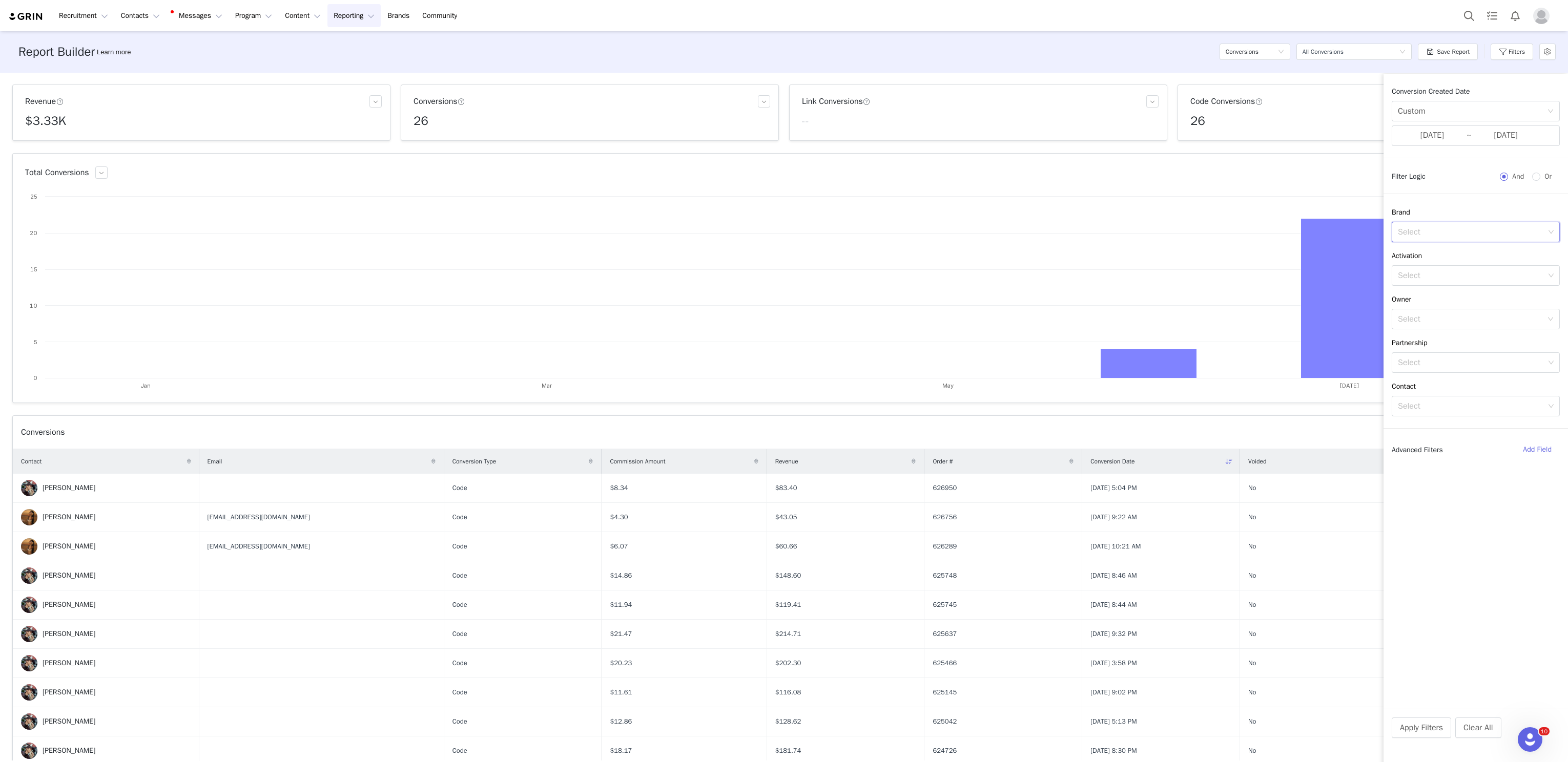 click on "Select" at bounding box center (1471, 232) 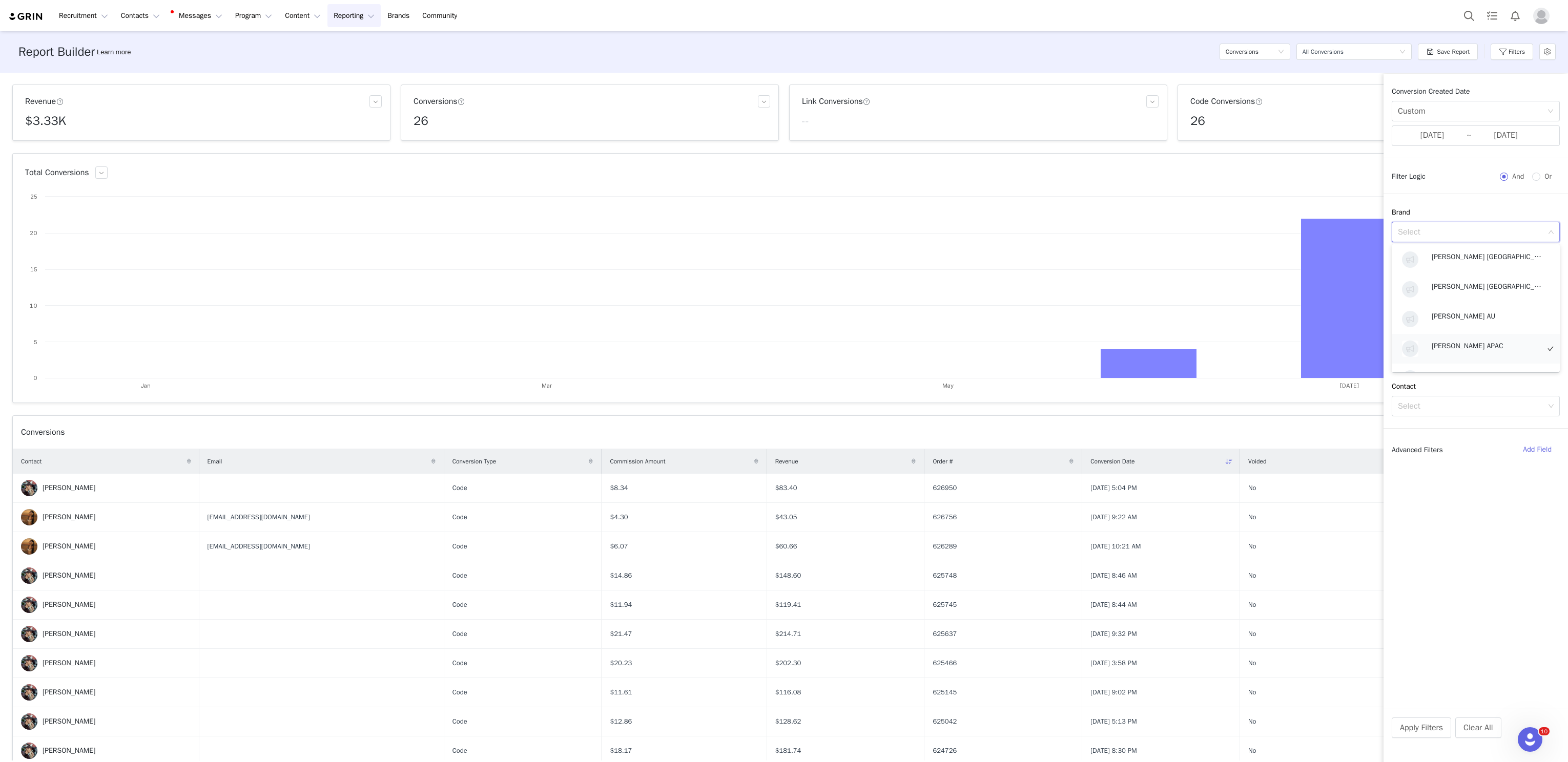 click on "[PERSON_NAME] APAC" at bounding box center [1486, 346] 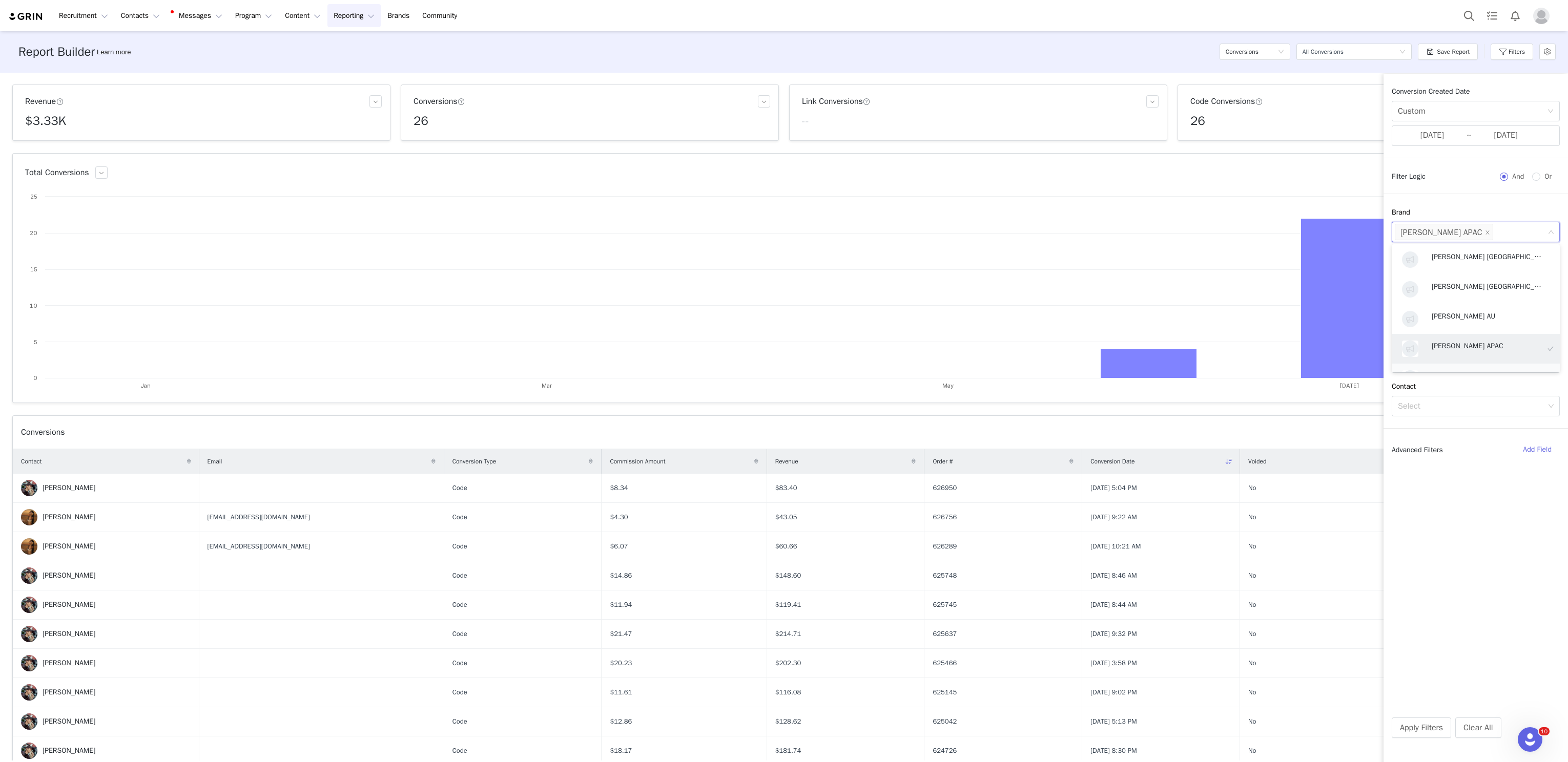 scroll, scrollTop: 22, scrollLeft: 0, axis: vertical 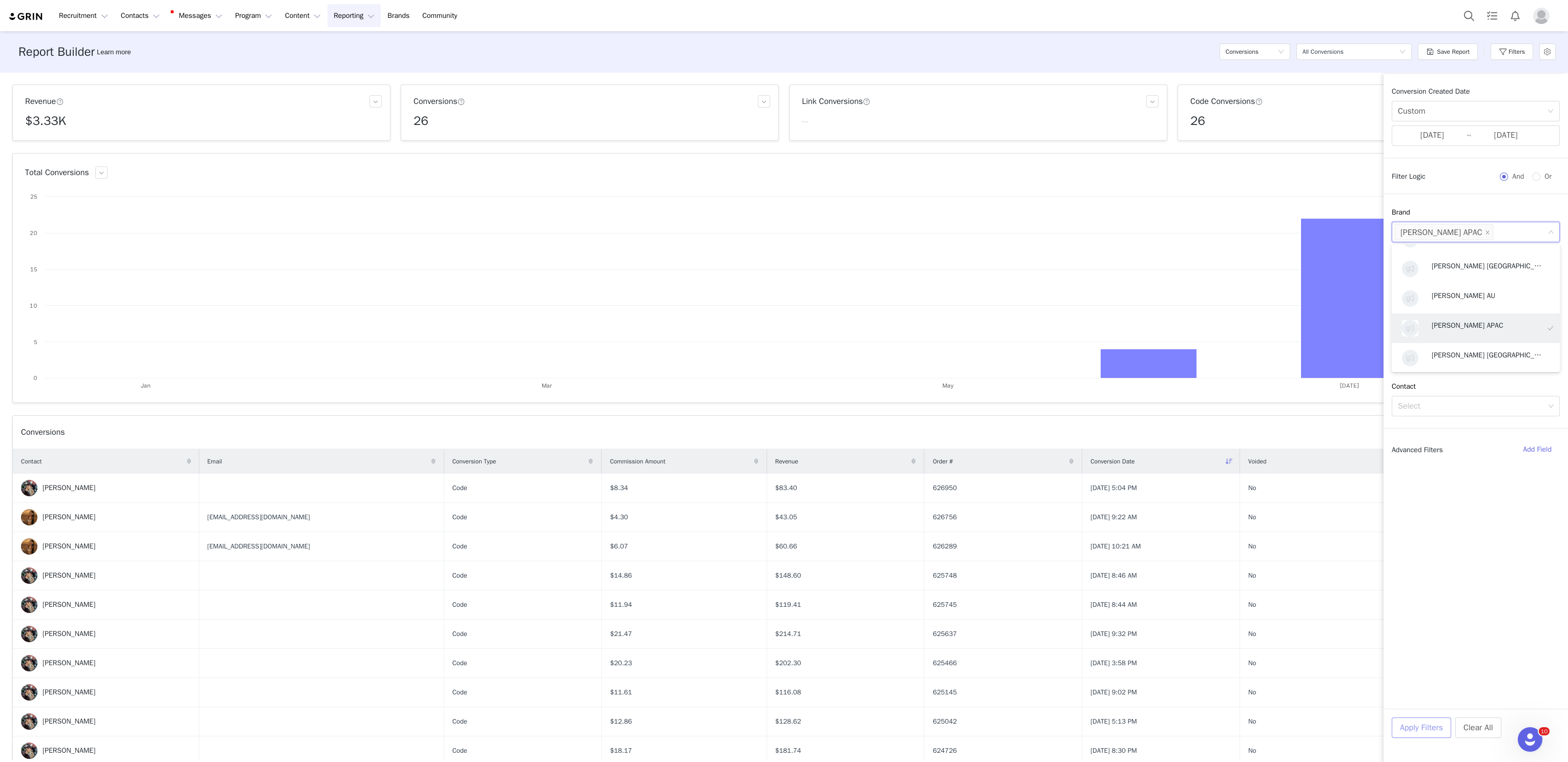 click on "Apply Filters" at bounding box center (1421, 728) 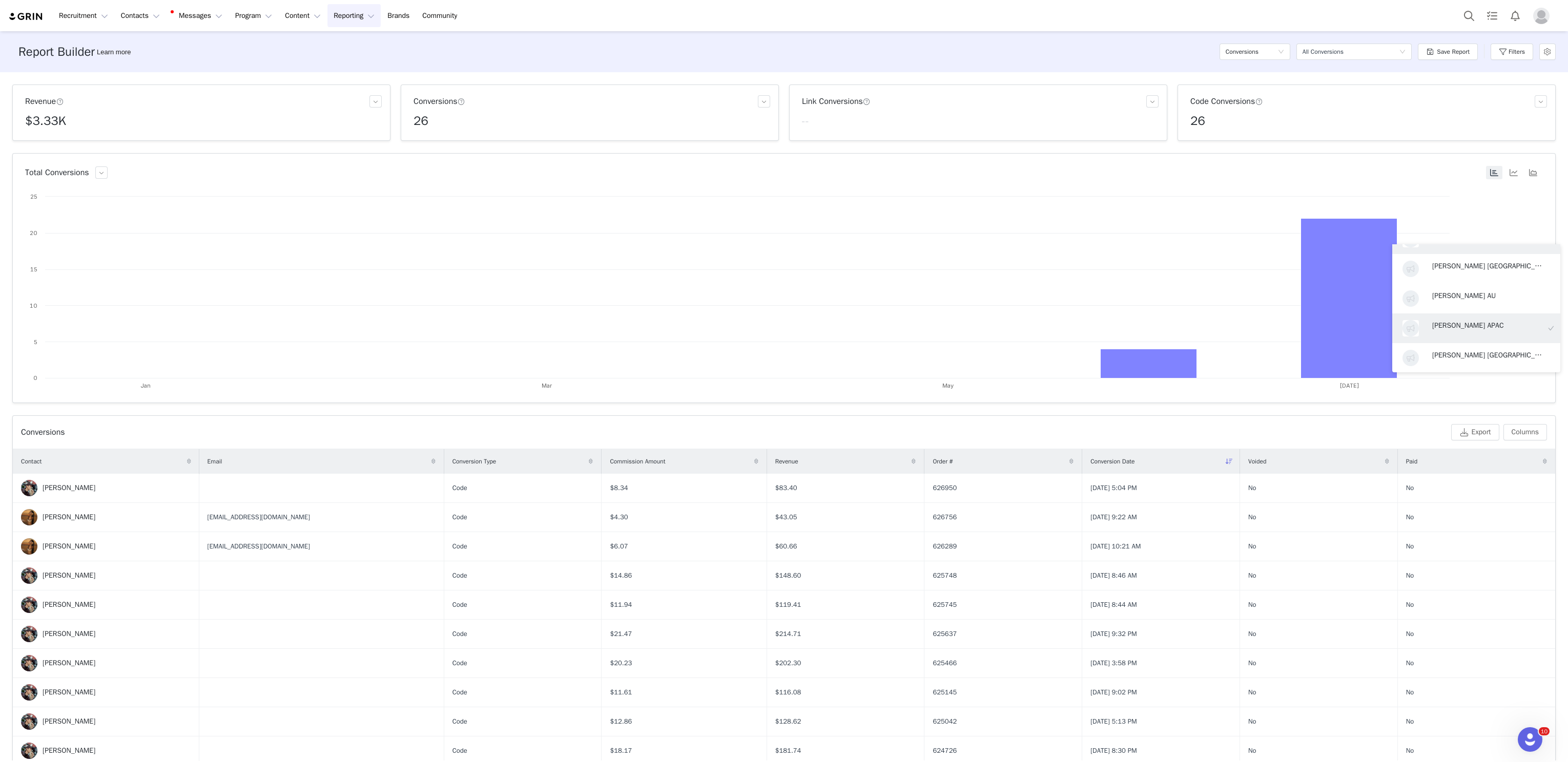 scroll, scrollTop: 2, scrollLeft: 0, axis: vertical 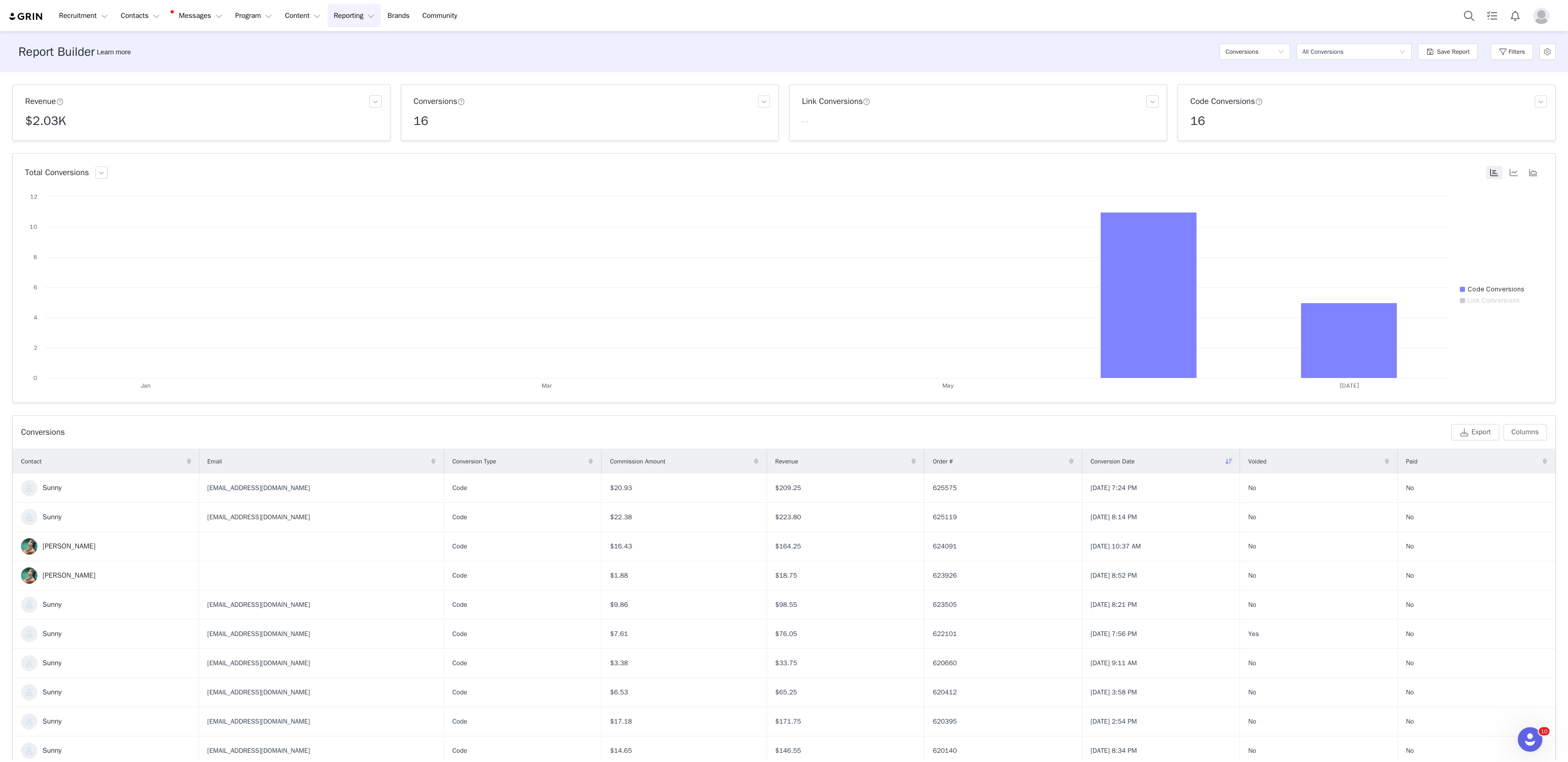 click on "Filters" at bounding box center (1512, 52) 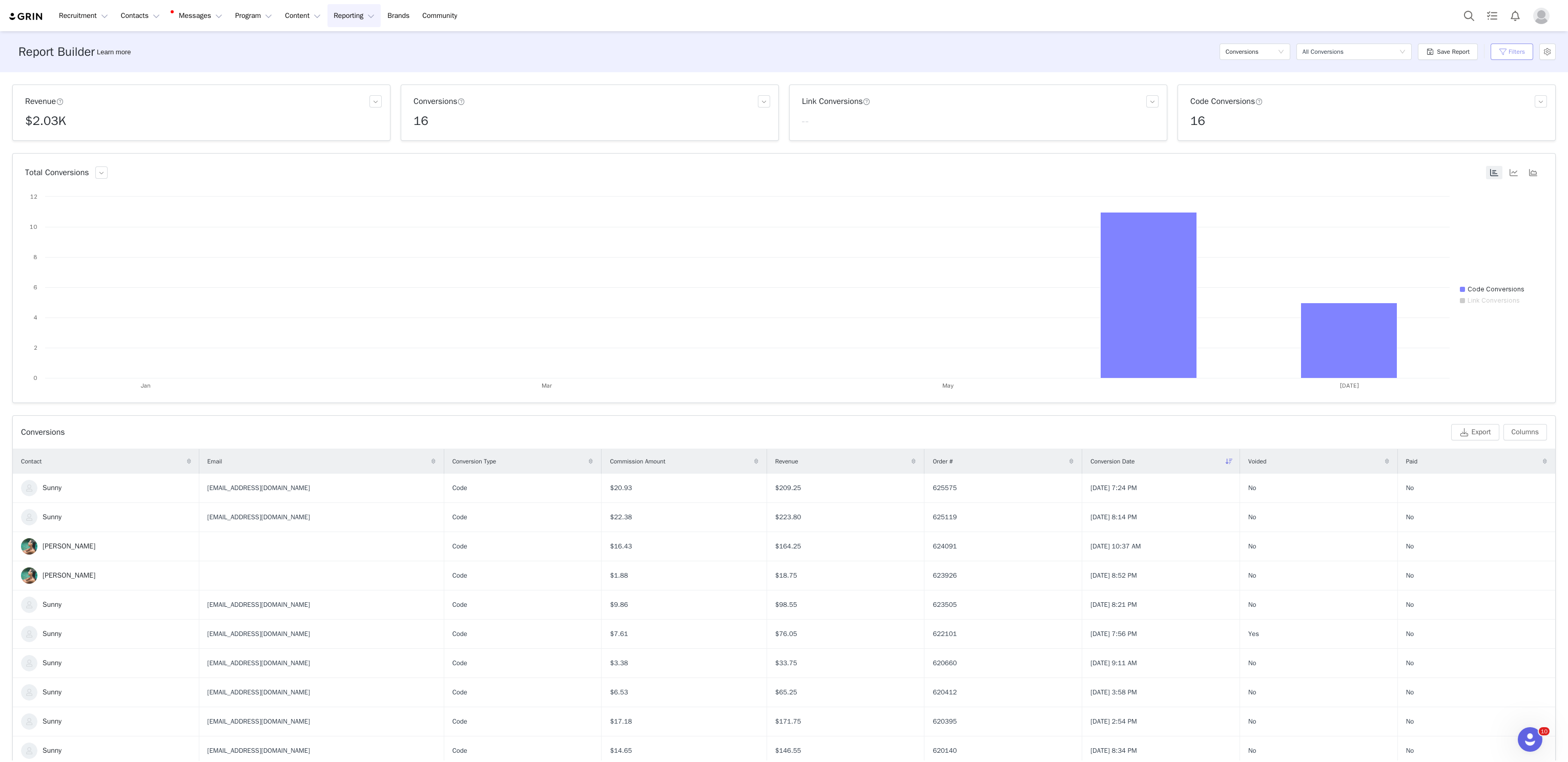click on "Filters" at bounding box center (1512, 52) 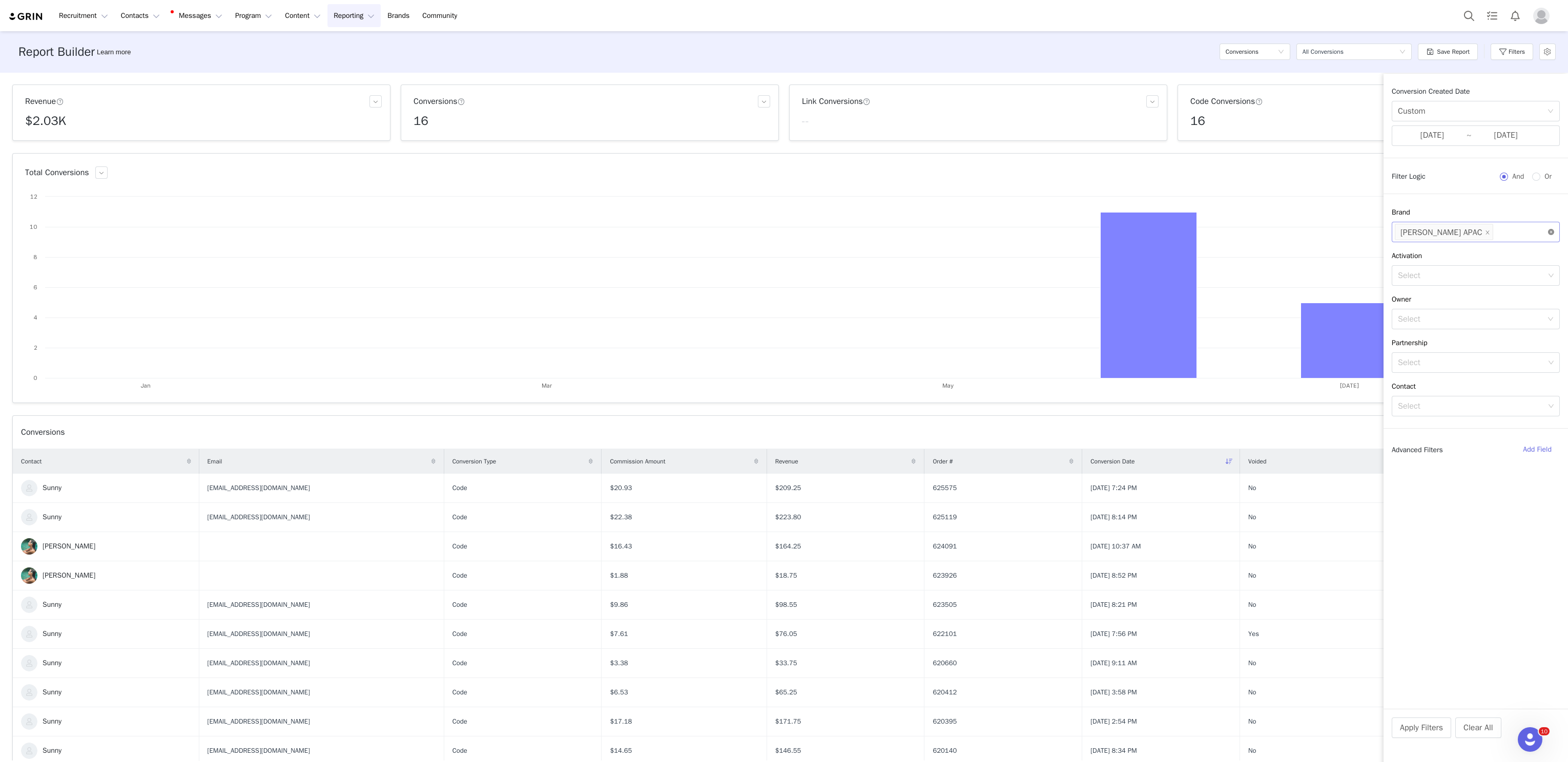 click 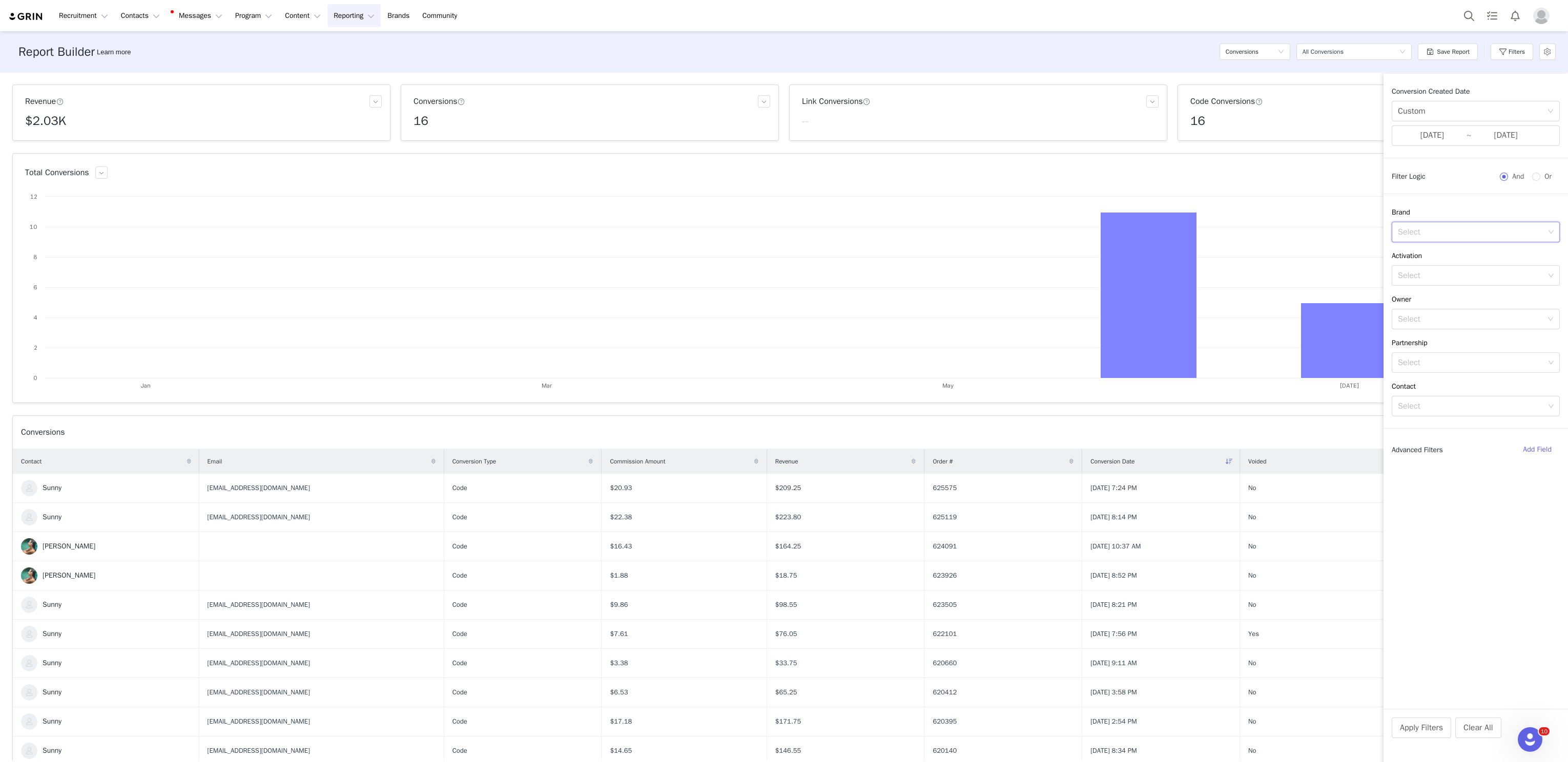 click on "Select" at bounding box center (1471, 232) 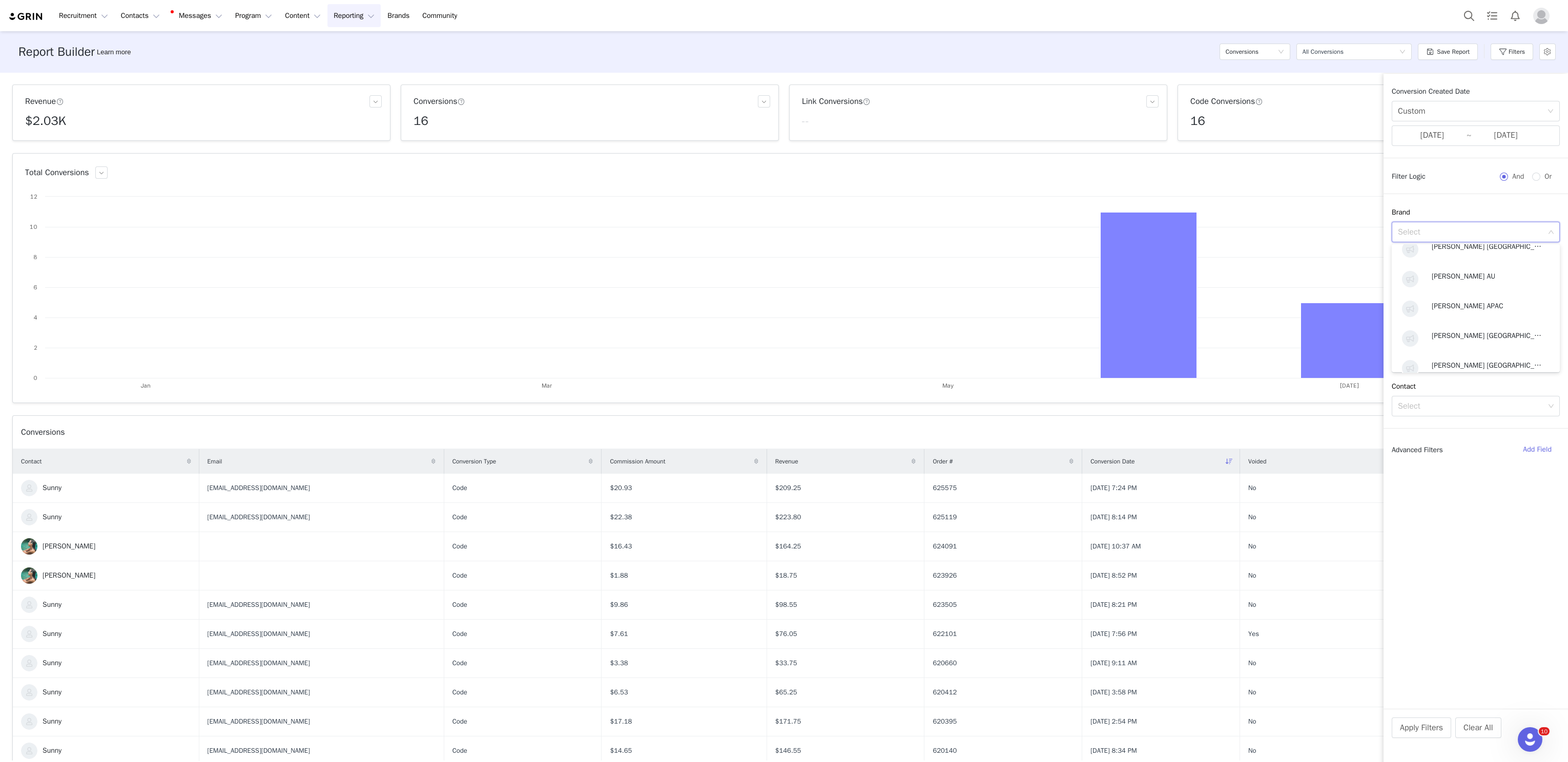 scroll, scrollTop: 54, scrollLeft: 0, axis: vertical 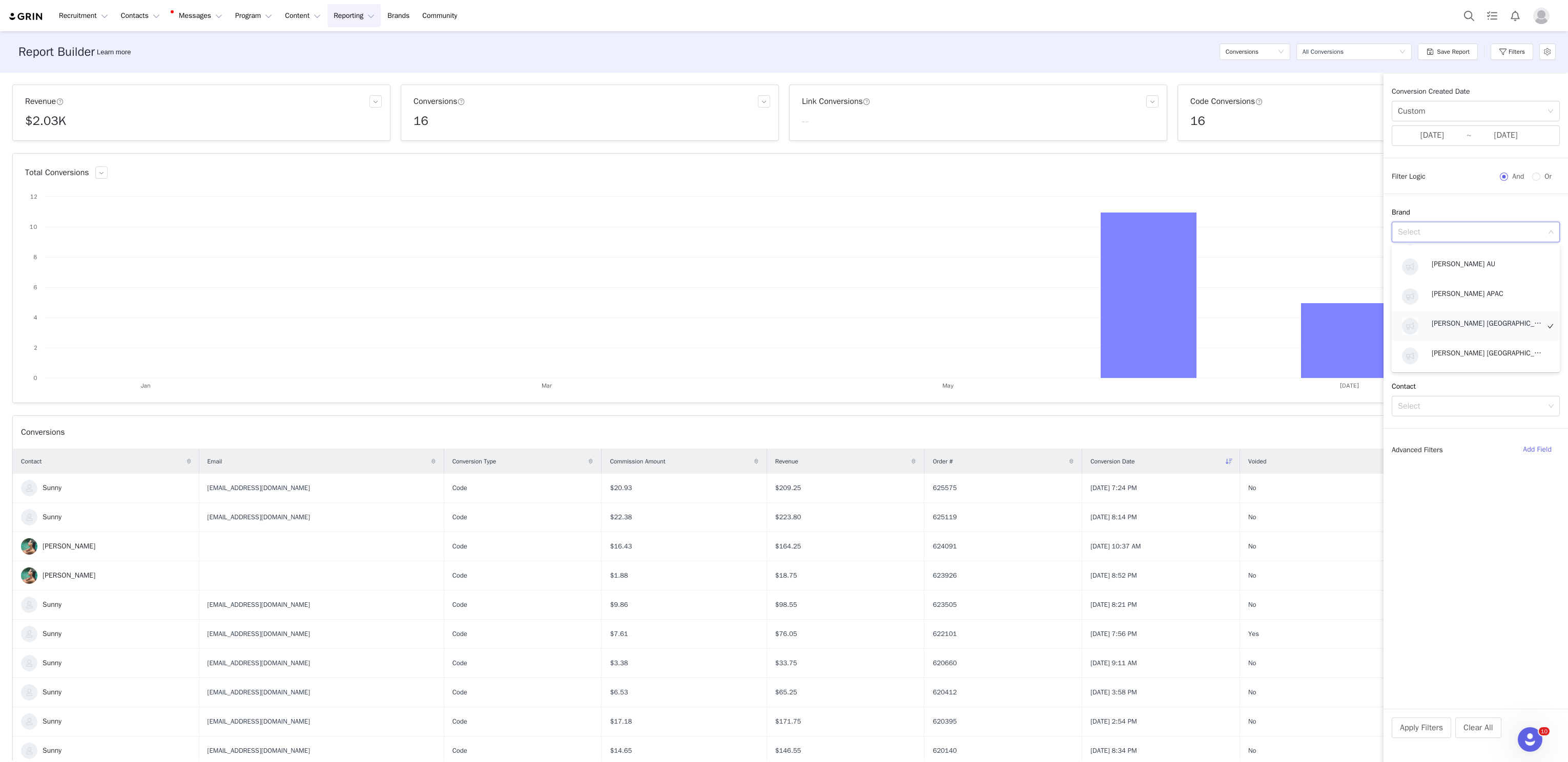 click on "[PERSON_NAME] [GEOGRAPHIC_DATA]" at bounding box center [1488, 324] 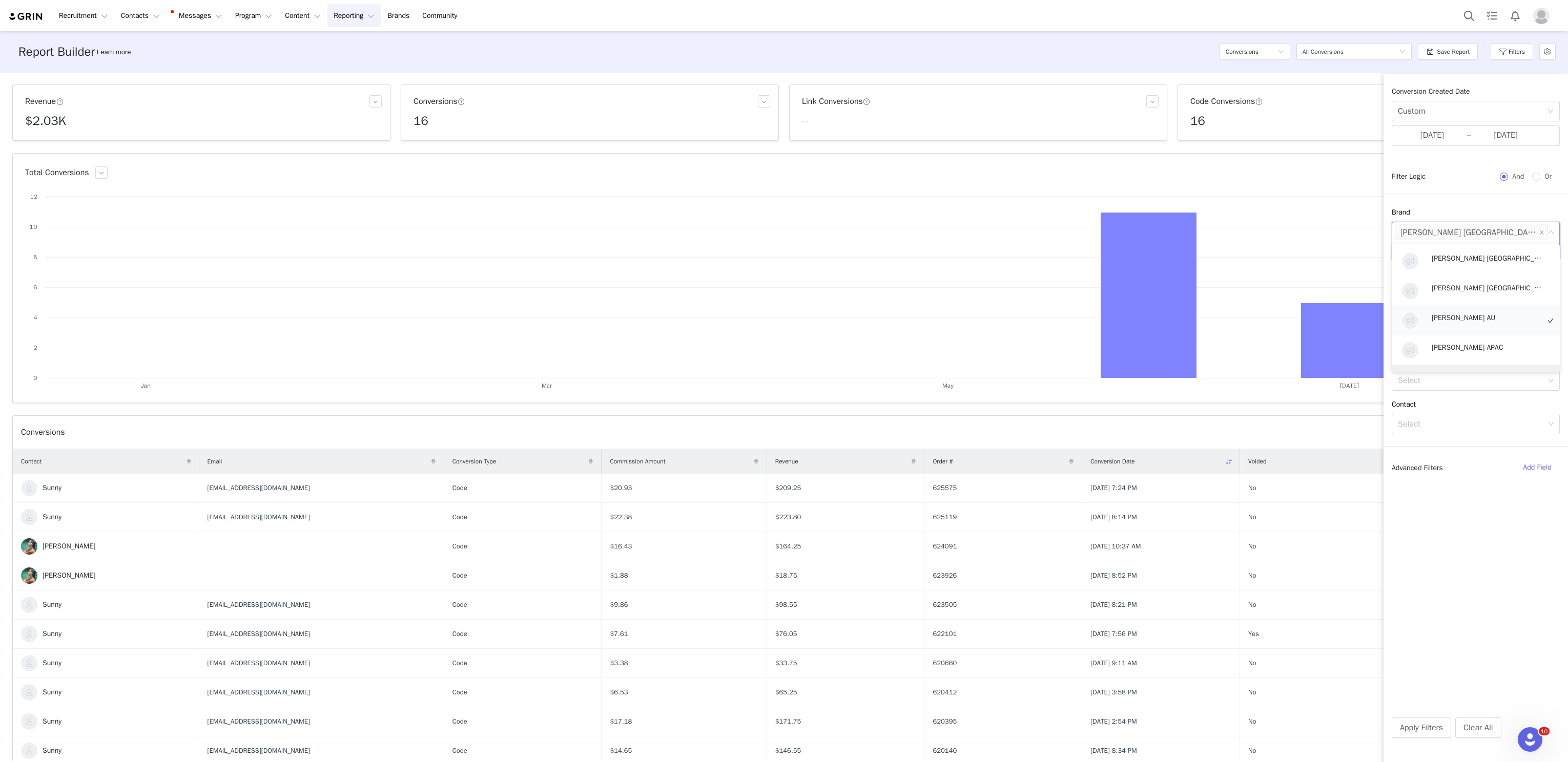 scroll, scrollTop: 54, scrollLeft: 0, axis: vertical 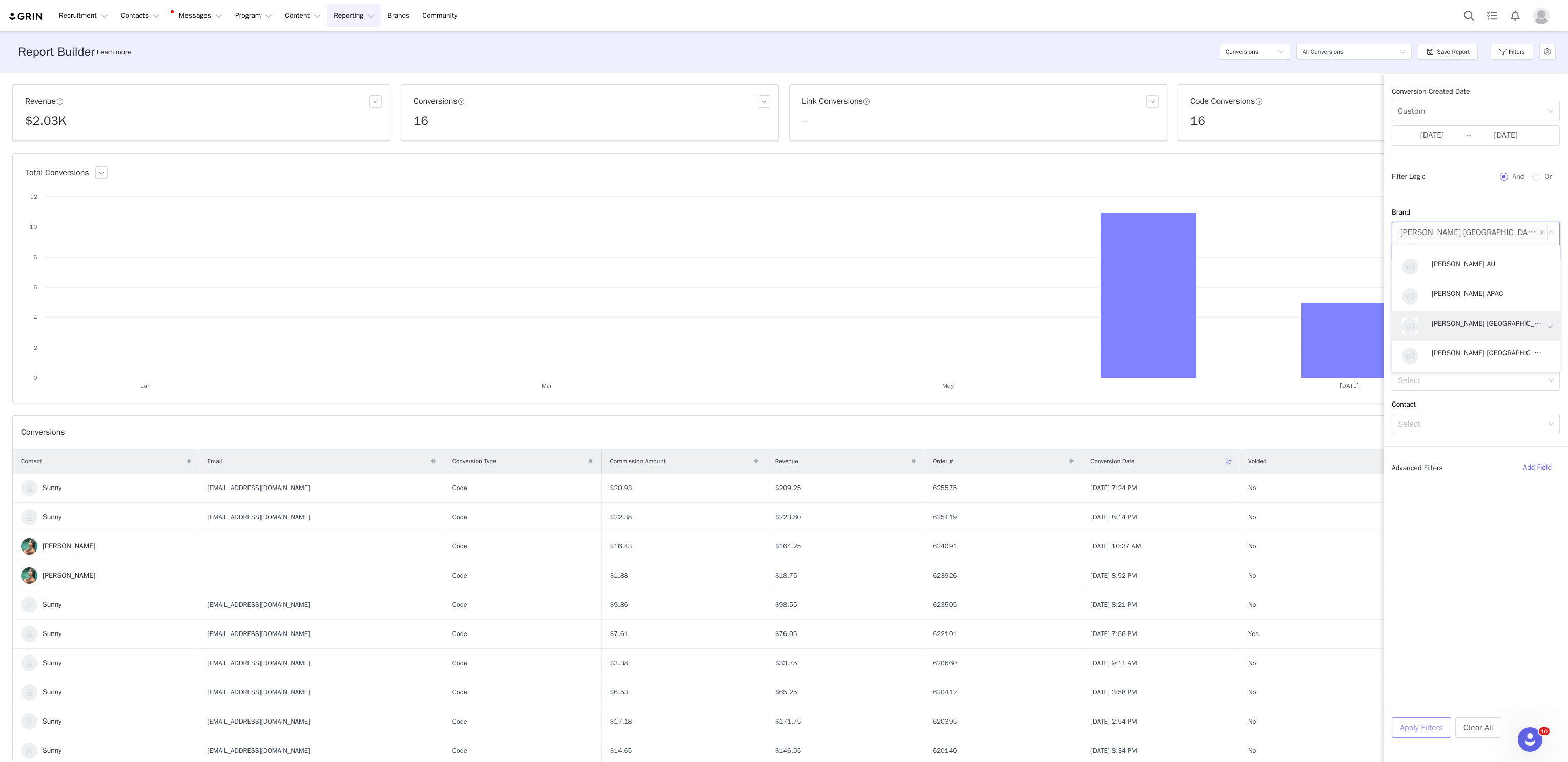 click on "Apply Filters" at bounding box center (1421, 728) 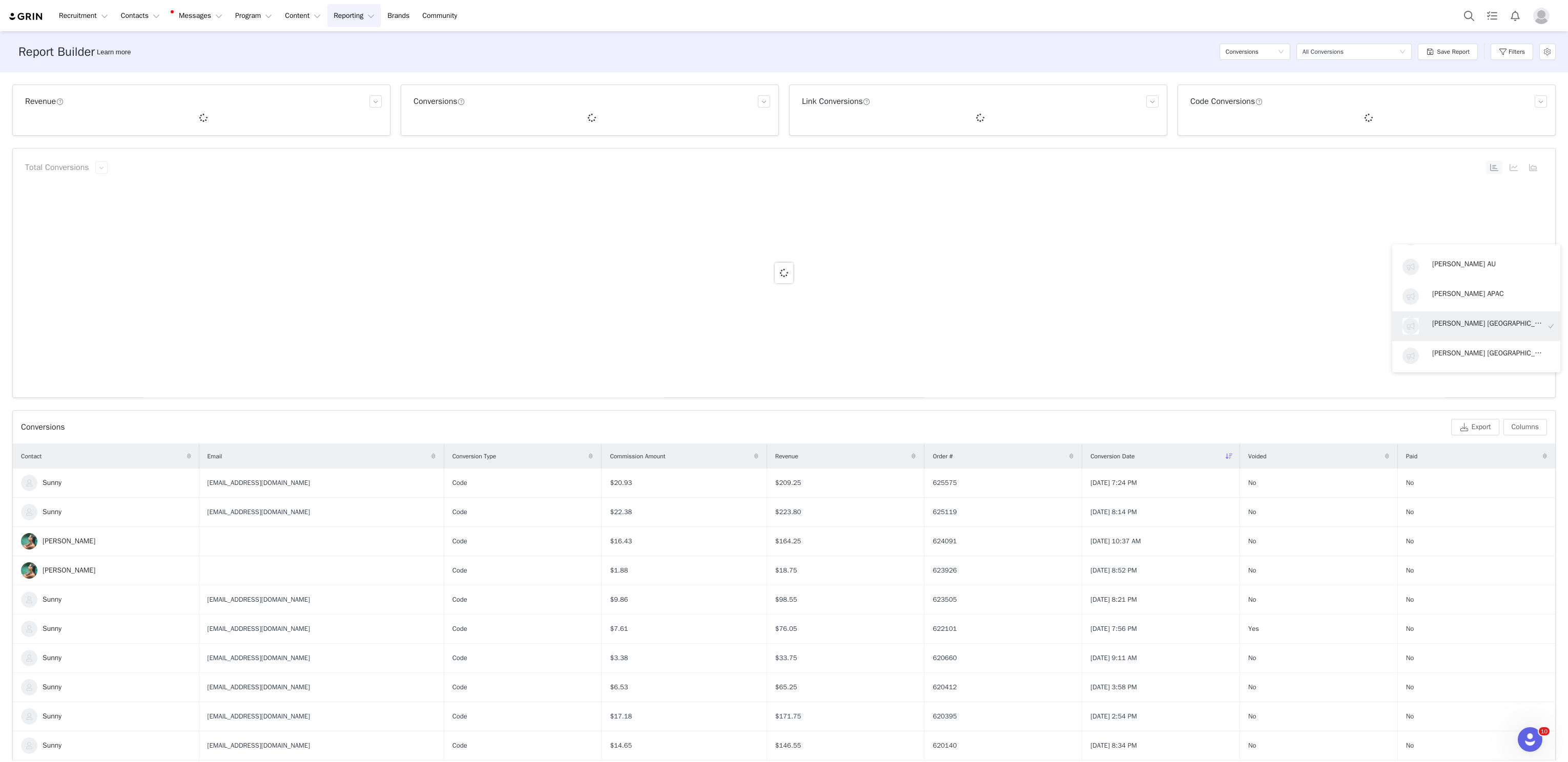 scroll, scrollTop: 2, scrollLeft: 0, axis: vertical 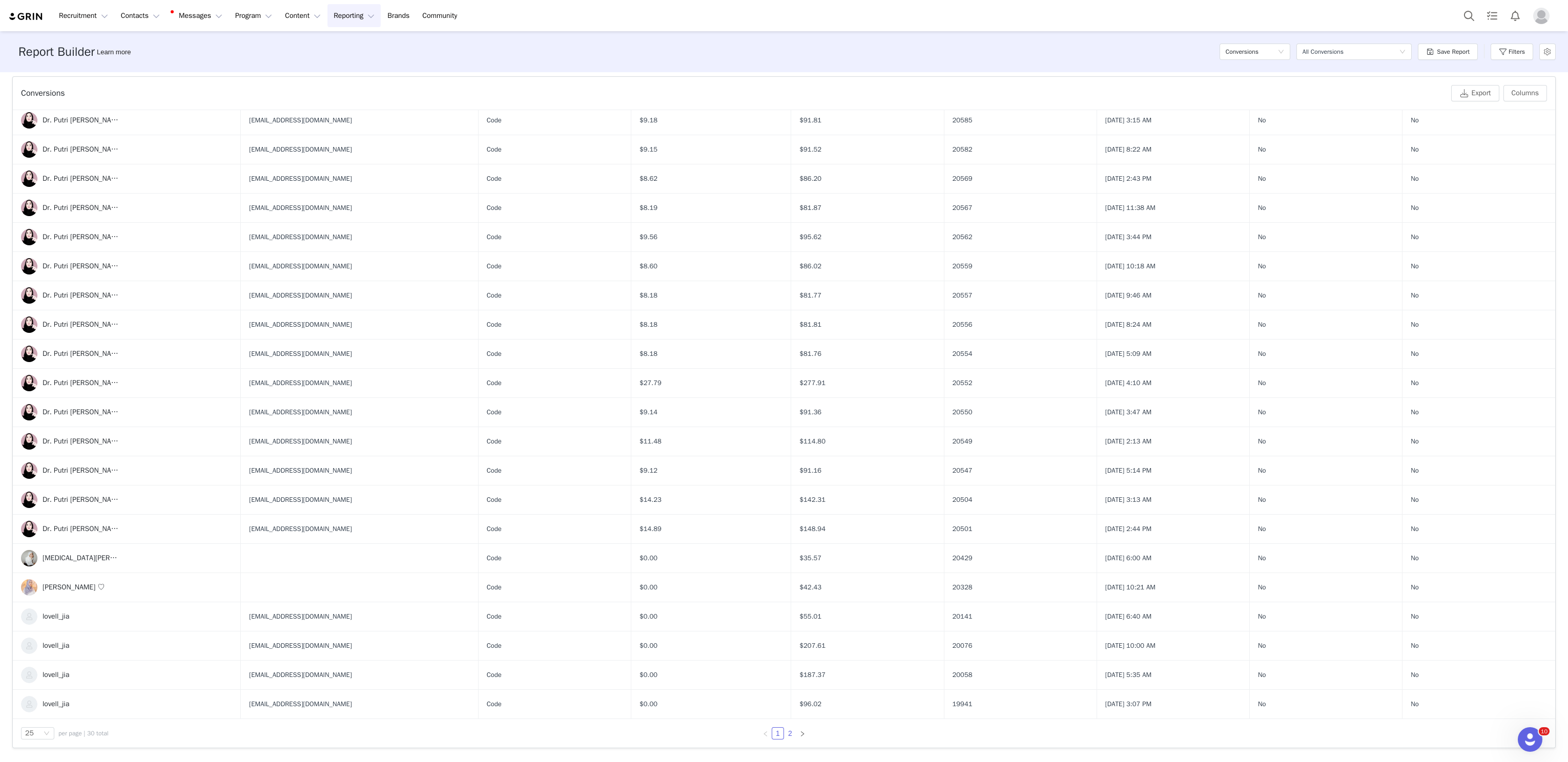 click on "2" at bounding box center (790, 733) 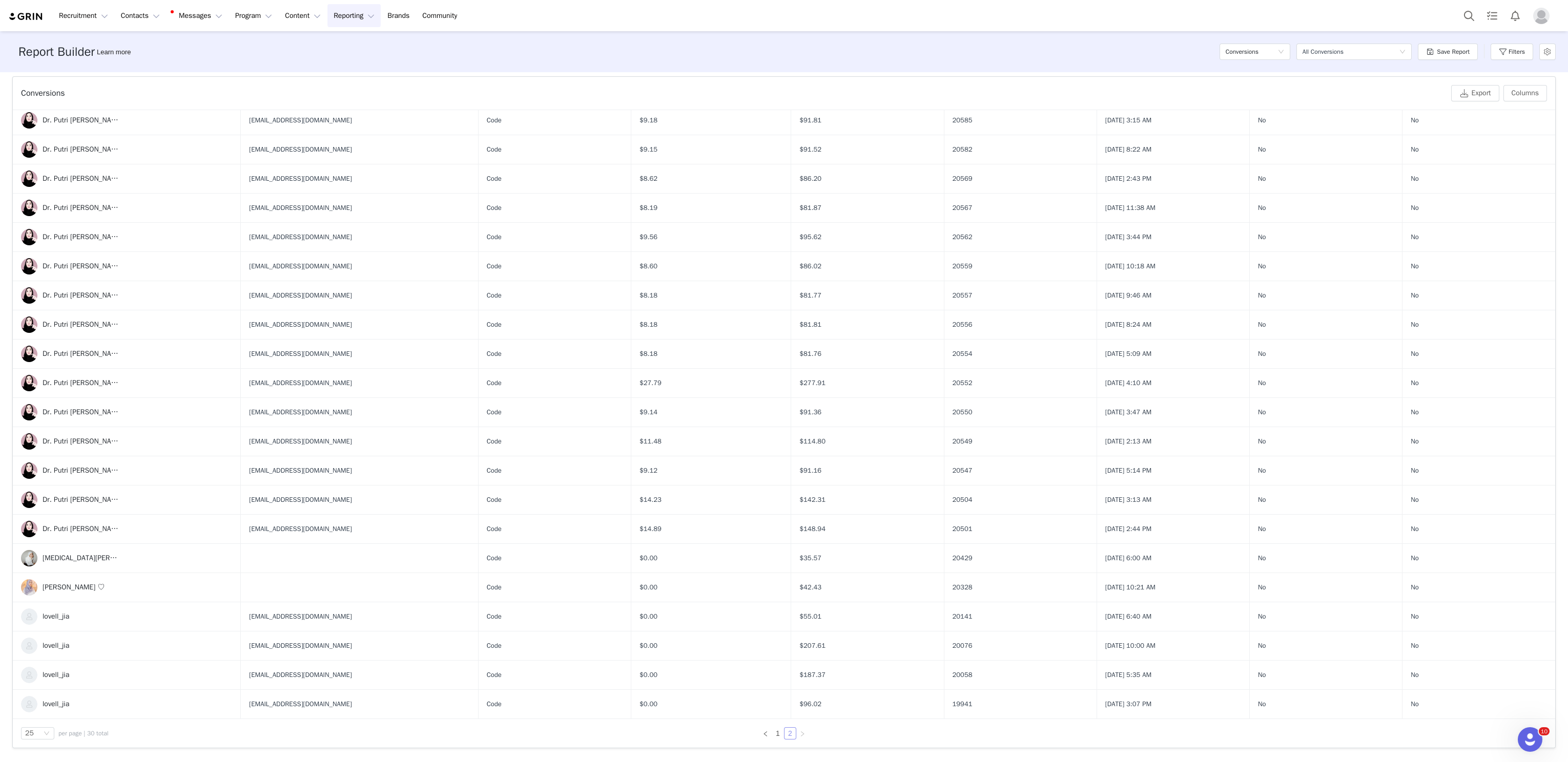 scroll, scrollTop: 0, scrollLeft: 0, axis: both 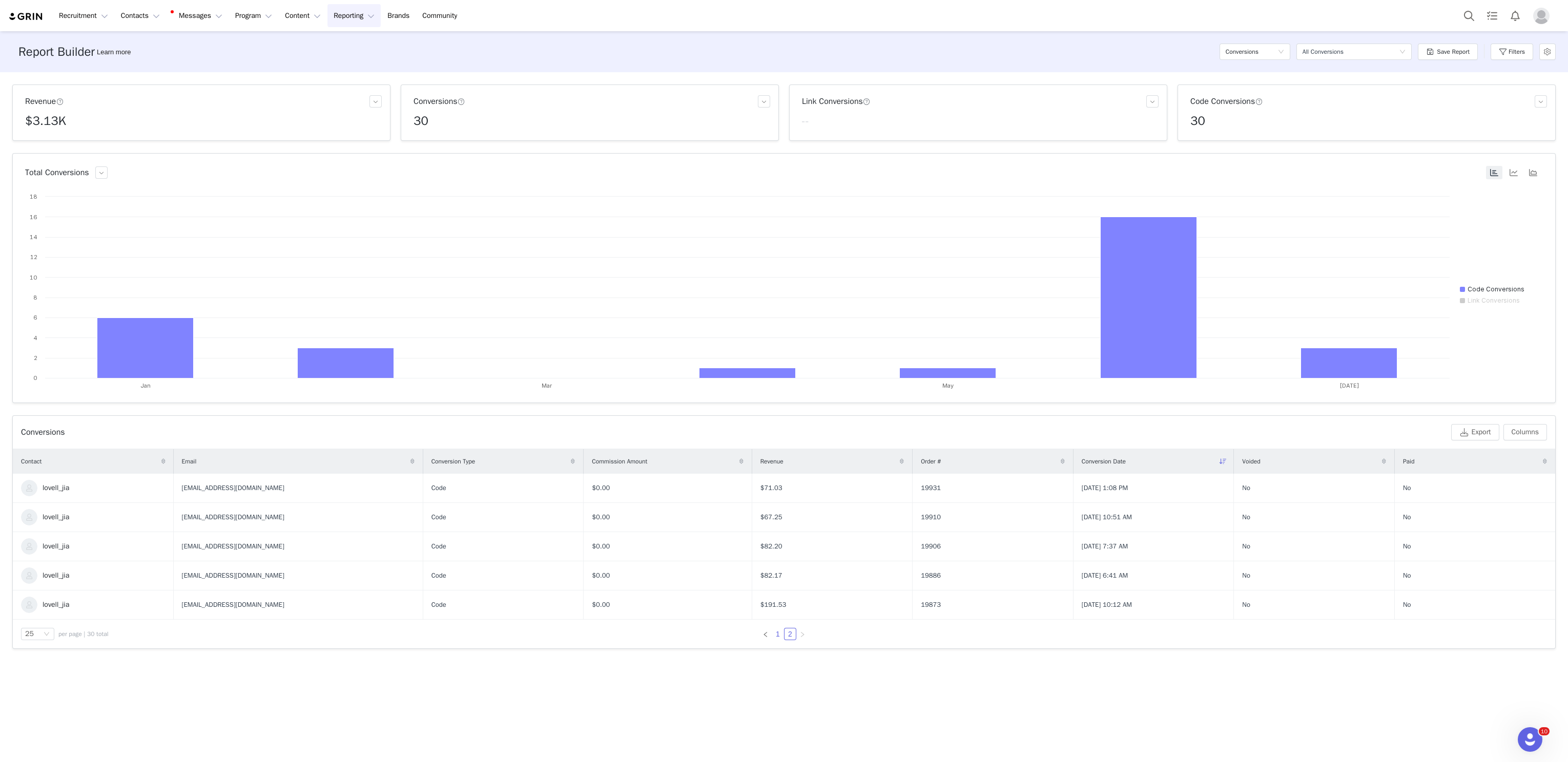 click on "1" at bounding box center [778, 634] 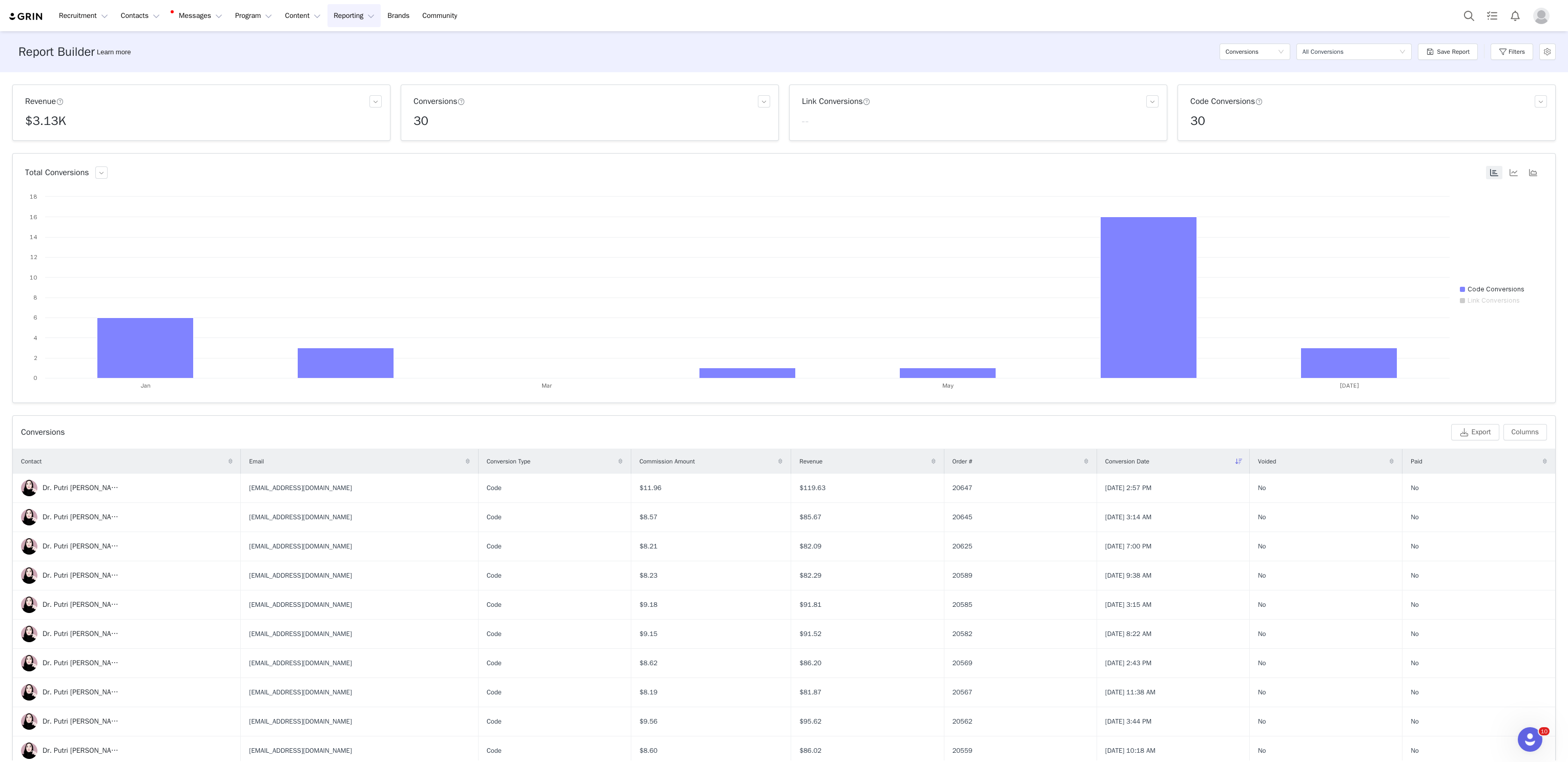 scroll, scrollTop: 148, scrollLeft: 0, axis: vertical 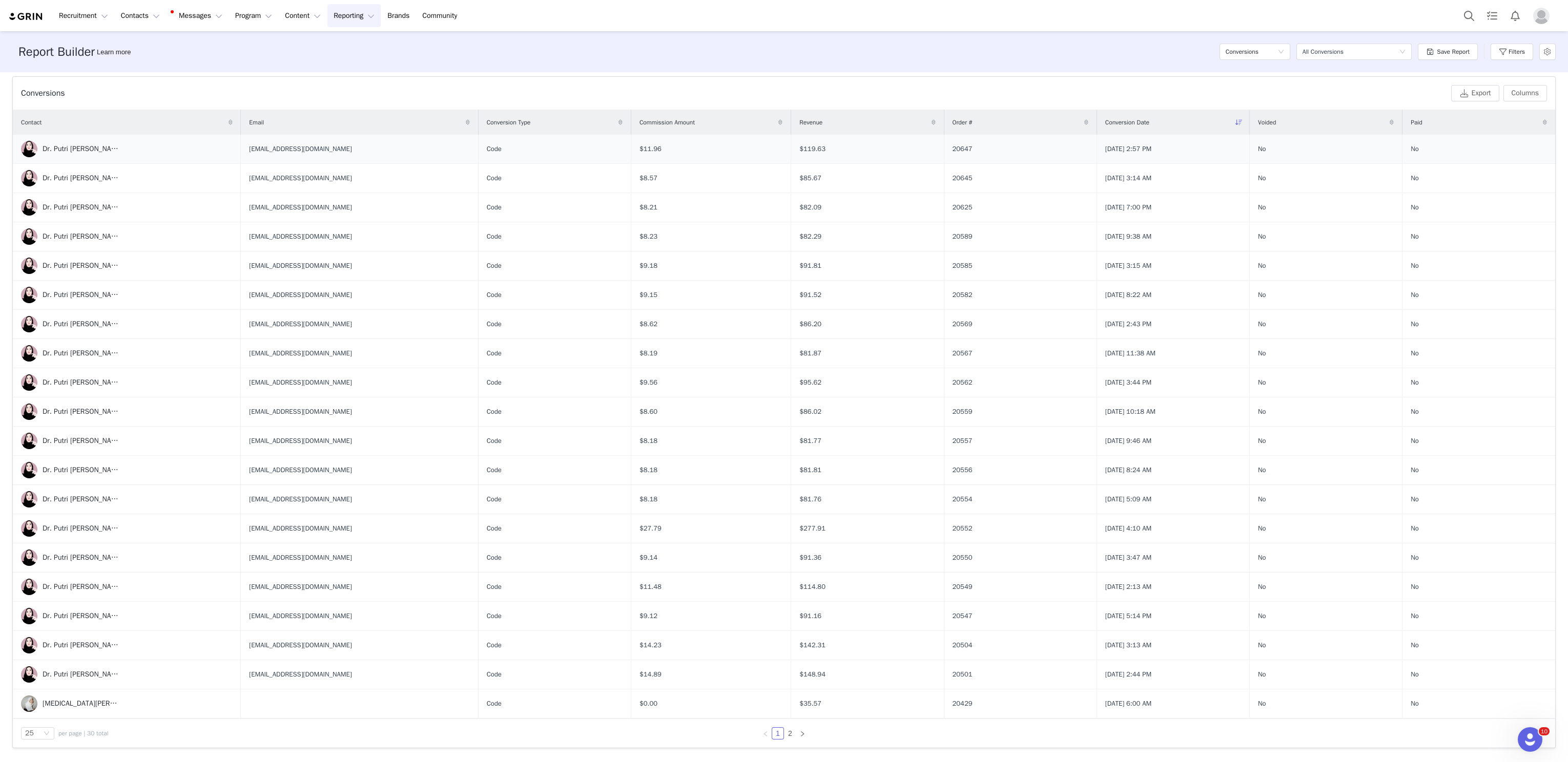 click on "Dr. Putri [PERSON_NAME]" at bounding box center (81, 149) 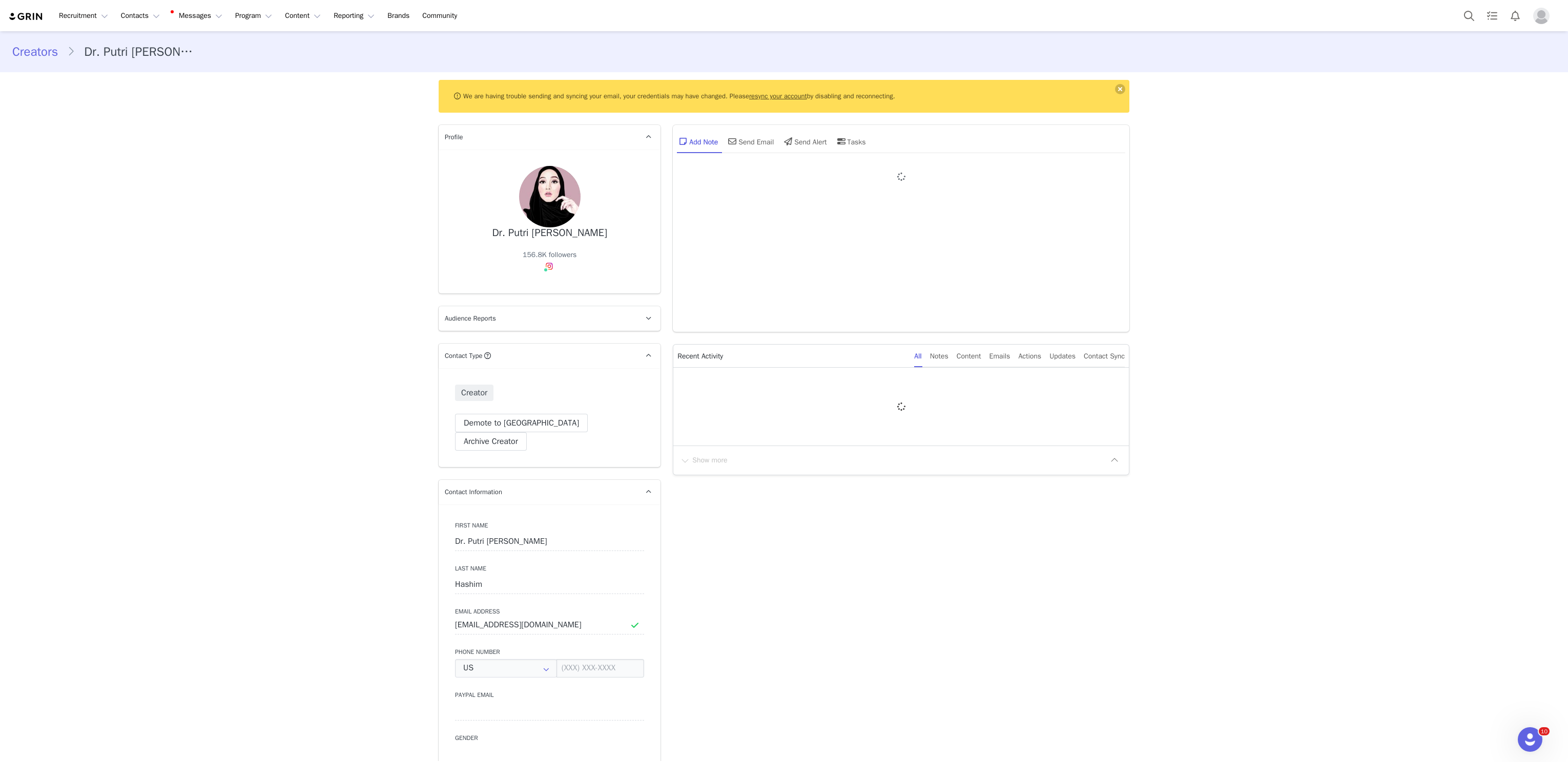 type on "+1 ([GEOGRAPHIC_DATA])" 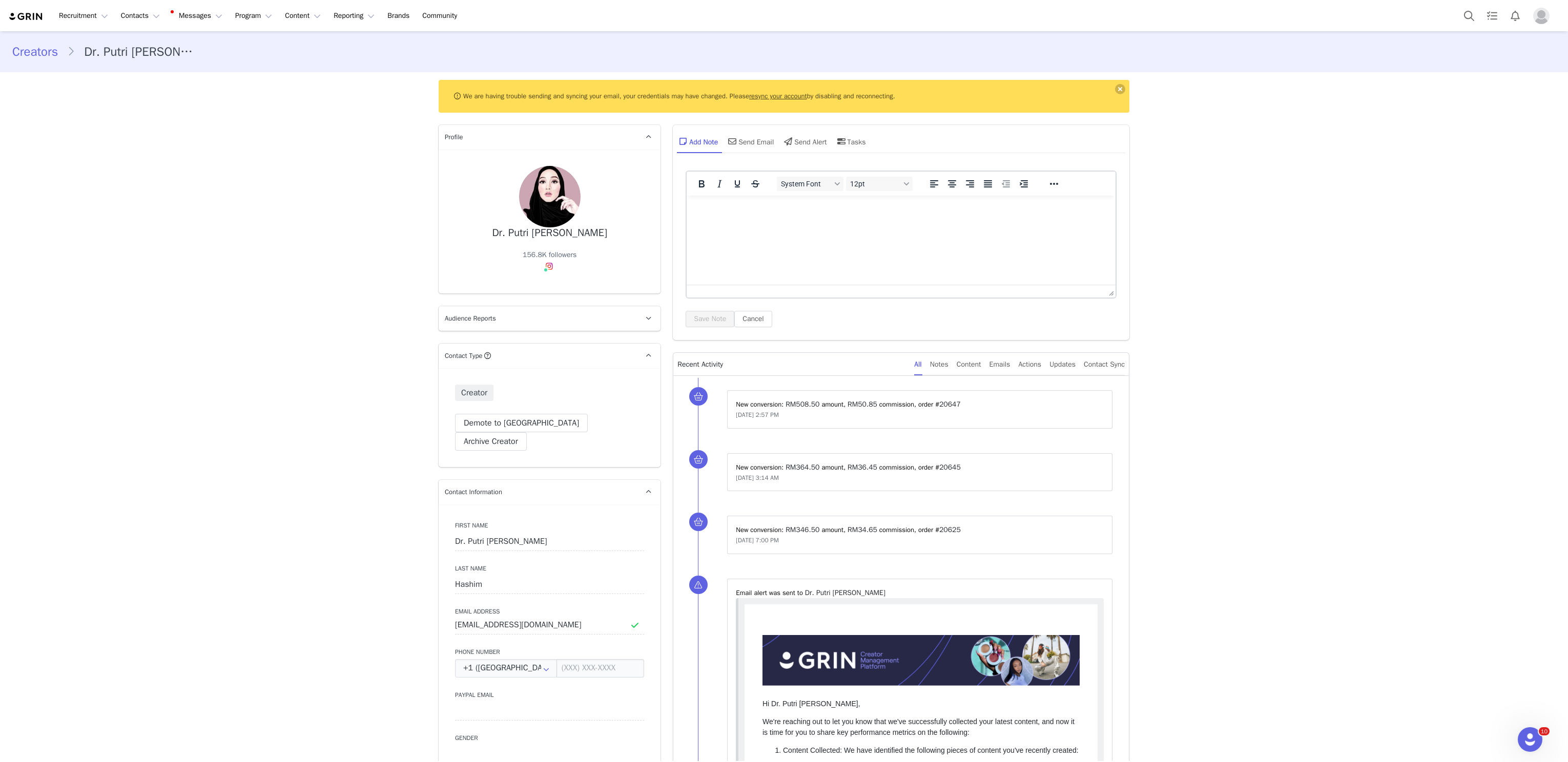 scroll, scrollTop: 0, scrollLeft: 0, axis: both 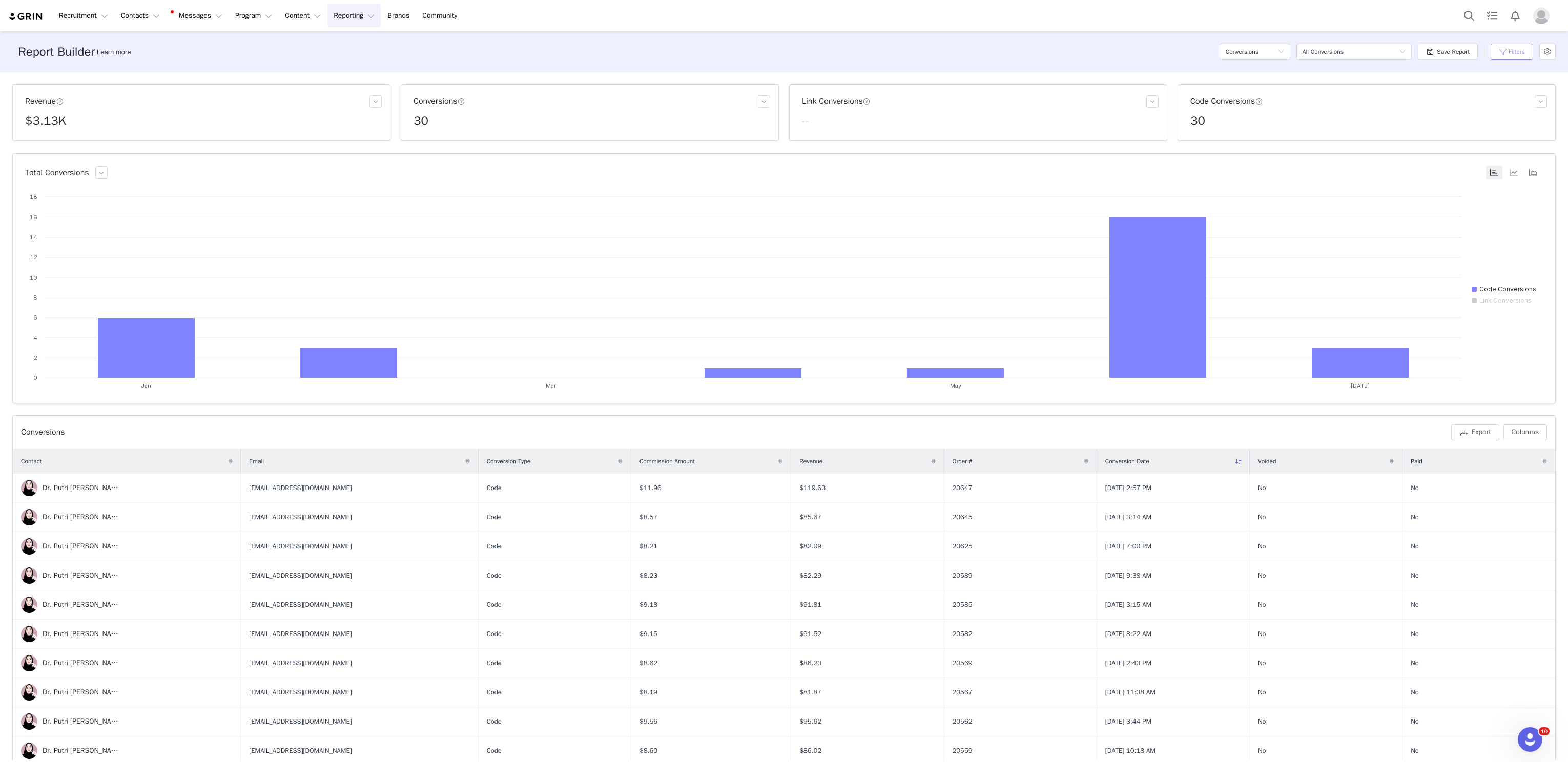 click on "Filters" at bounding box center (1512, 52) 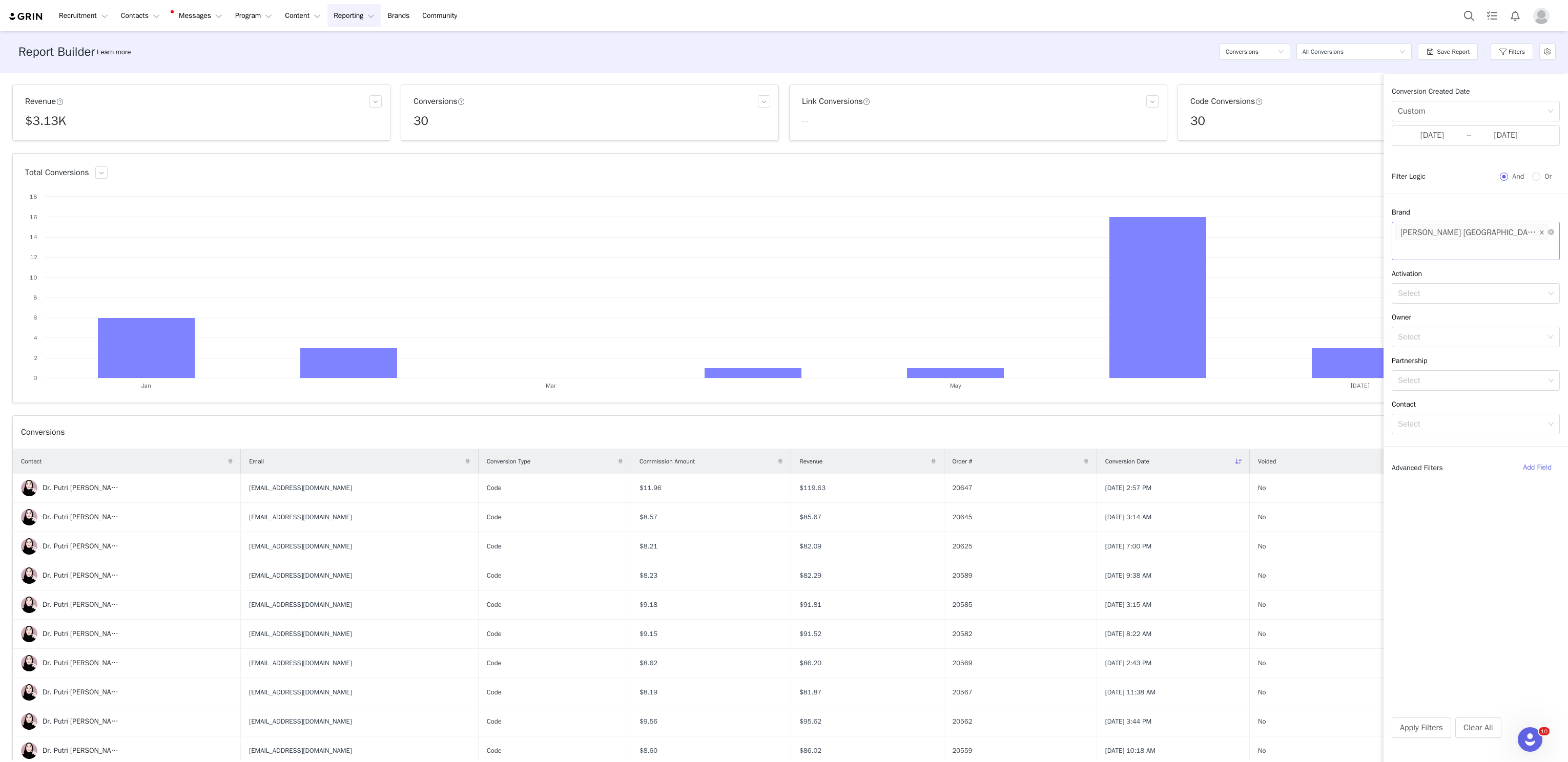 click 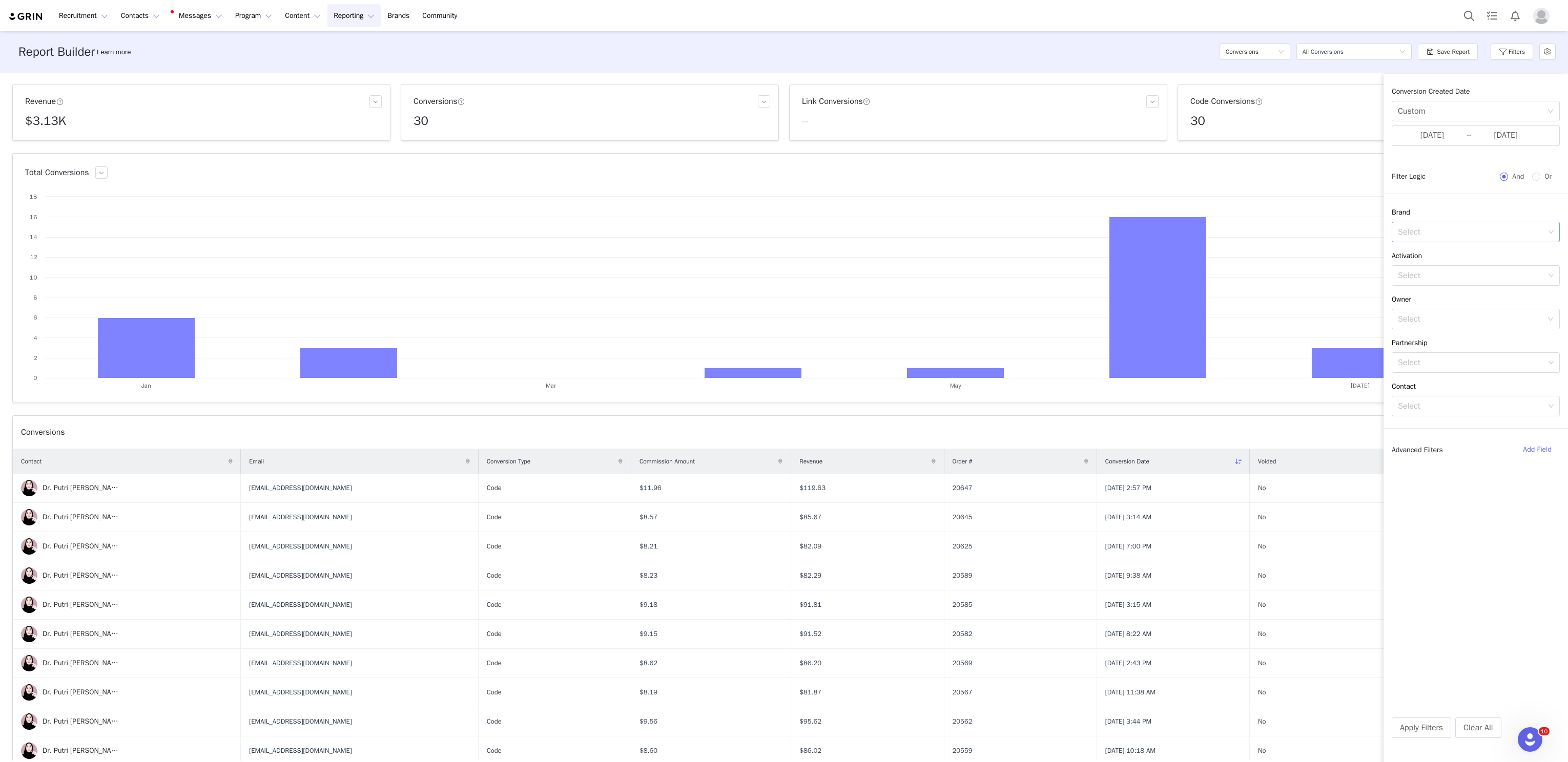 click on "Select" at bounding box center [1471, 232] 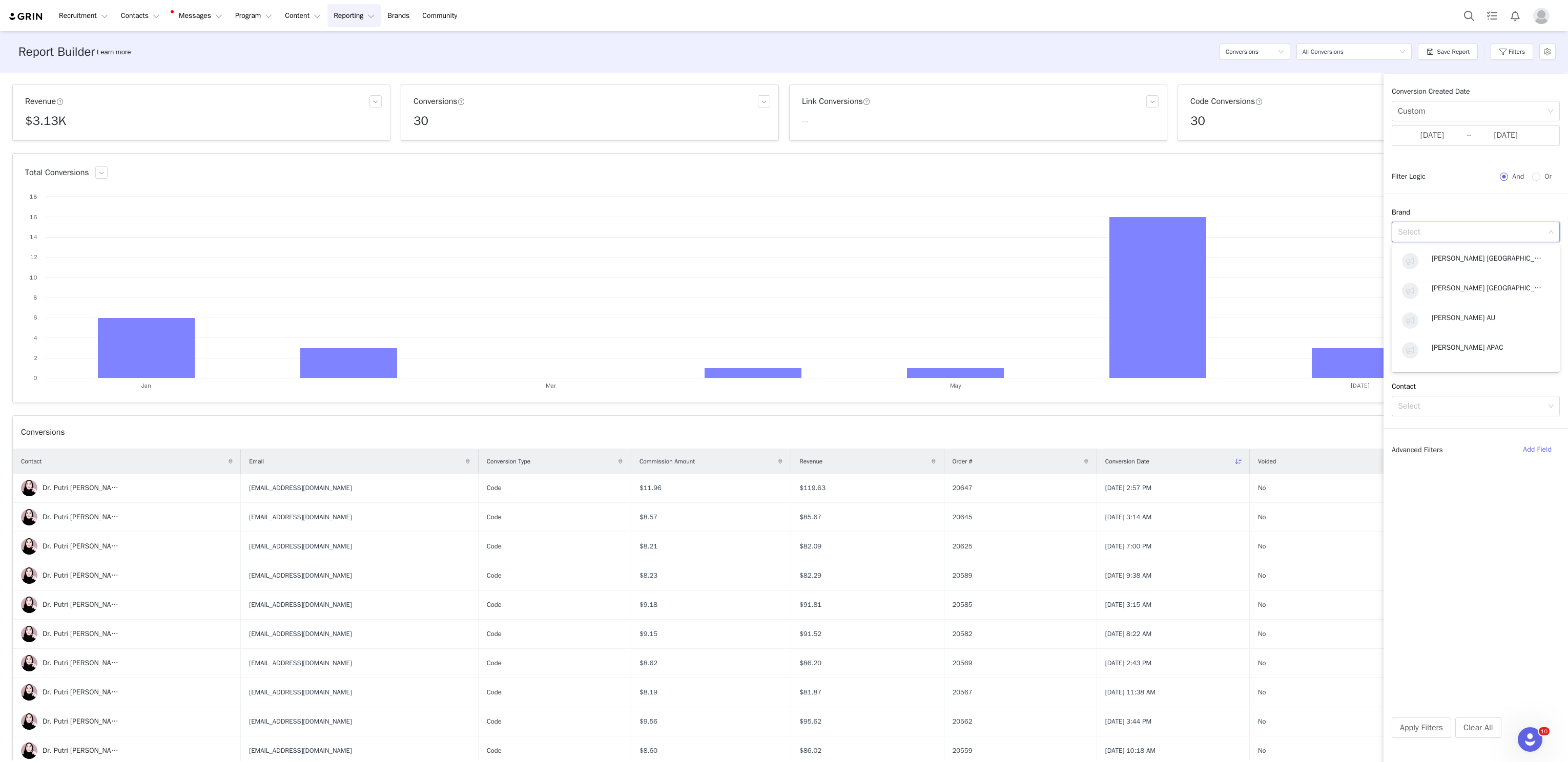 scroll, scrollTop: 54, scrollLeft: 0, axis: vertical 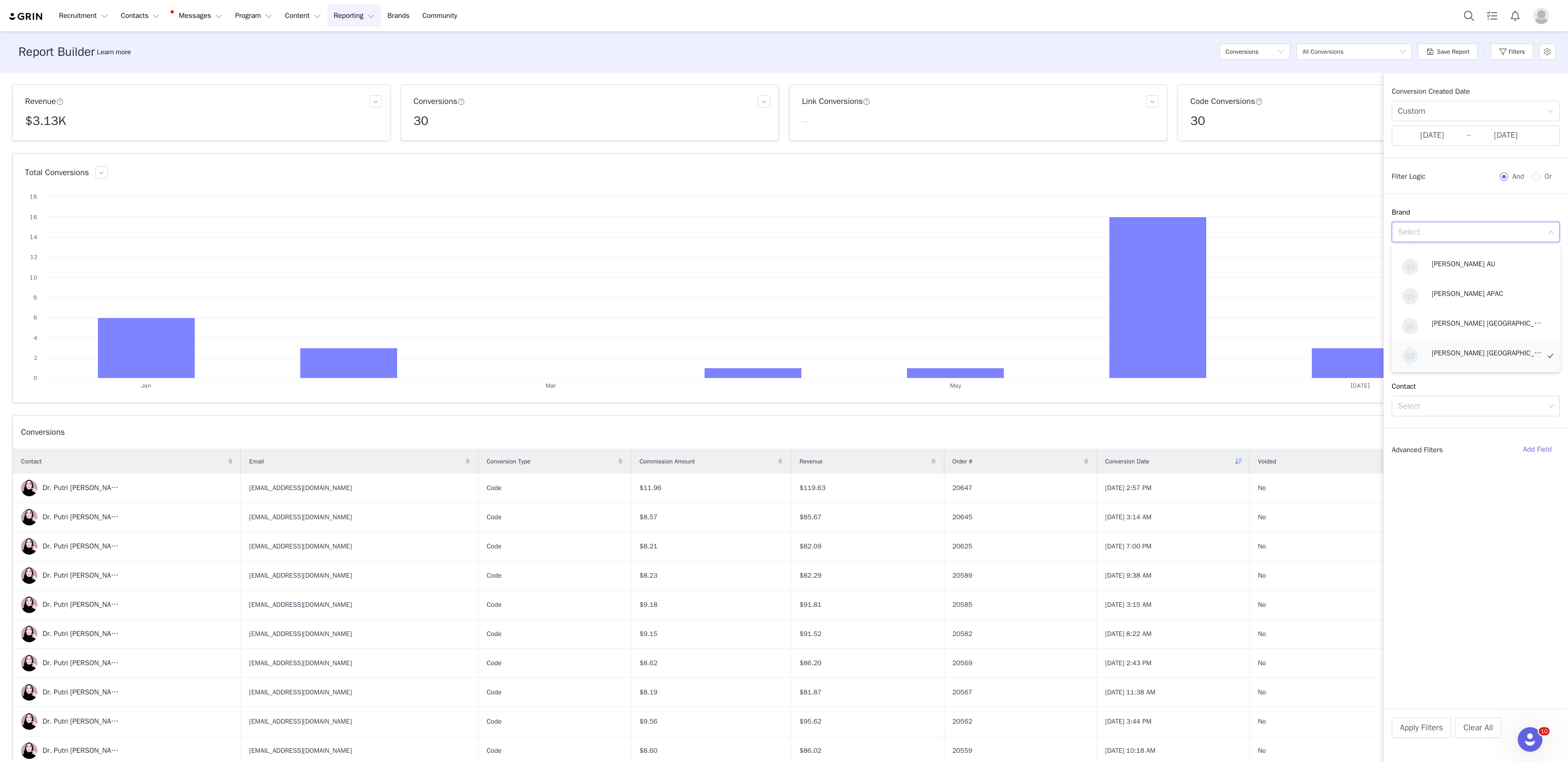 click on "[PERSON_NAME] [GEOGRAPHIC_DATA]" at bounding box center (1488, 353) 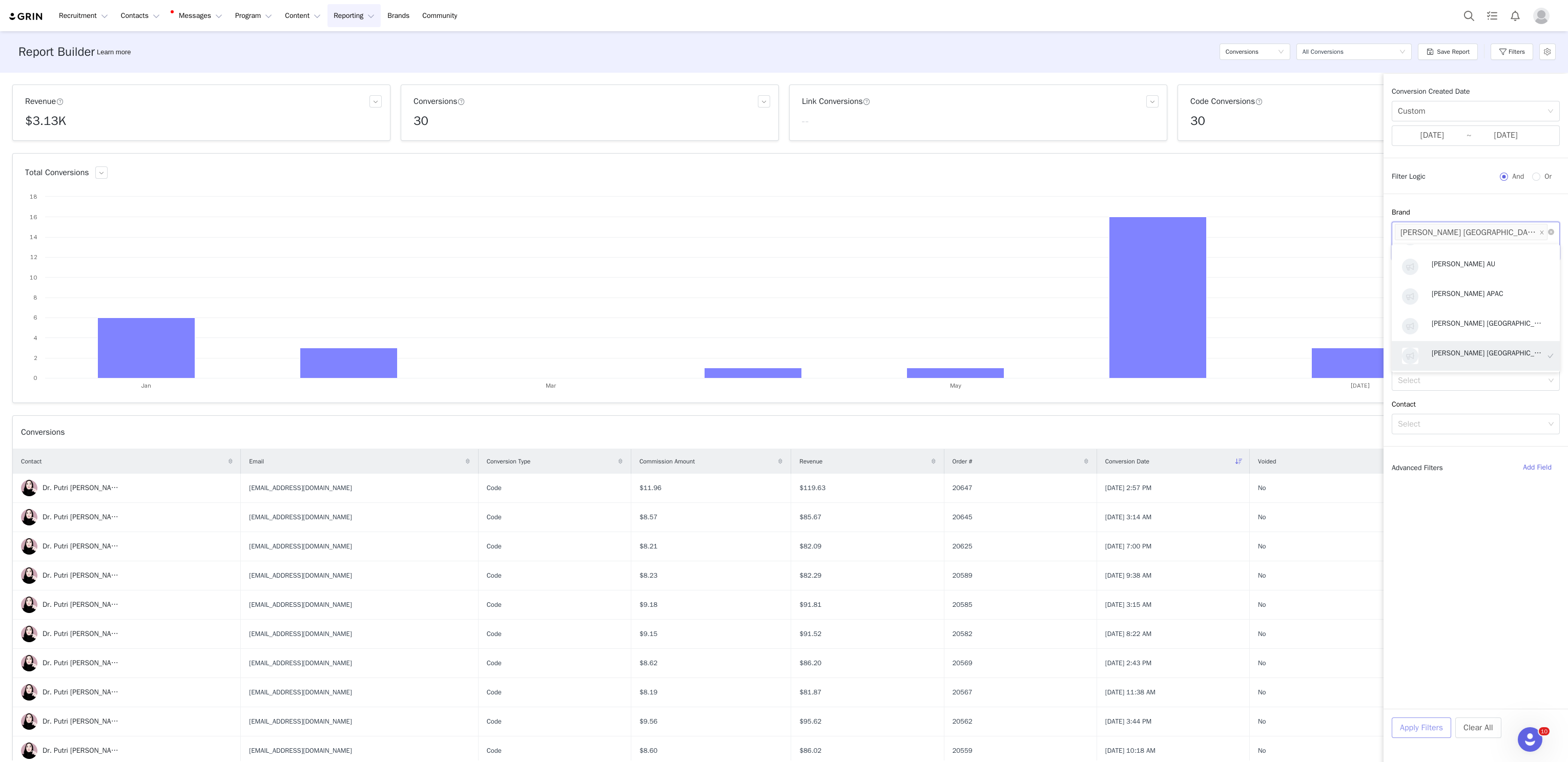 click on "Apply Filters" at bounding box center [1421, 728] 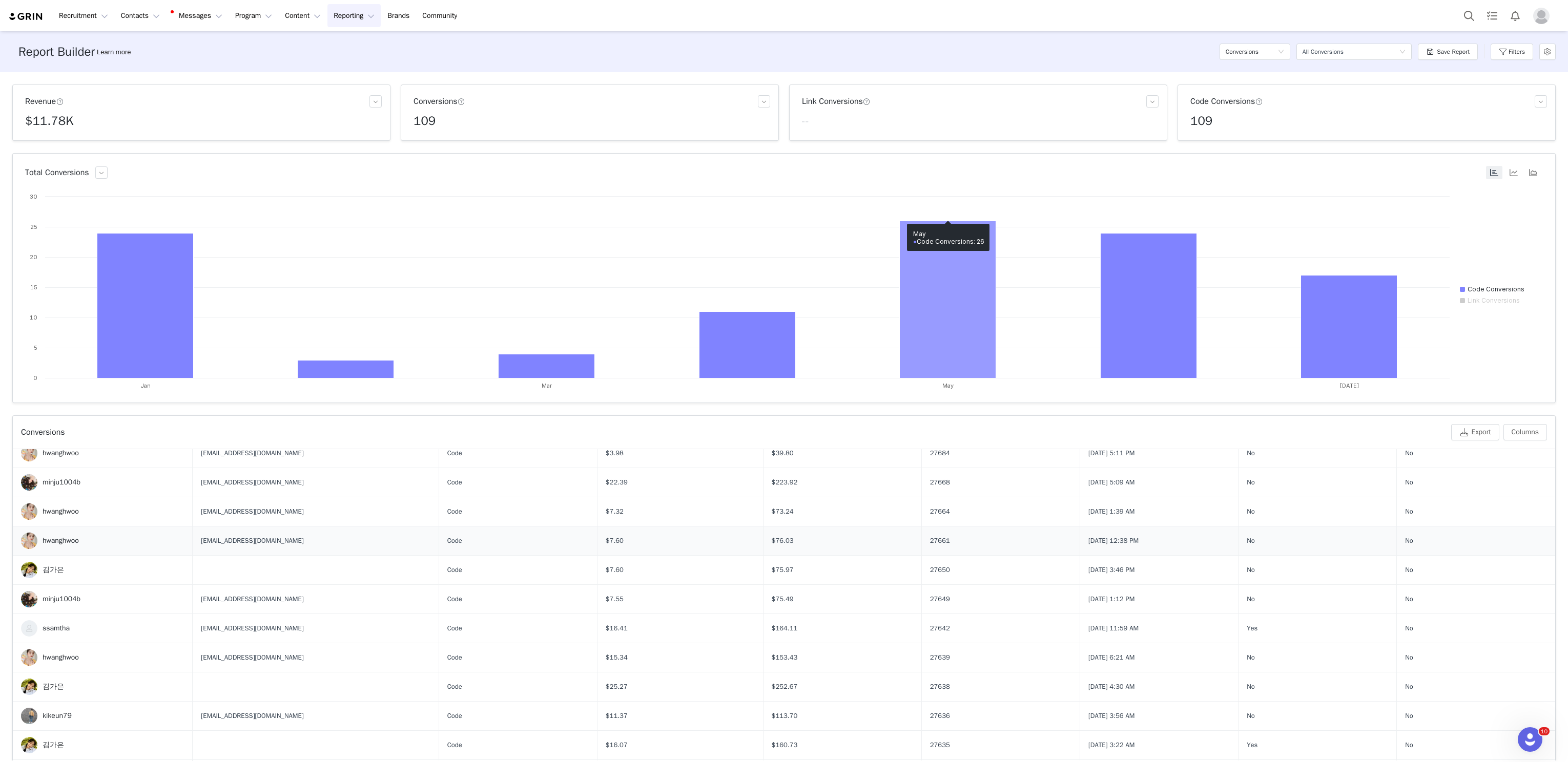 scroll, scrollTop: 148, scrollLeft: 0, axis: vertical 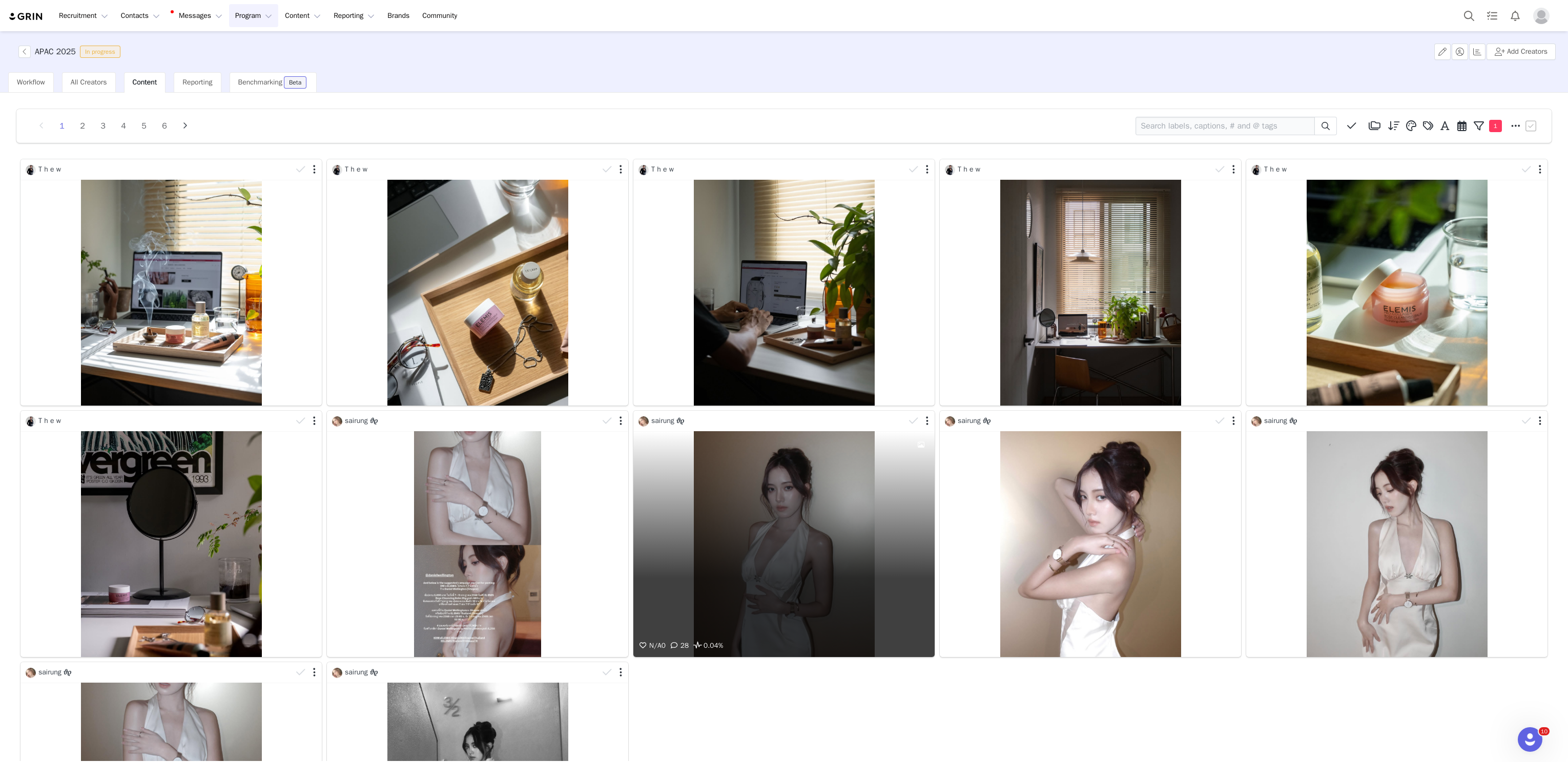 click on "N/A  0  28  0.04%" at bounding box center [784, 544] 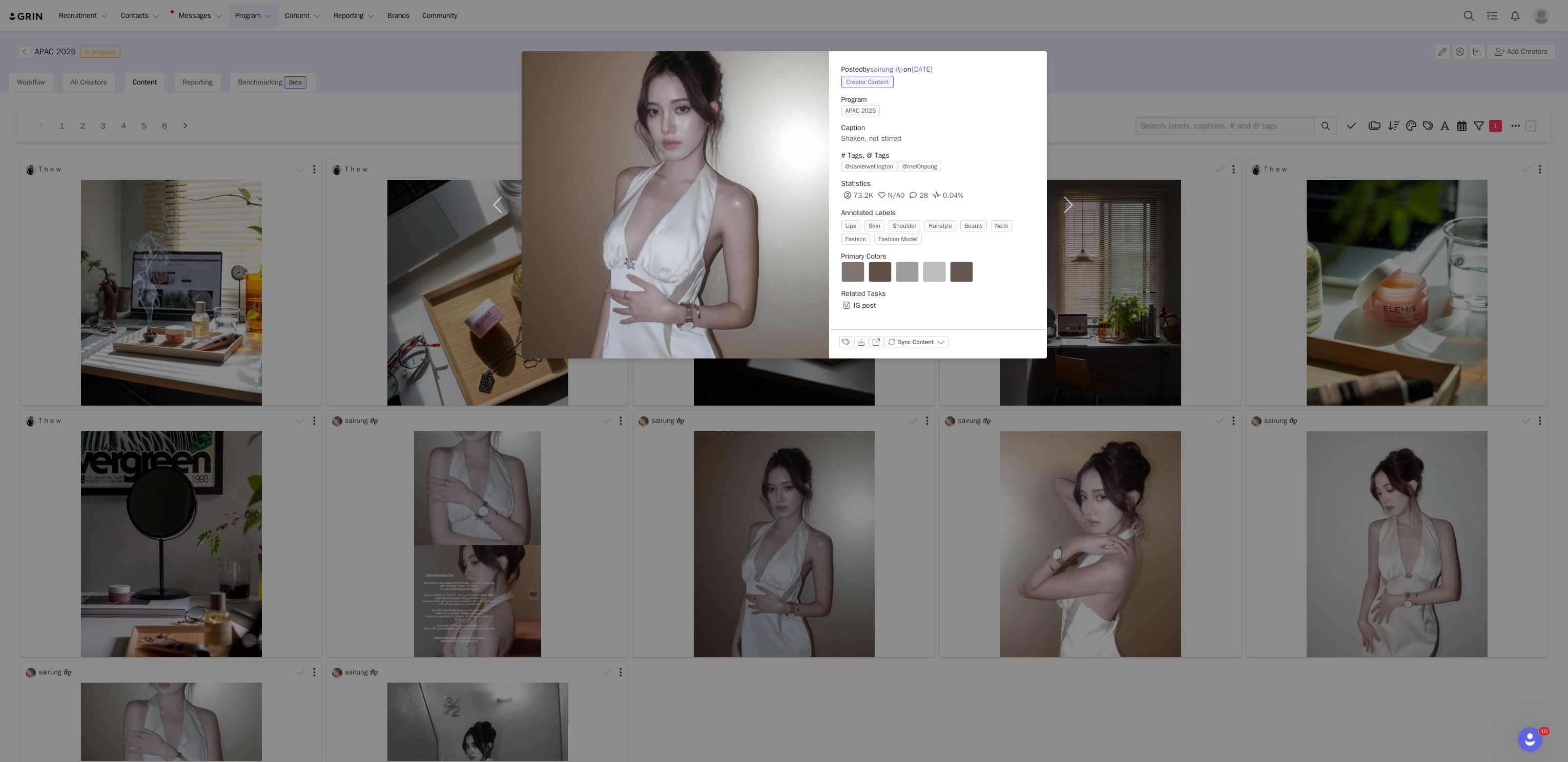 click on "Posted  by  sairung 𝜗𝜚  on  Jul 8, 2025  Creator Content  Program APAC 2025 Caption Shaken, not stirred  # Tags, @ Tags  @danielwellington   @mel0npung      Statistics 73.2K   N/A  0  28  0.04%  Annotated Labels  Lips   Skin   Shoulder   Hairstyle   Beauty   Neck   Fashion   Fashion Model  Primary Colors Related Tasks IG post     Labels & Tags Download View on Instagram Sync Content" at bounding box center [784, 381] 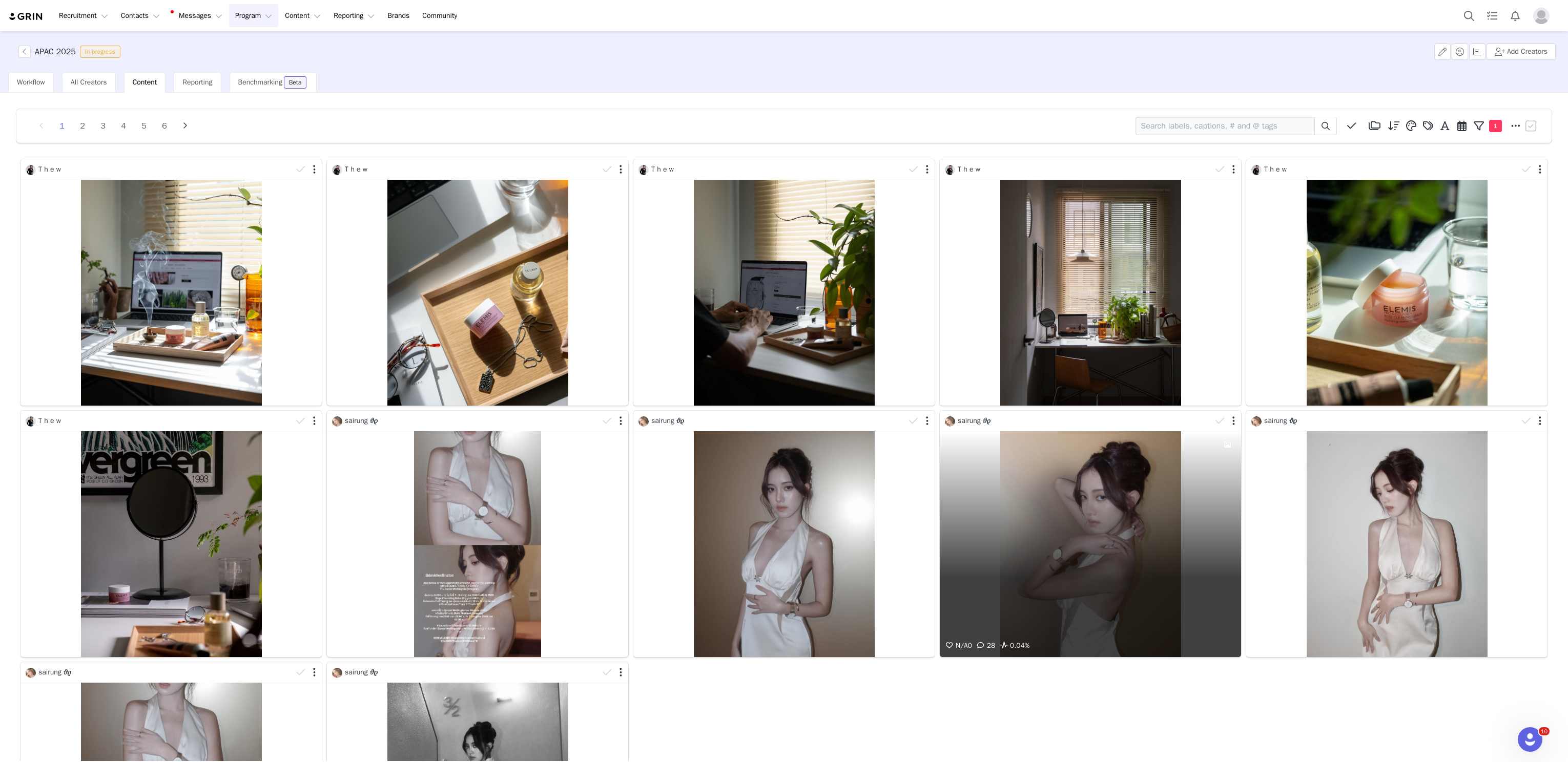click on "N/A  0  28  0.04%" at bounding box center (1090, 544) 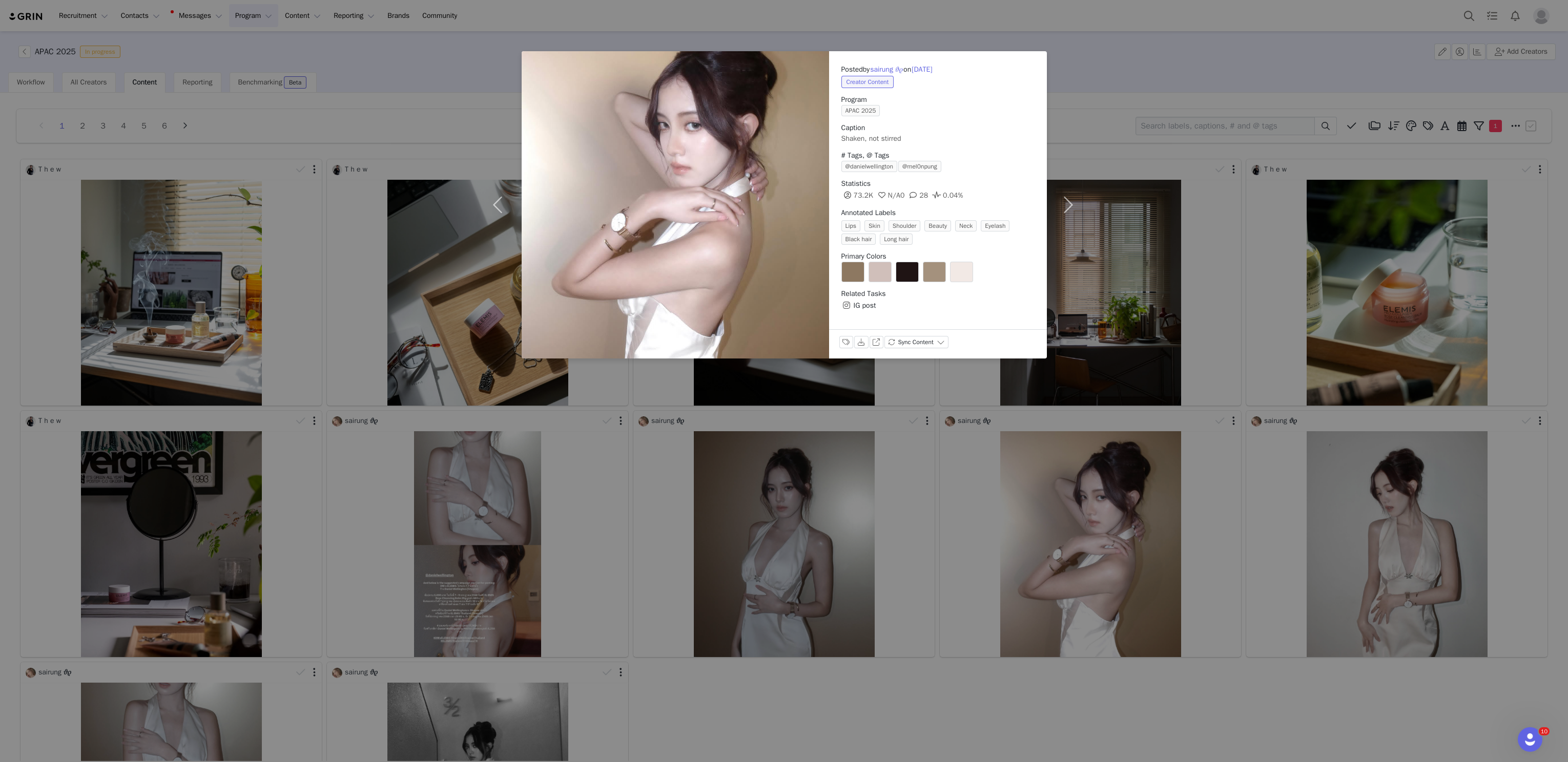 click on "Posted  by  sairung 𝜗𝜚  on  Jul 8, 2025  Creator Content  Program APAC 2025 Caption Shaken, not stirred  # Tags, @ Tags  @danielwellington   @mel0npung      Statistics 73.2K   N/A  0  28  0.04%  Annotated Labels  Lips   Skin   Shoulder   Beauty   Neck   Eyelash   Black hair   Long hair  Primary Colors Related Tasks IG post     Labels & Tags Download View on Instagram Sync Content" at bounding box center (784, 381) 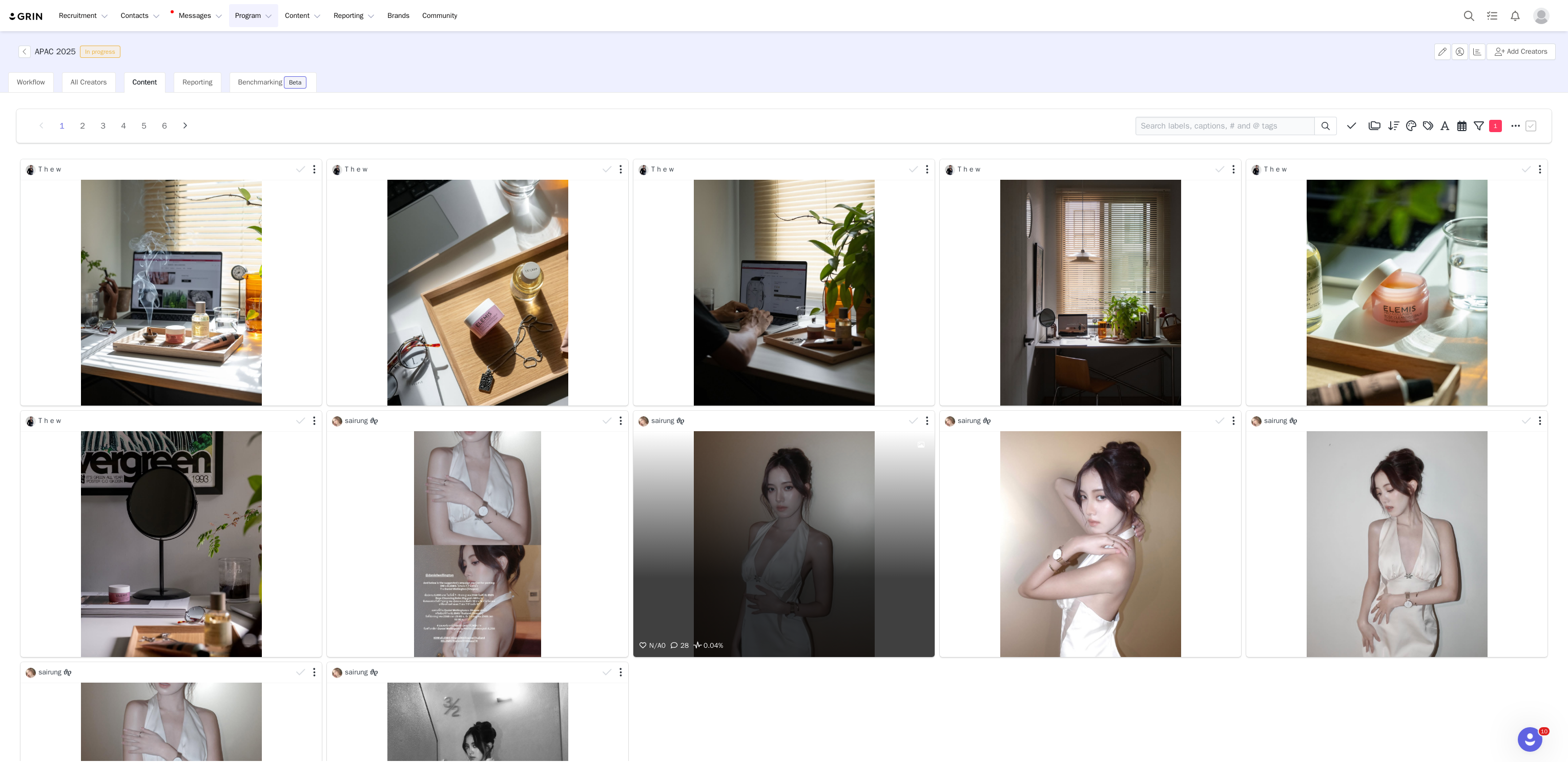 click on "N/A  0  28  0.04%" at bounding box center (784, 544) 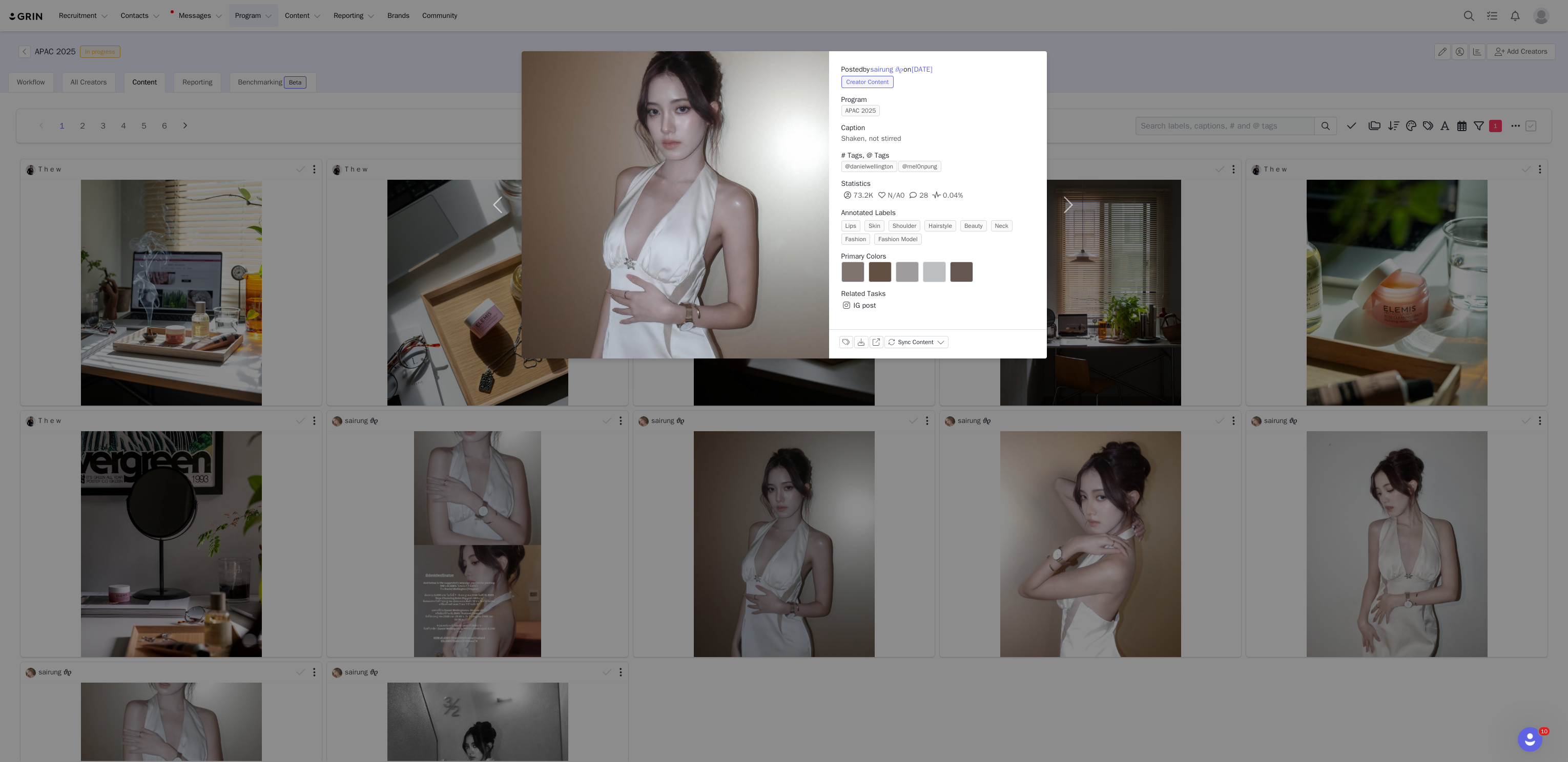 click on "Posted  by  sairung 𝜗𝜚  on  Jul 8, 2025  Creator Content  Program APAC 2025 Caption Shaken, not stirred  # Tags, @ Tags  @danielwellington   @mel0npung      Statistics 73.2K   N/A  0  28  0.04%  Annotated Labels  Lips   Skin   Shoulder   Hairstyle   Beauty   Neck   Fashion   Fashion Model  Primary Colors Related Tasks IG post     Labels & Tags Download View on Instagram Sync Content" at bounding box center [784, 381] 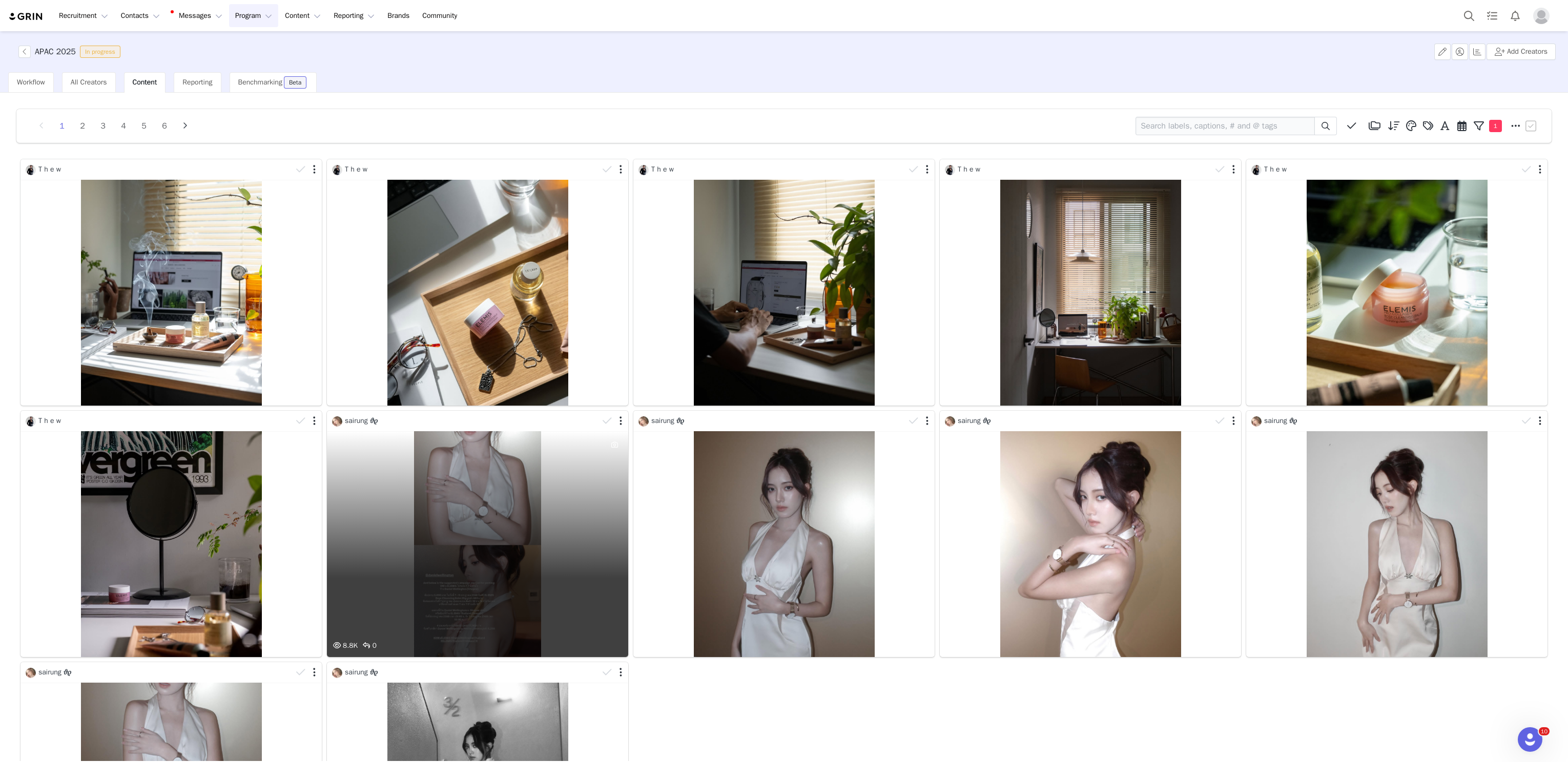 click on "8.8K  0" at bounding box center [478, 544] 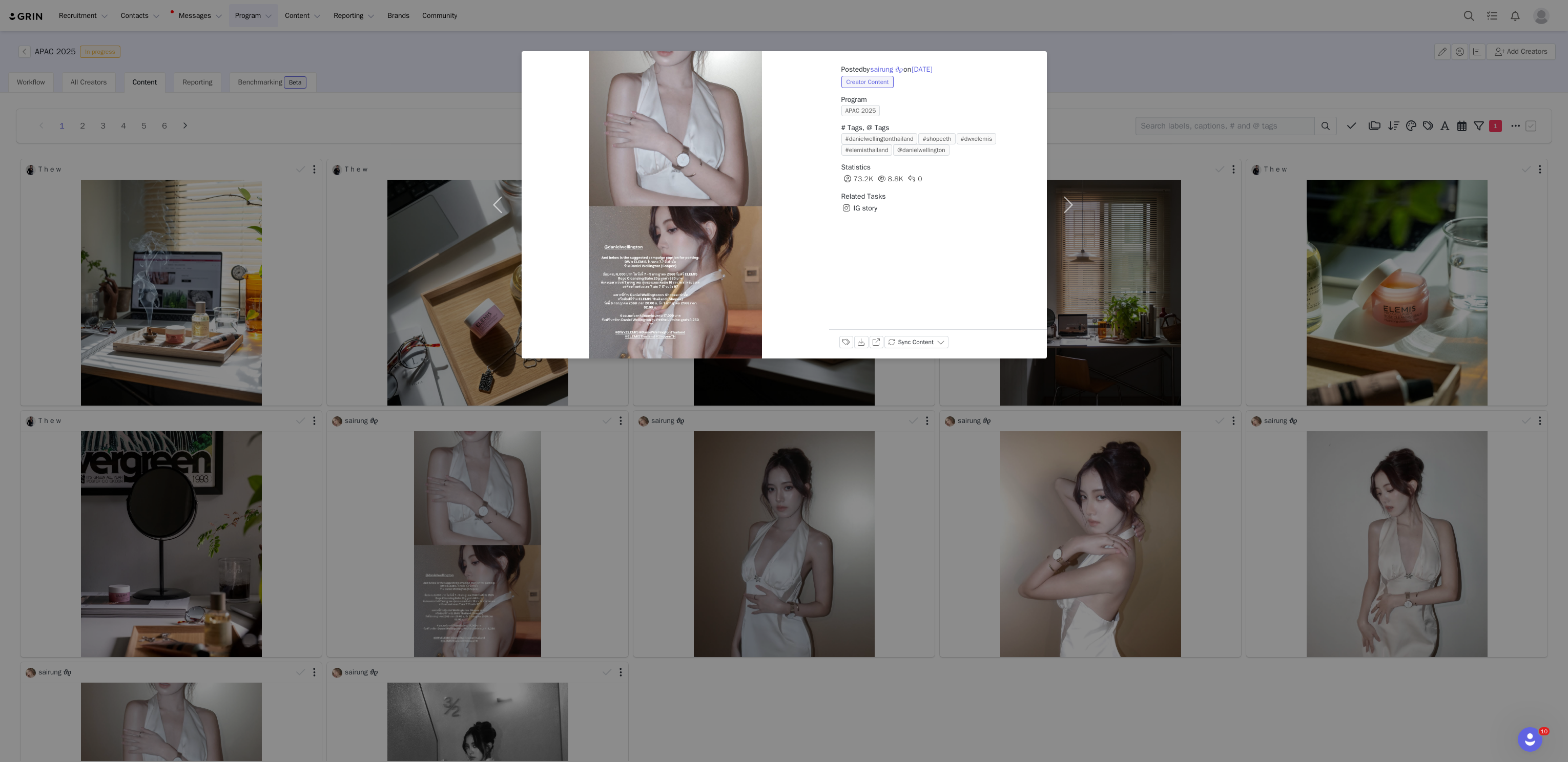 click on "Posted  by  sairung 𝜗𝜚  on  Jul 8, 2025  Creator Content  Program APAC 2025 # Tags, @ Tags  #danielwellingtonthailand   #shopeeth   #dwxelemis   #elemisthailand   @danielwellington      Statistics 73.2K  8.8K  0  Related Tasks IG story     Labels & Tags Download View on Instagram Sync Content" at bounding box center [784, 381] 